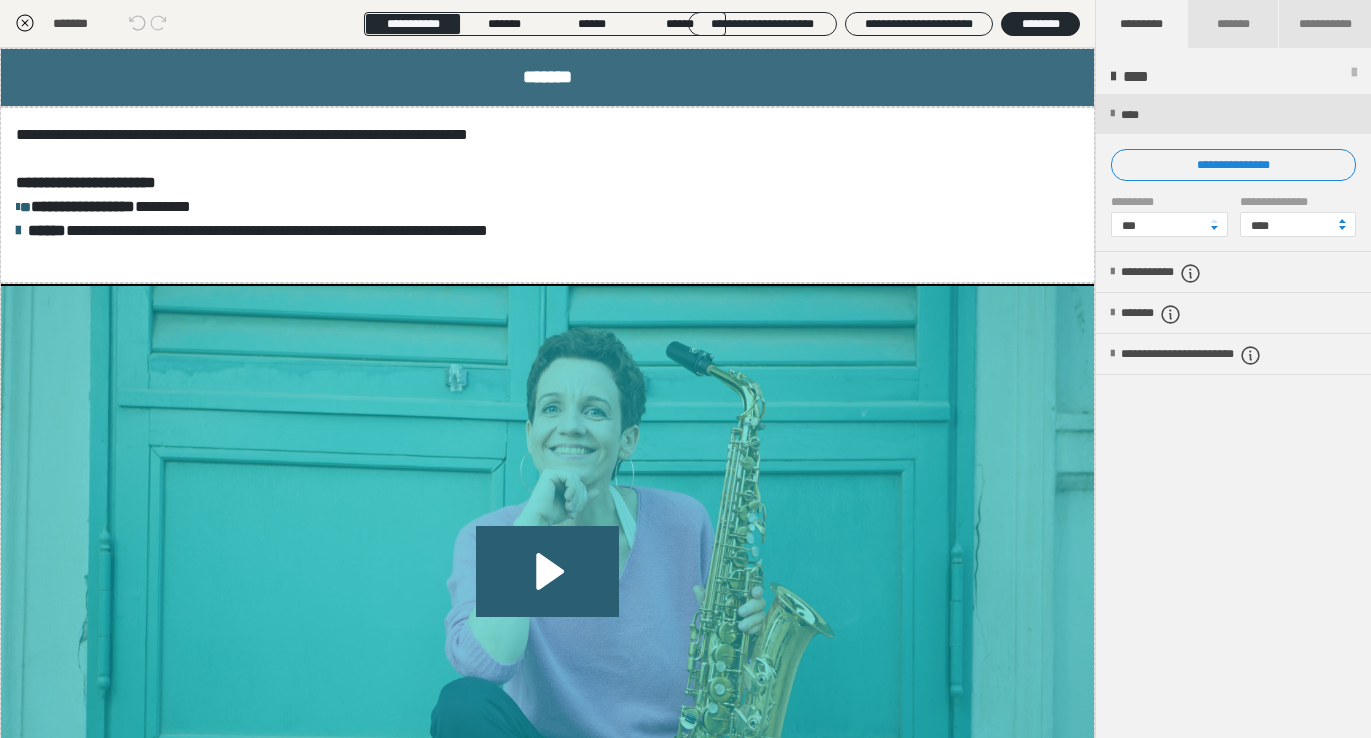 scroll, scrollTop: 291, scrollLeft: 0, axis: vertical 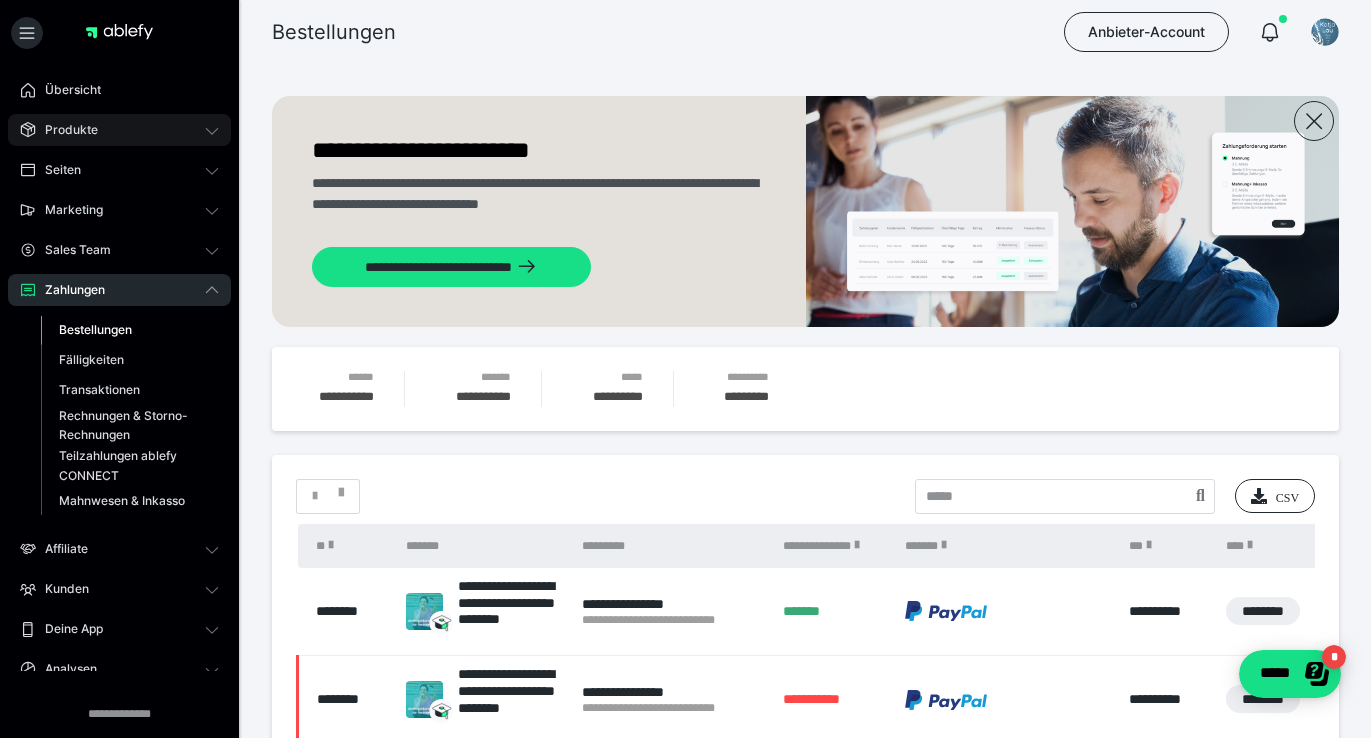 click on "Produkte" at bounding box center (64, 130) 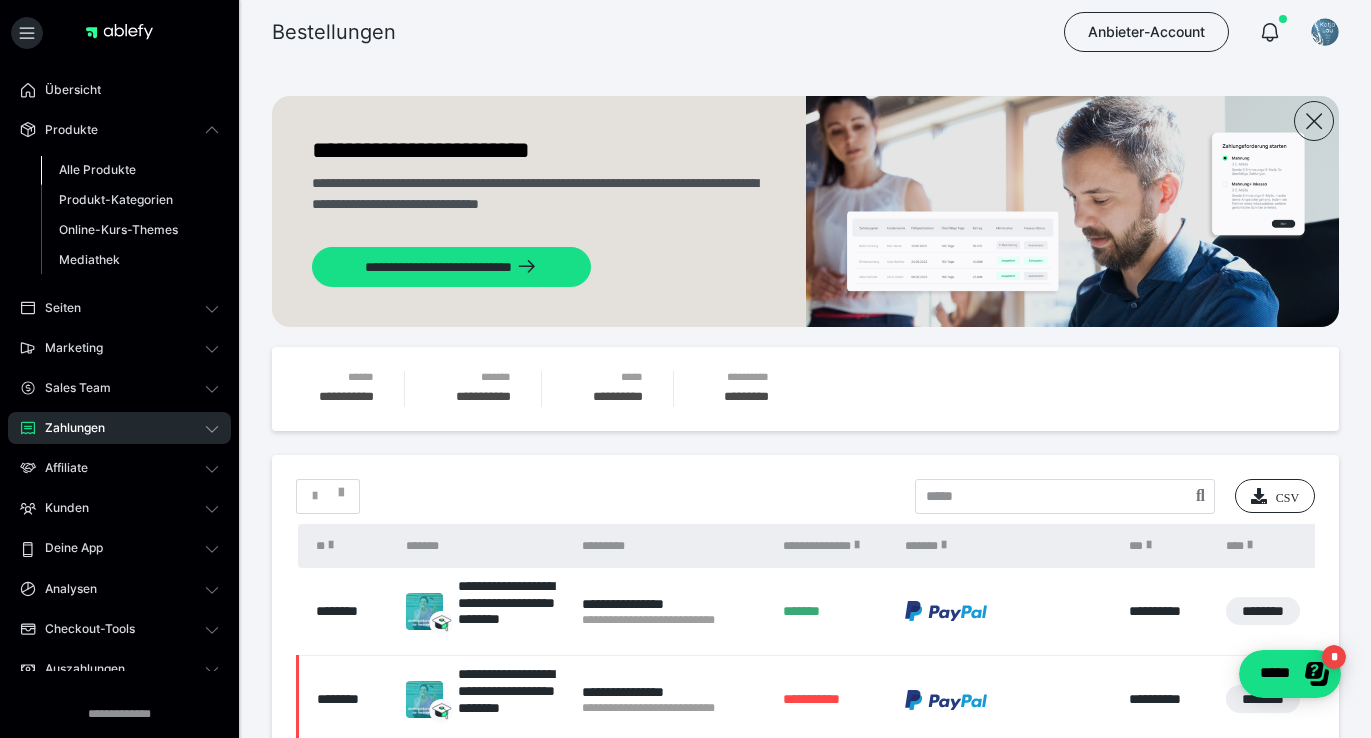 click on "Alle Produkte" at bounding box center [97, 169] 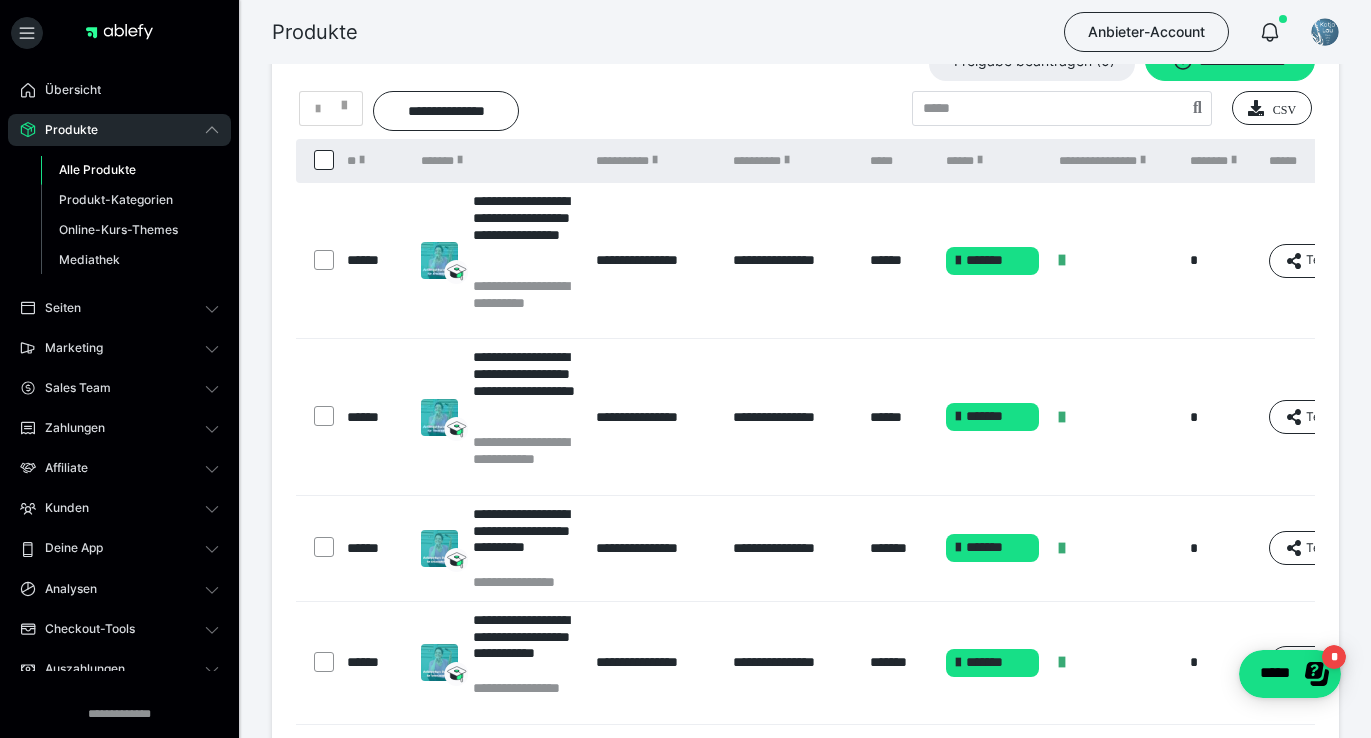 scroll, scrollTop: 74, scrollLeft: 0, axis: vertical 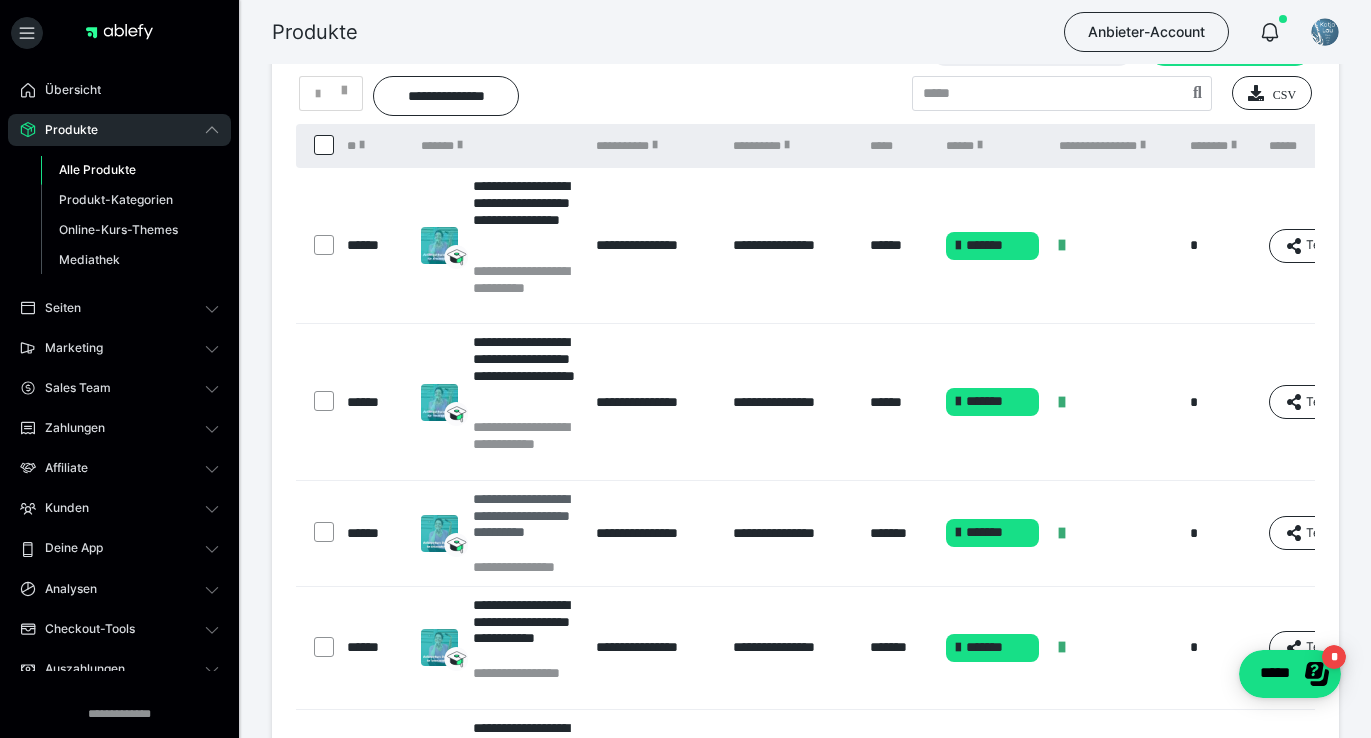 click on "**********" at bounding box center (525, 524) 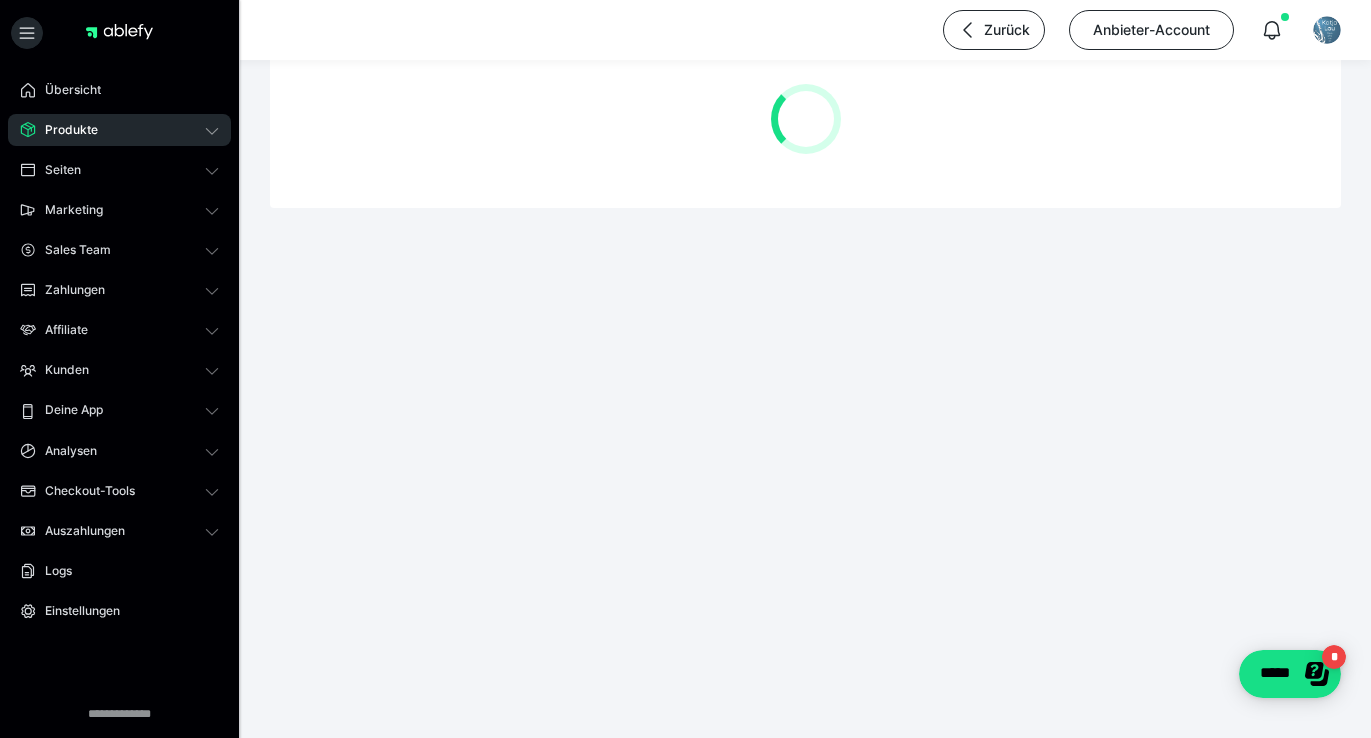 scroll, scrollTop: 0, scrollLeft: 0, axis: both 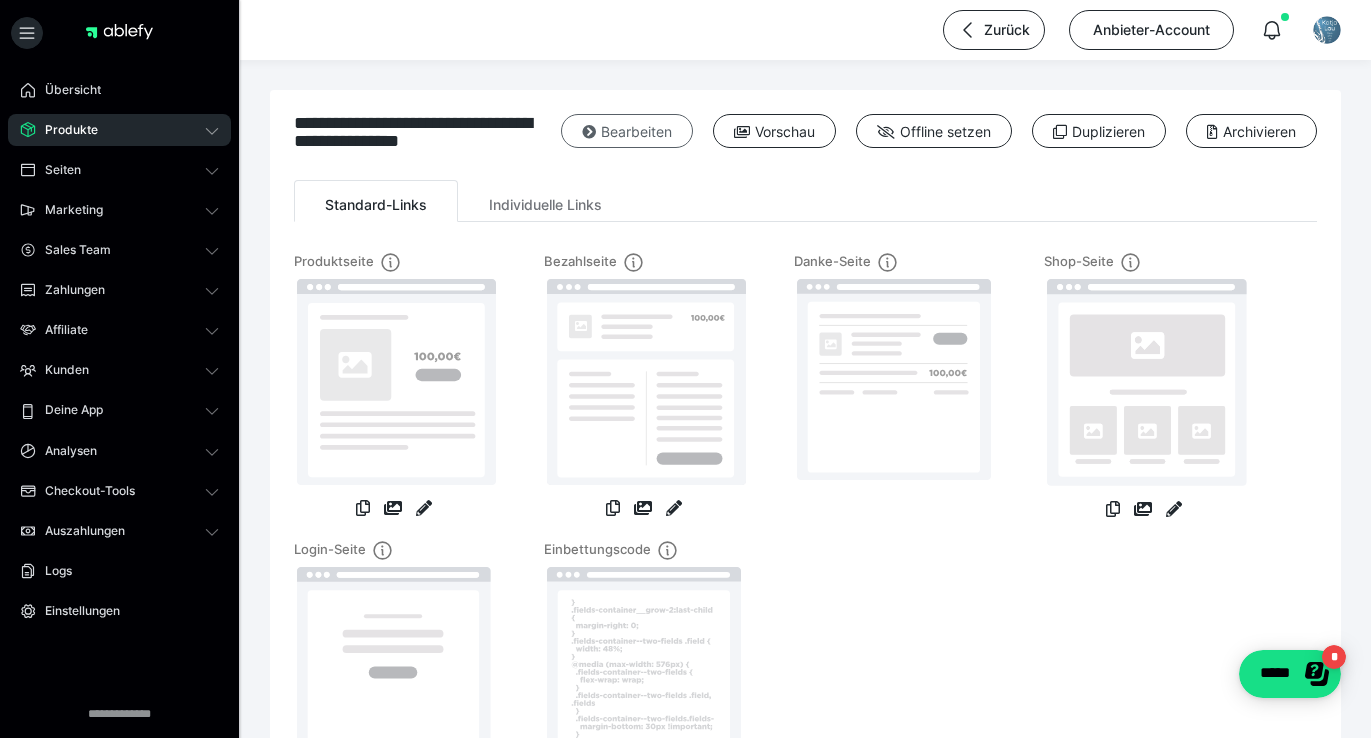 click on "Bearbeiten" at bounding box center [627, 131] 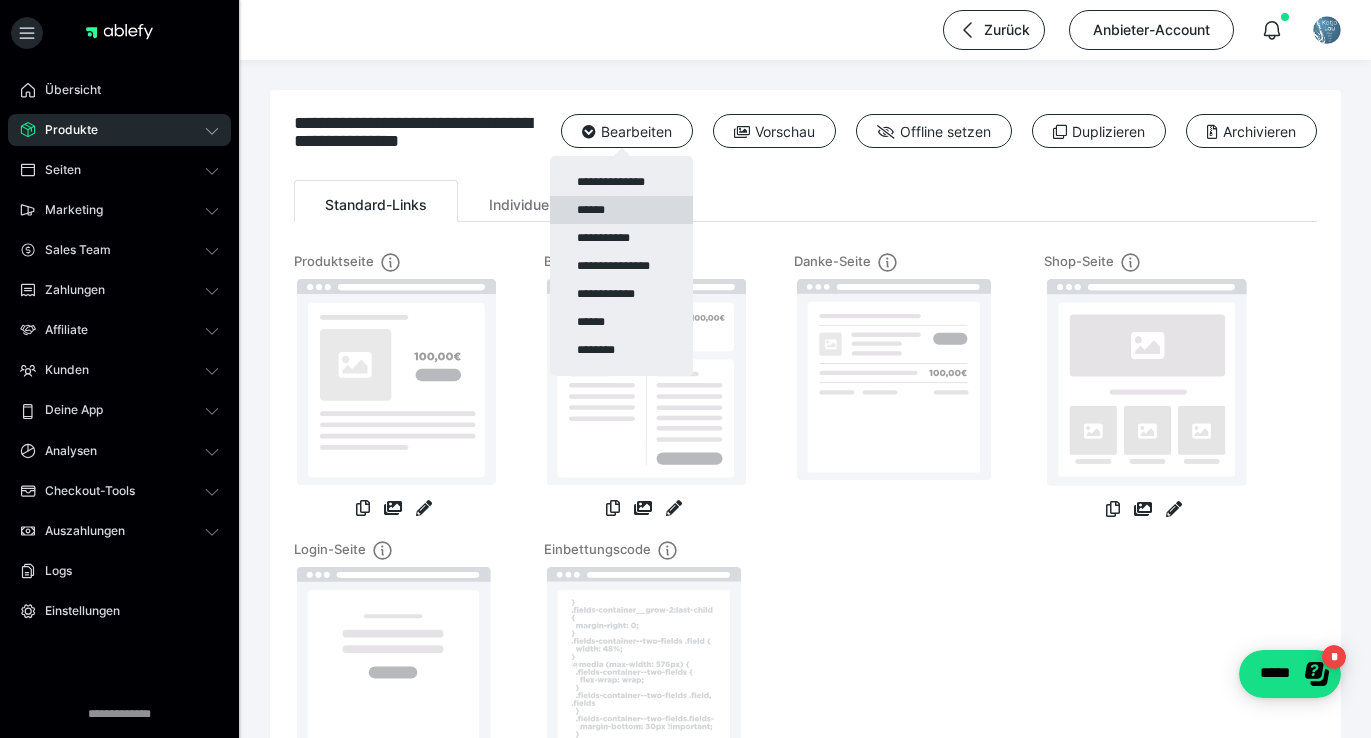 click on "******" at bounding box center [621, 210] 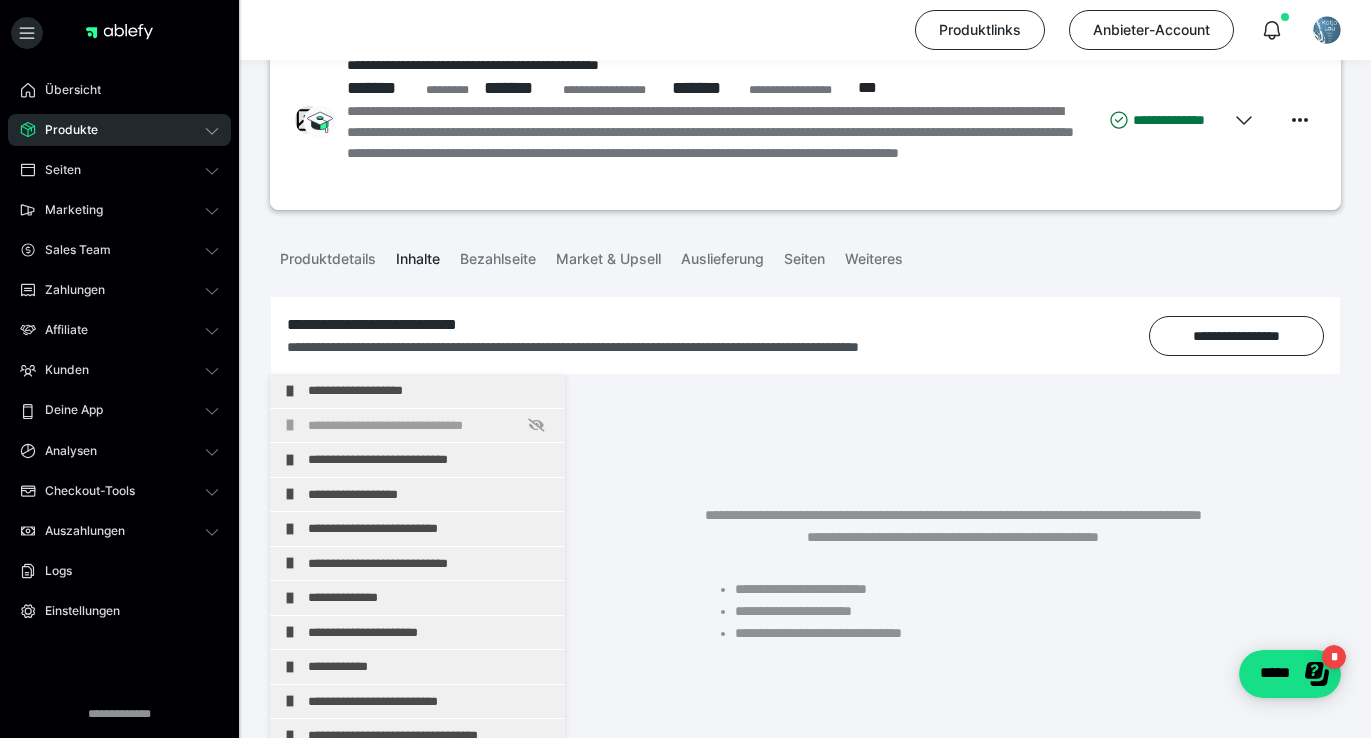 scroll, scrollTop: 69, scrollLeft: 0, axis: vertical 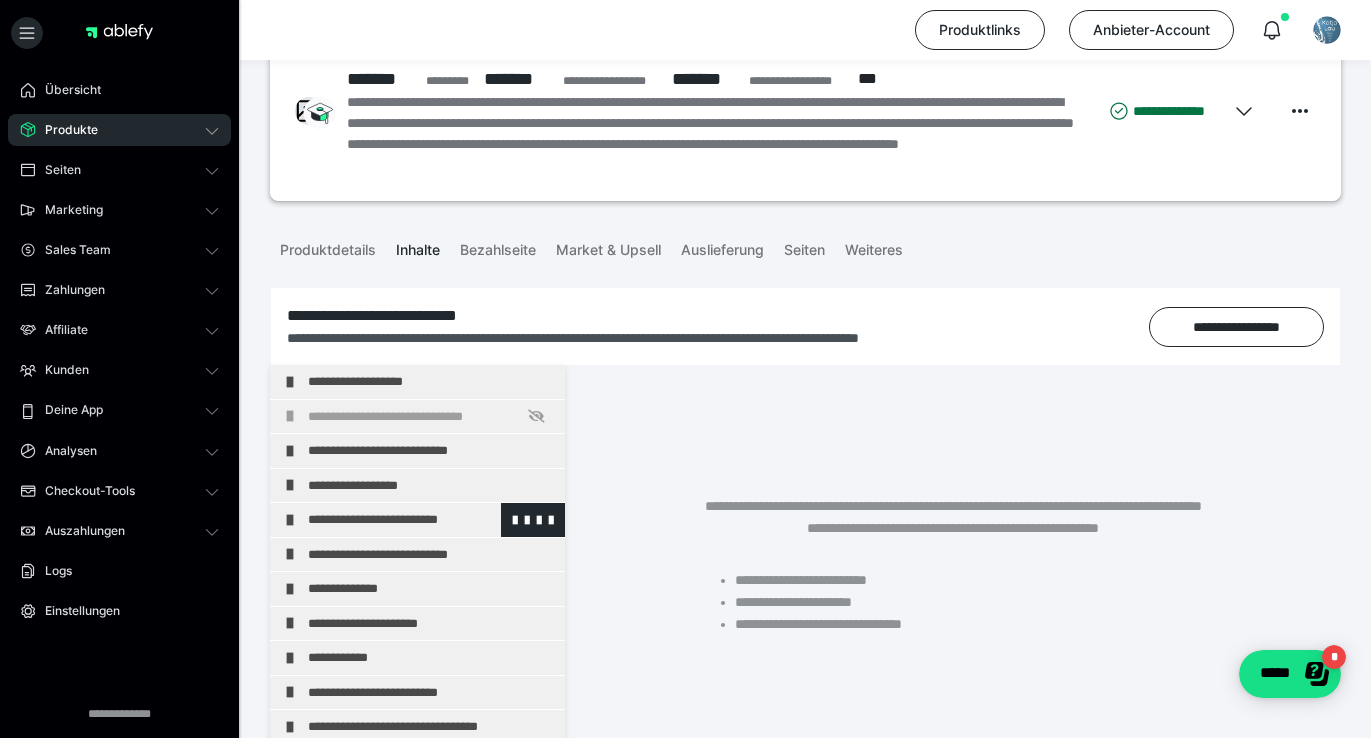 click on "**********" at bounding box center (431, 520) 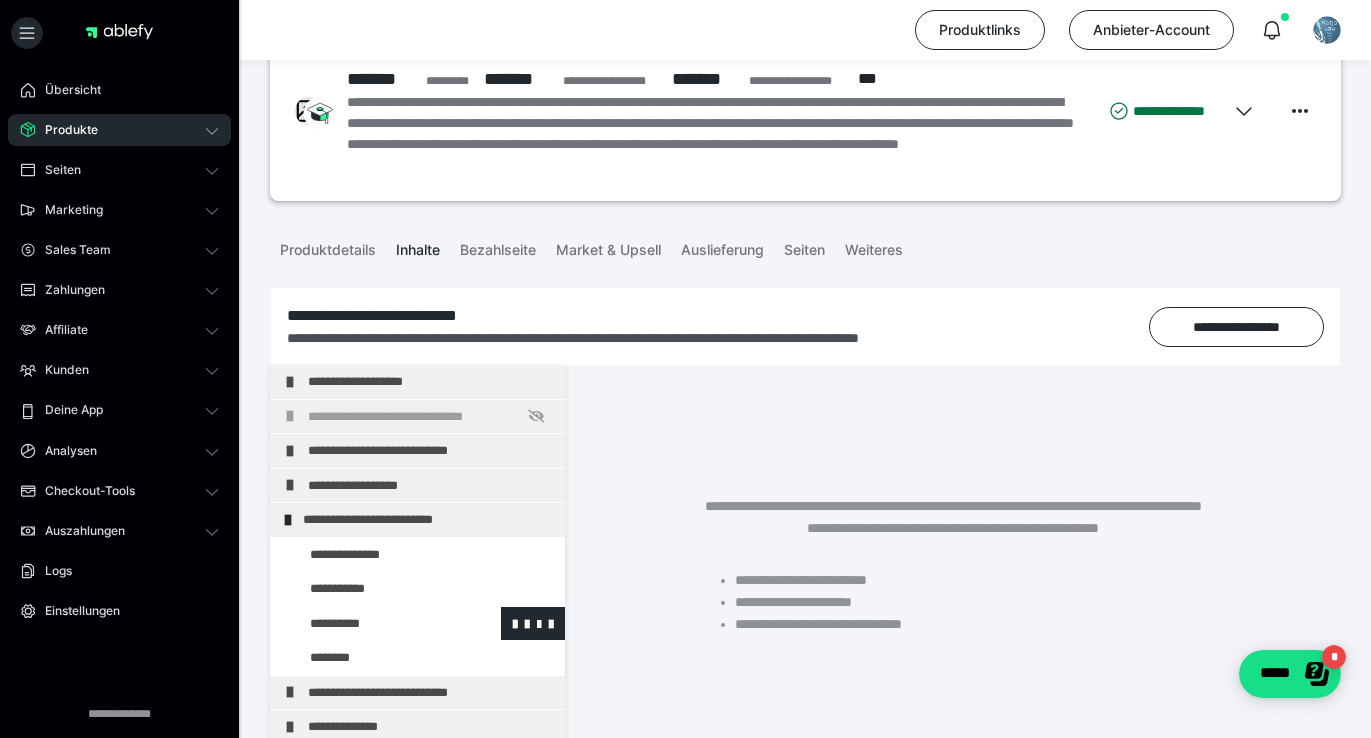 click at bounding box center (375, 624) 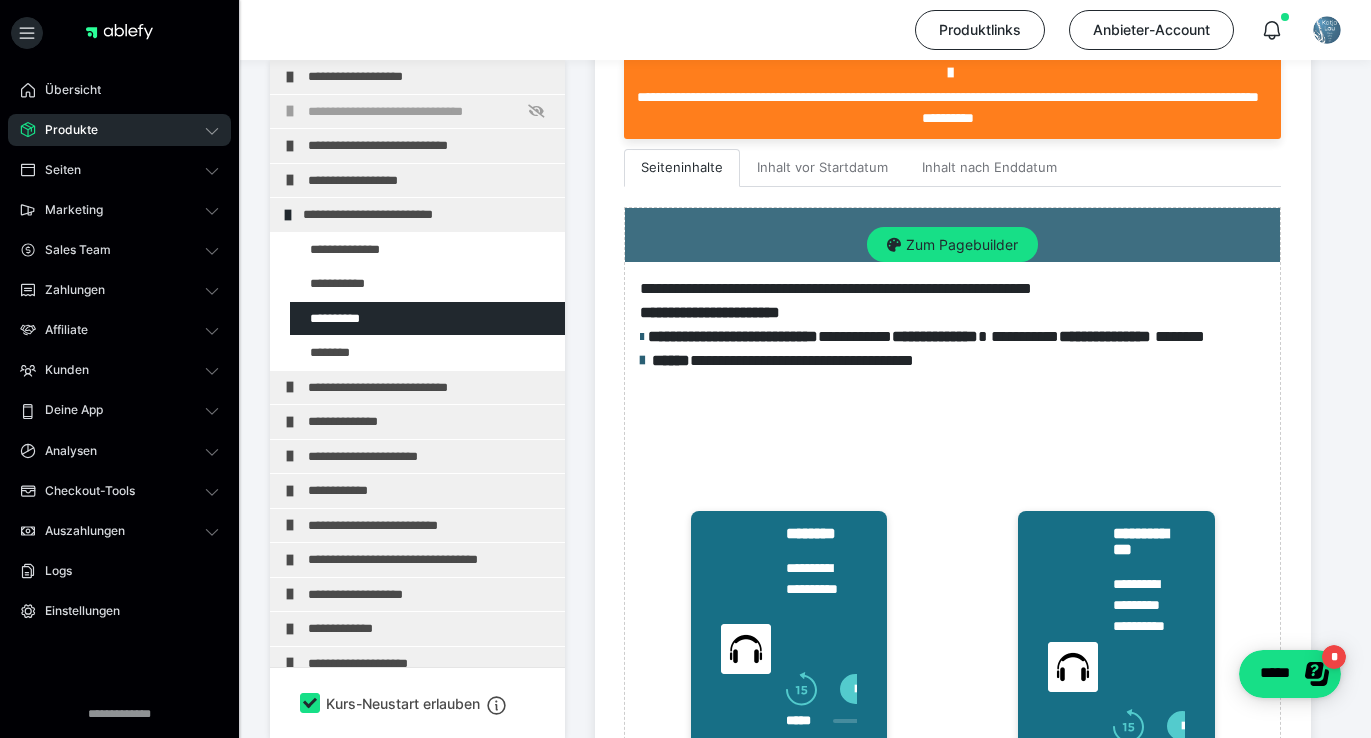 scroll, scrollTop: 606, scrollLeft: 0, axis: vertical 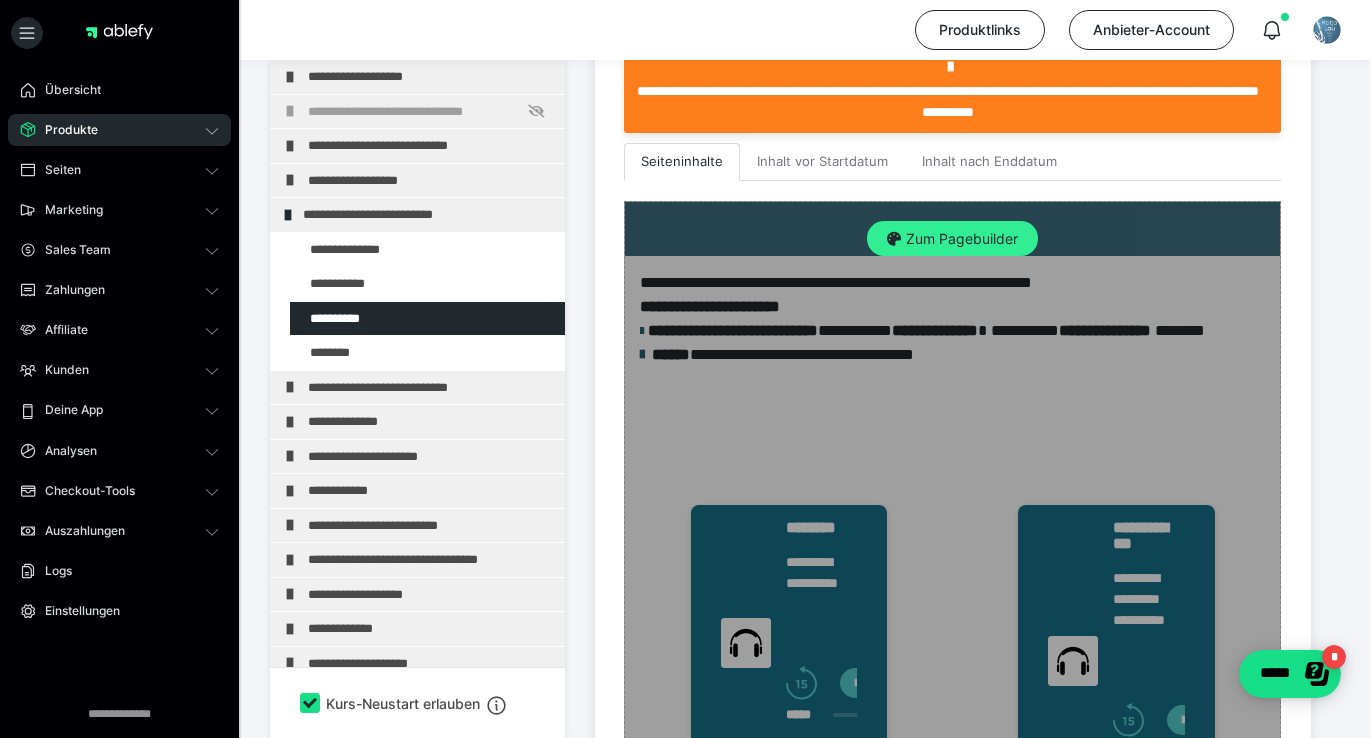 click on "Zum Pagebuilder" at bounding box center [952, 239] 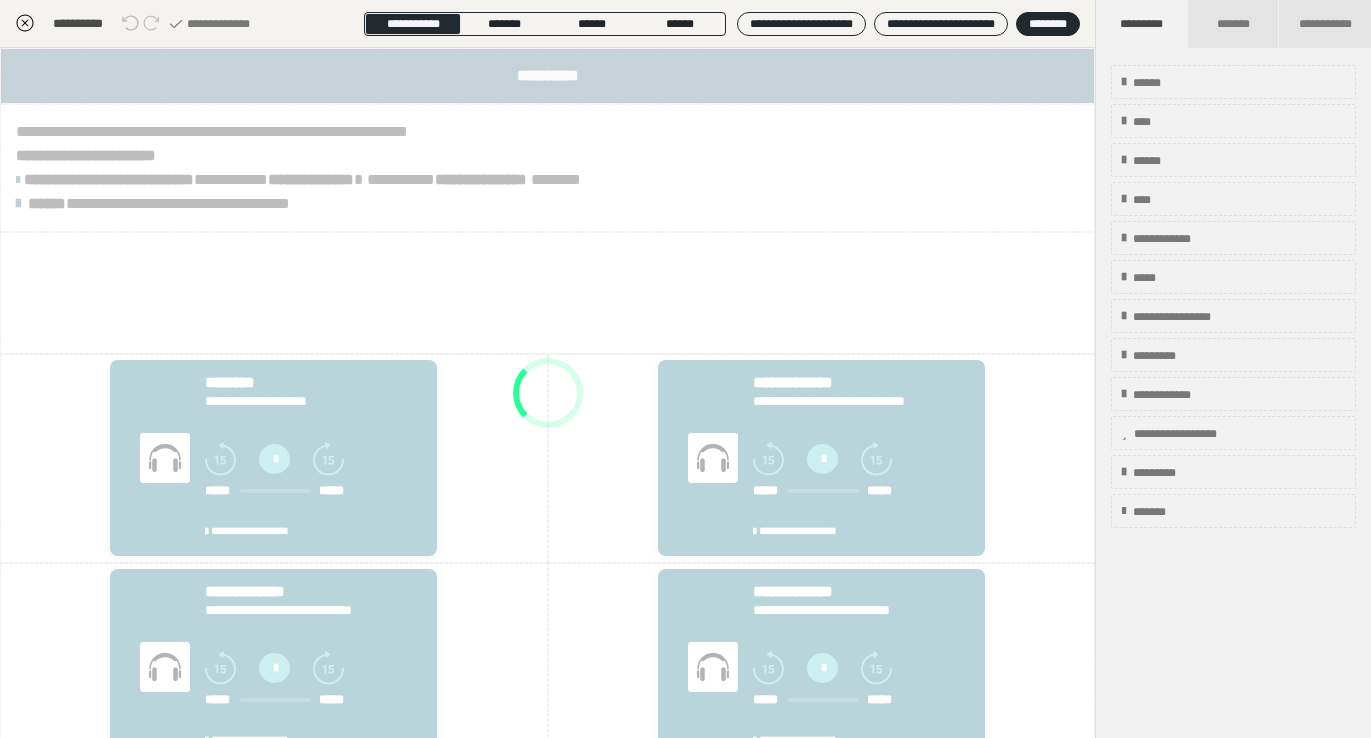 scroll, scrollTop: 374, scrollLeft: 0, axis: vertical 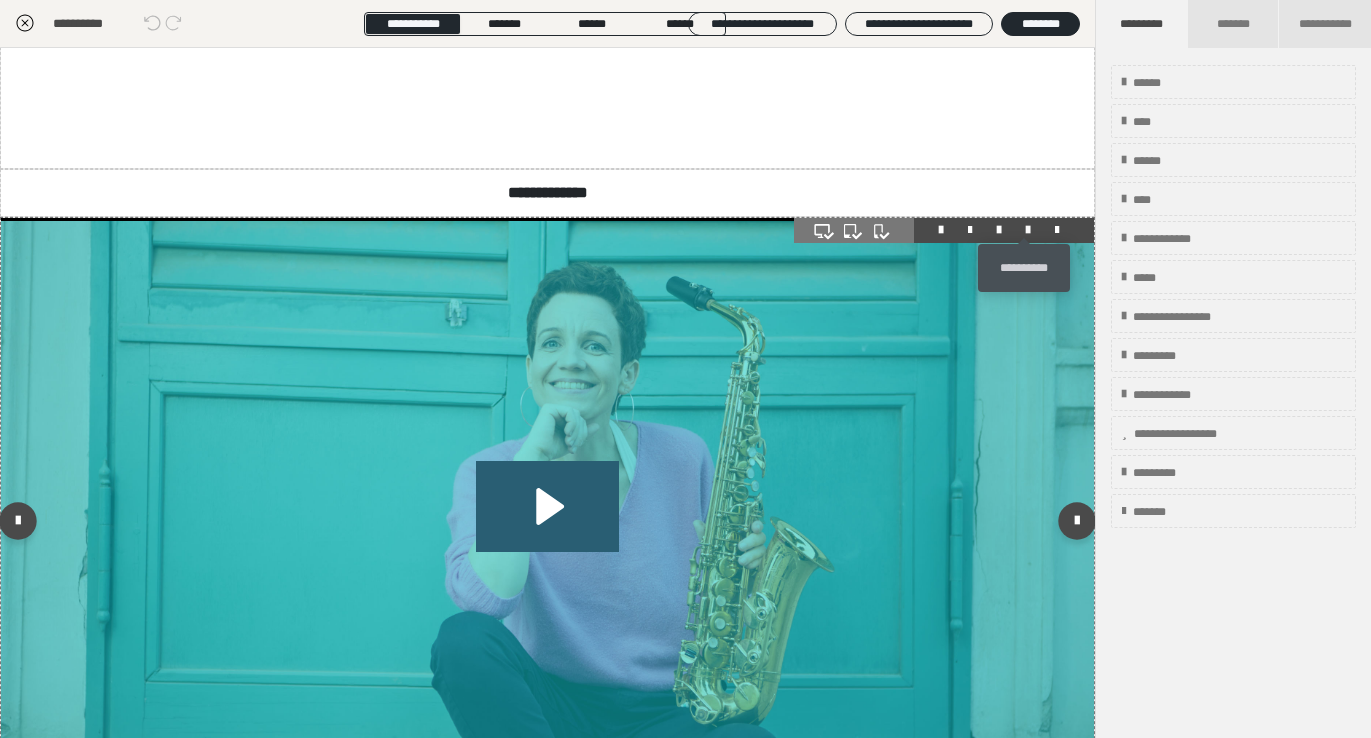 click at bounding box center [1028, 230] 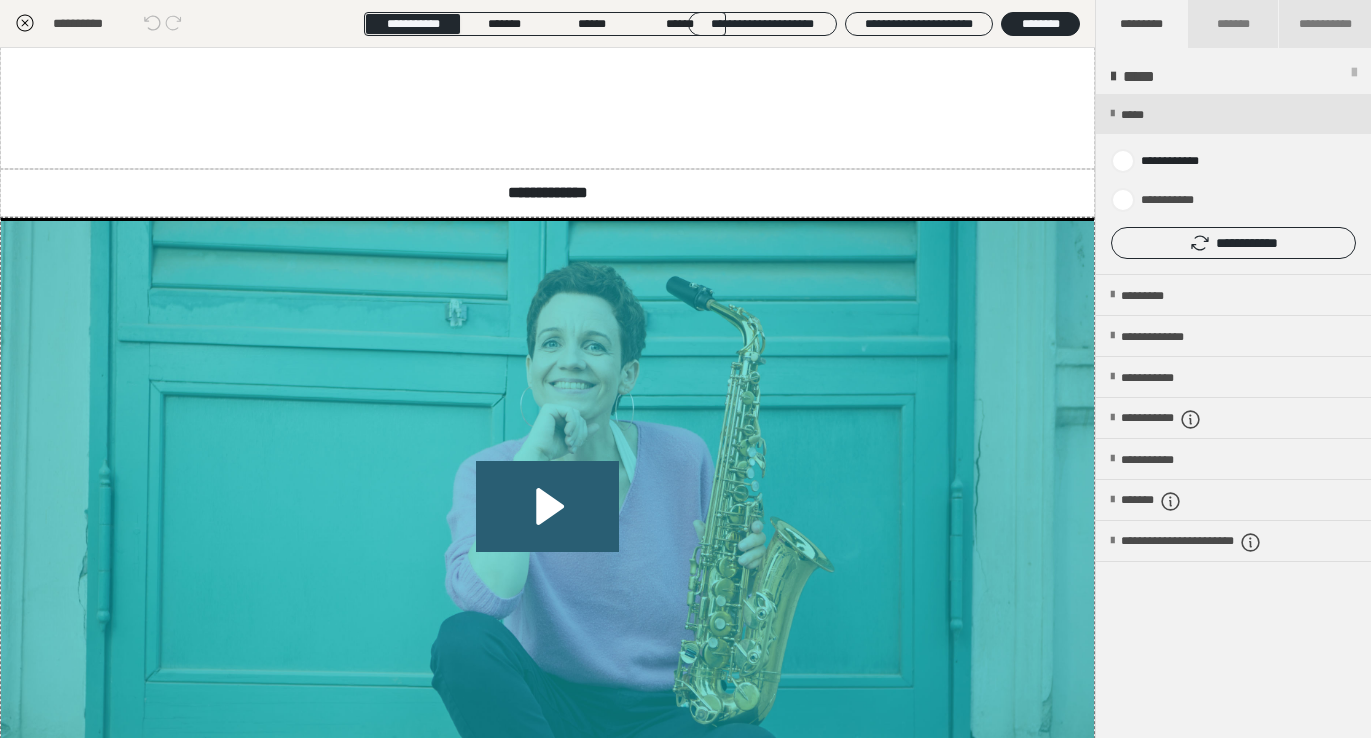 click on "**********" at bounding box center (1233, 243) 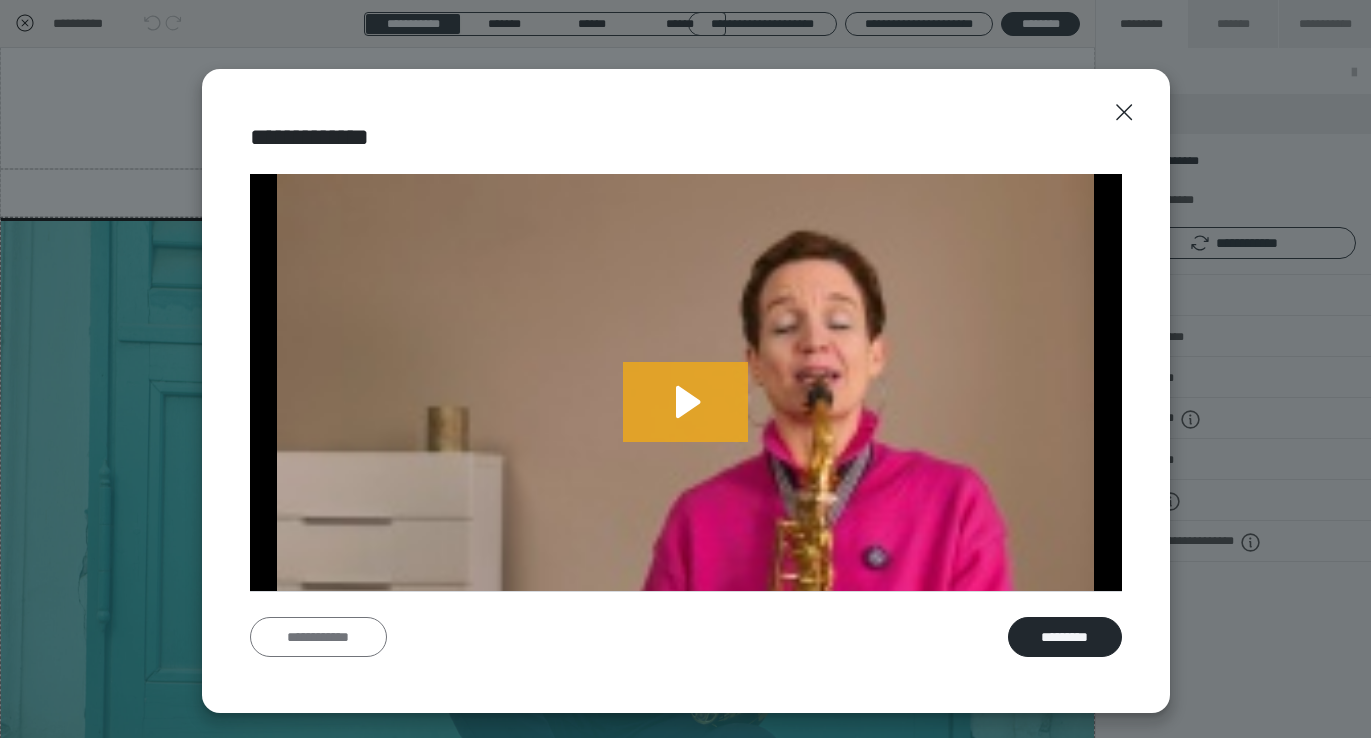 click on "**********" at bounding box center [318, 637] 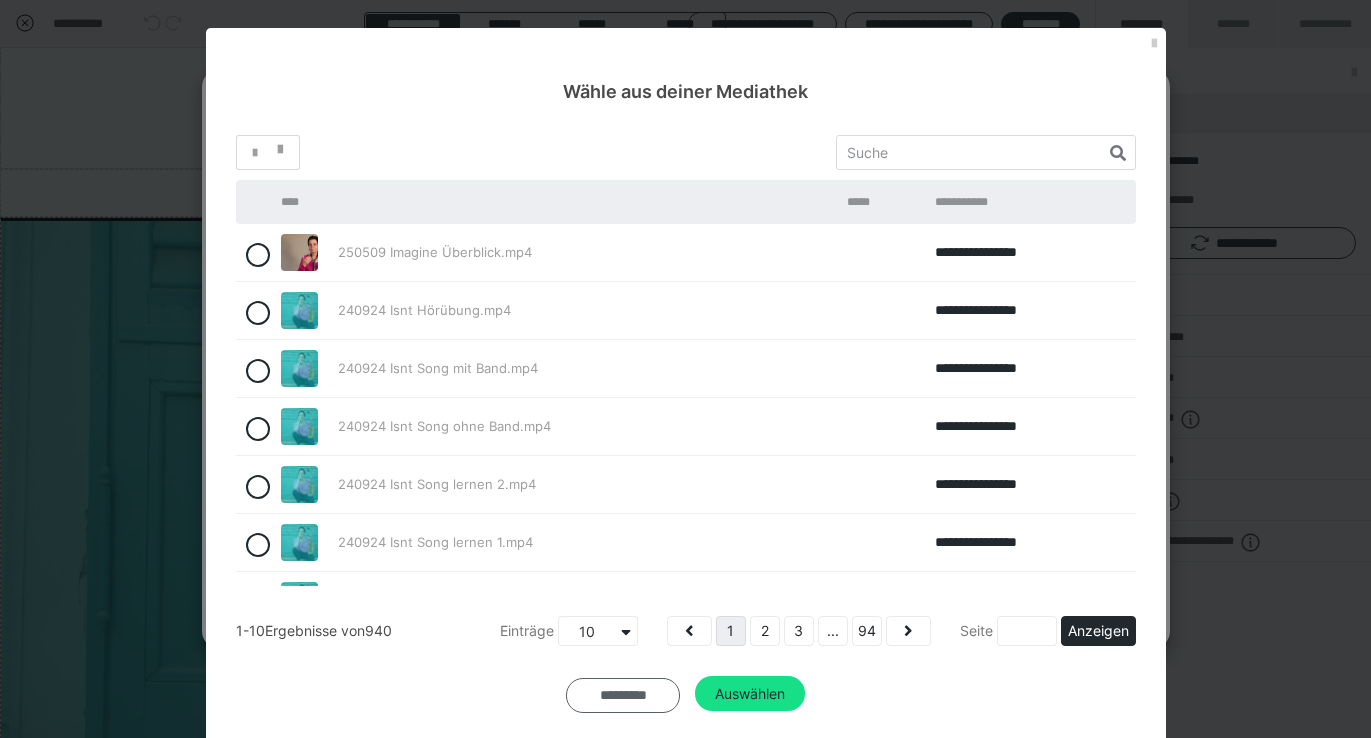 click on "*********" at bounding box center (623, 696) 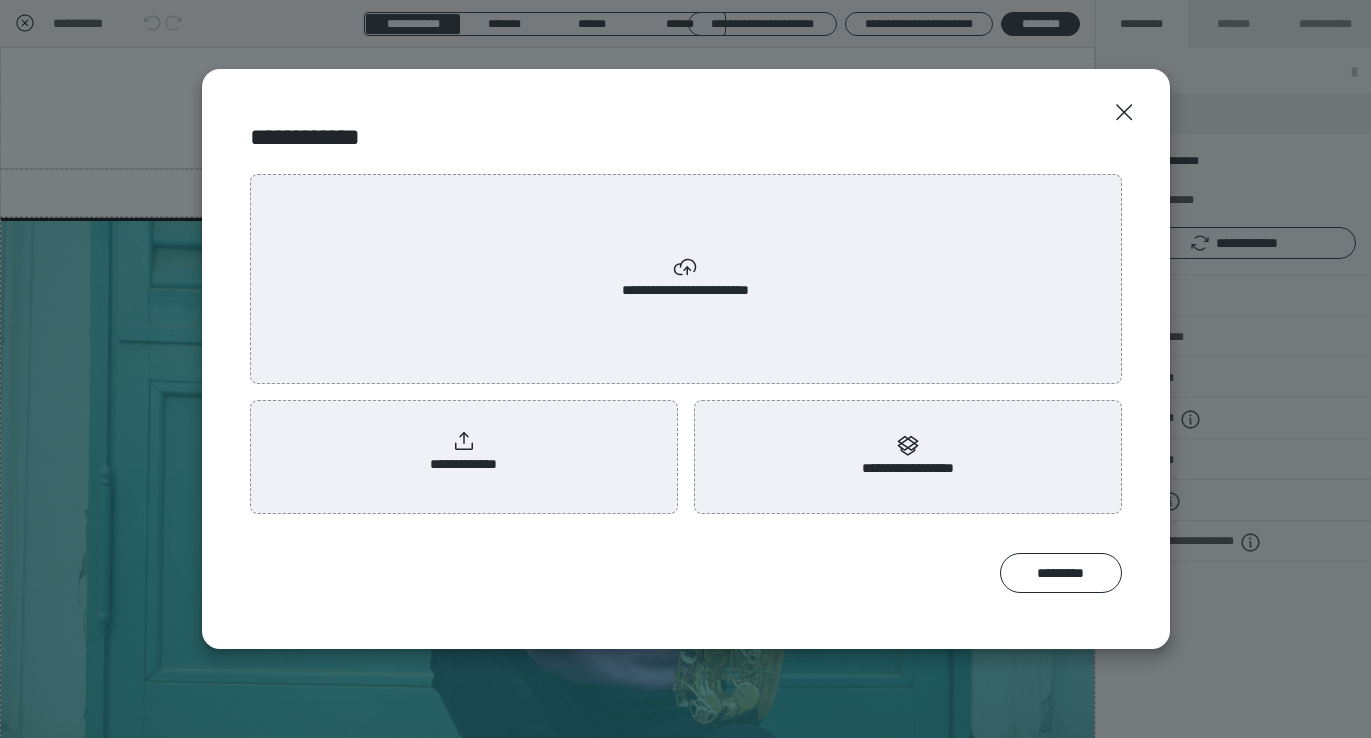 click 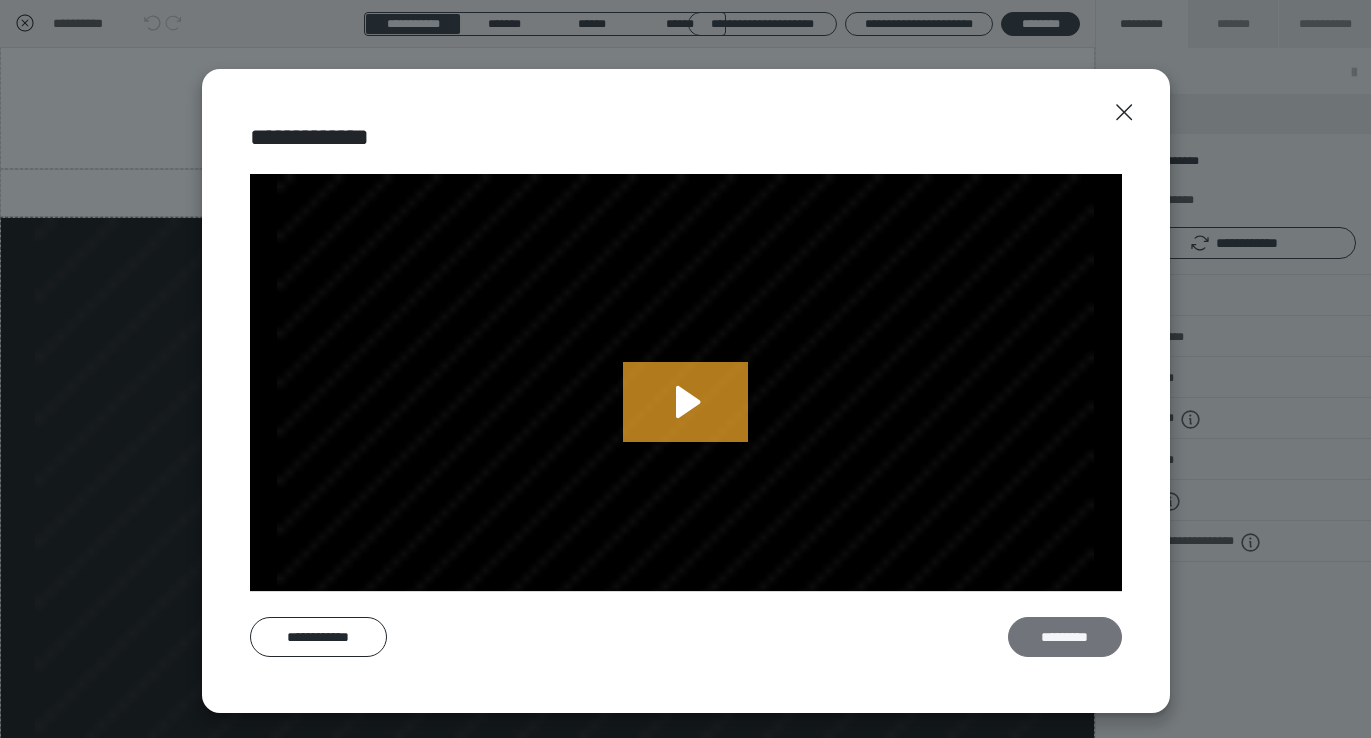 click on "*********" at bounding box center [1065, 637] 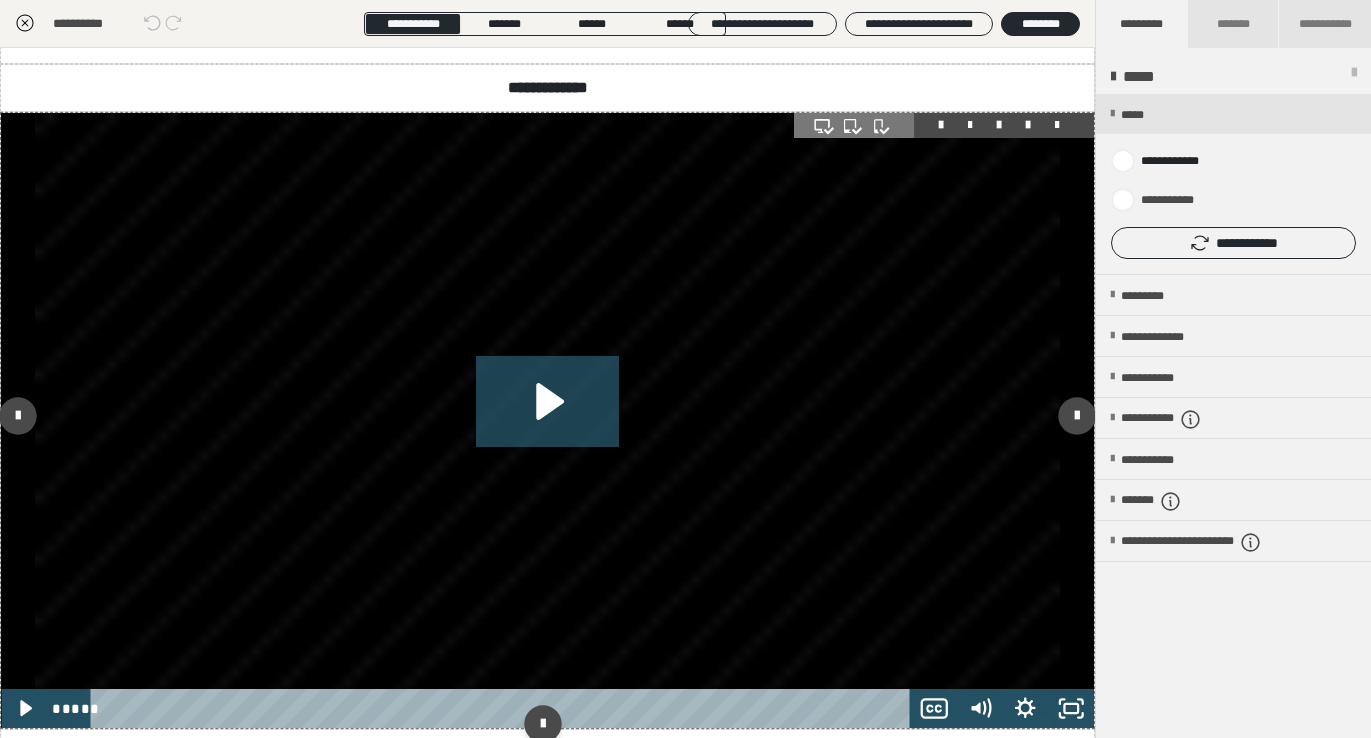 scroll, scrollTop: 1846, scrollLeft: 0, axis: vertical 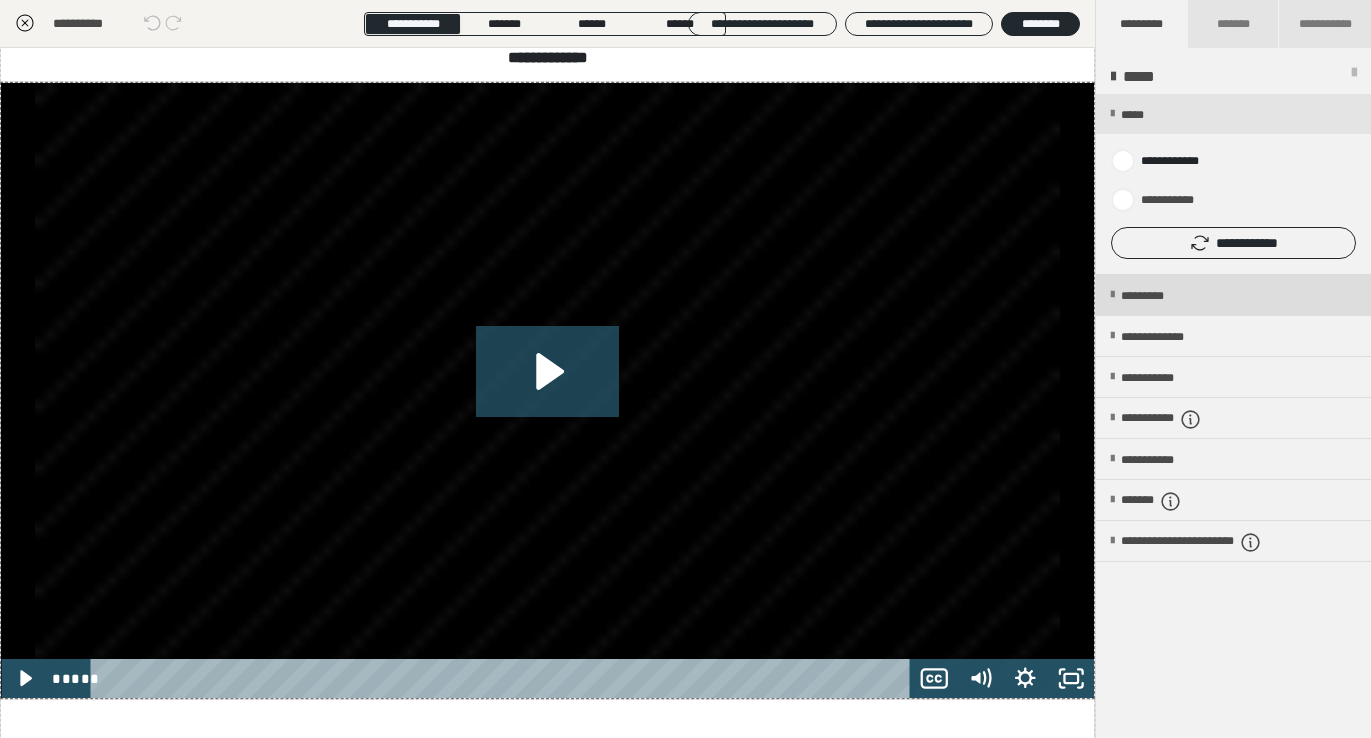 click on "*********" at bounding box center (1159, 296) 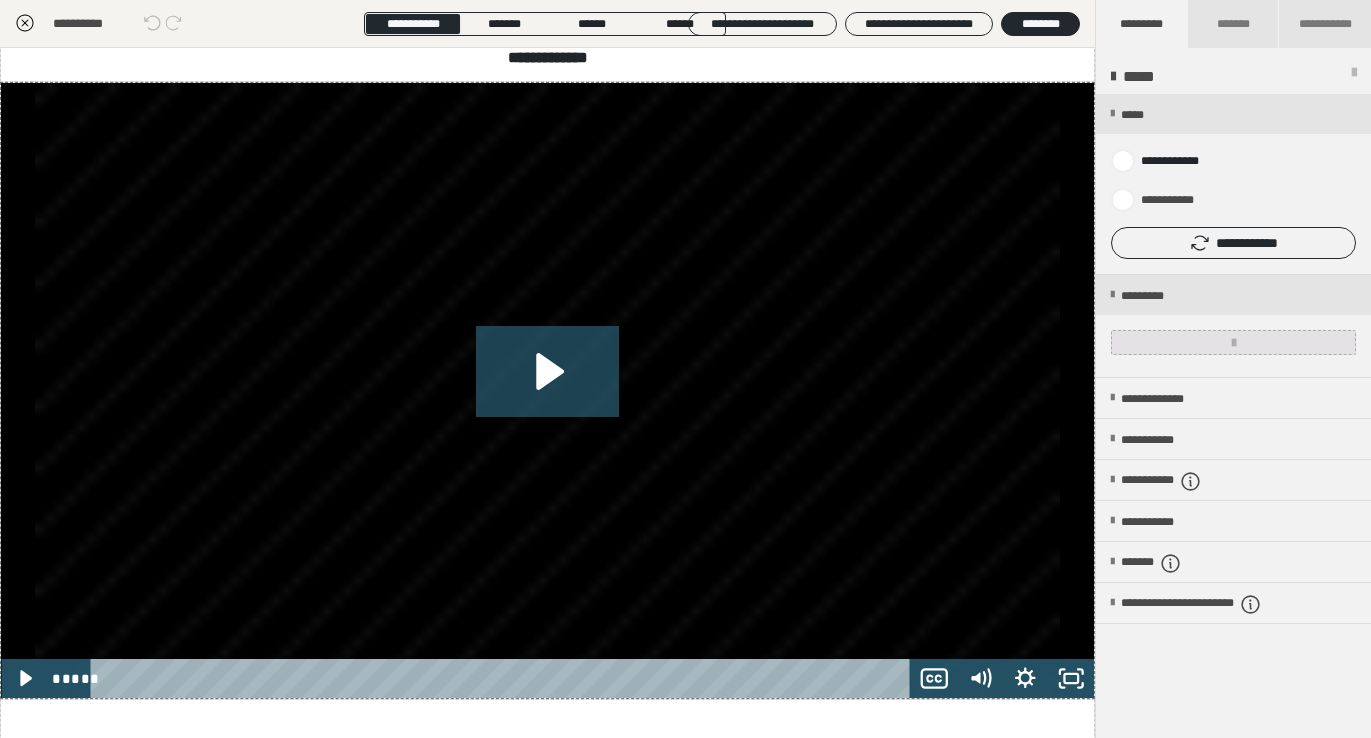 click at bounding box center (1233, 342) 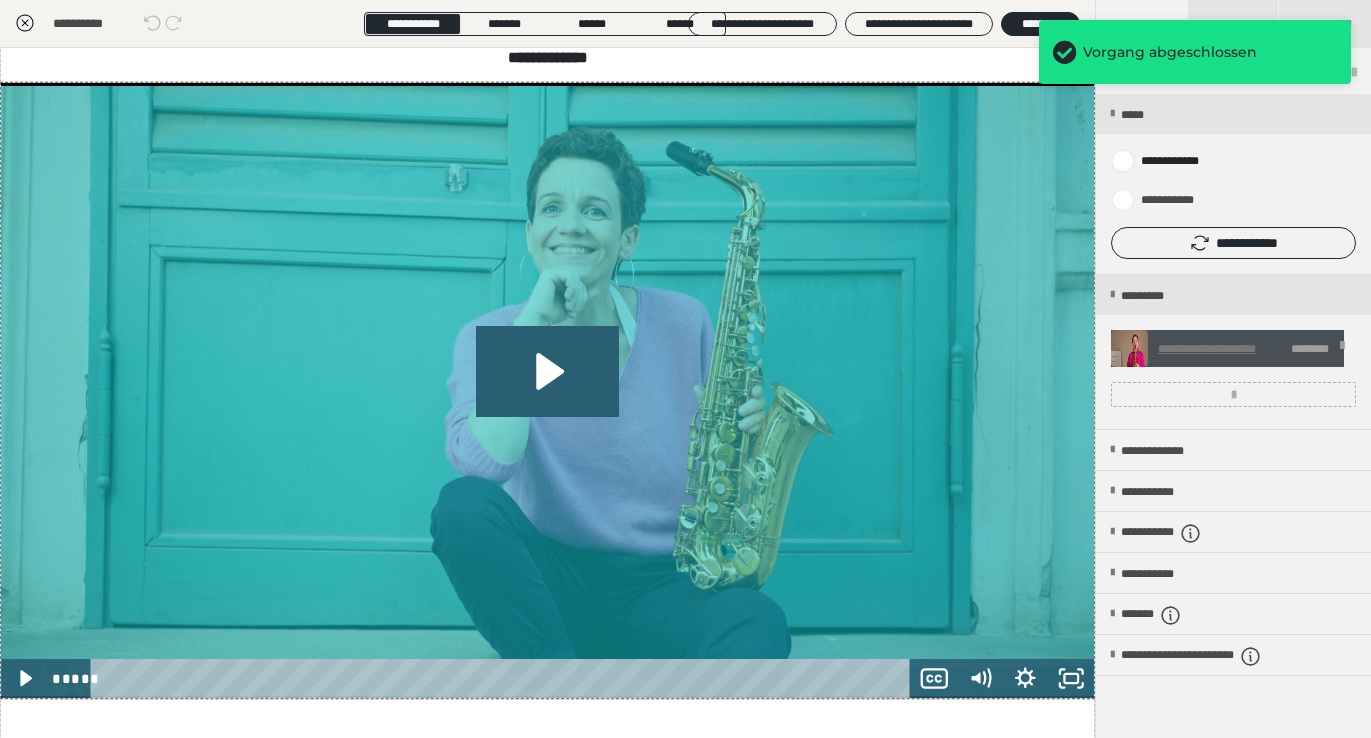 click 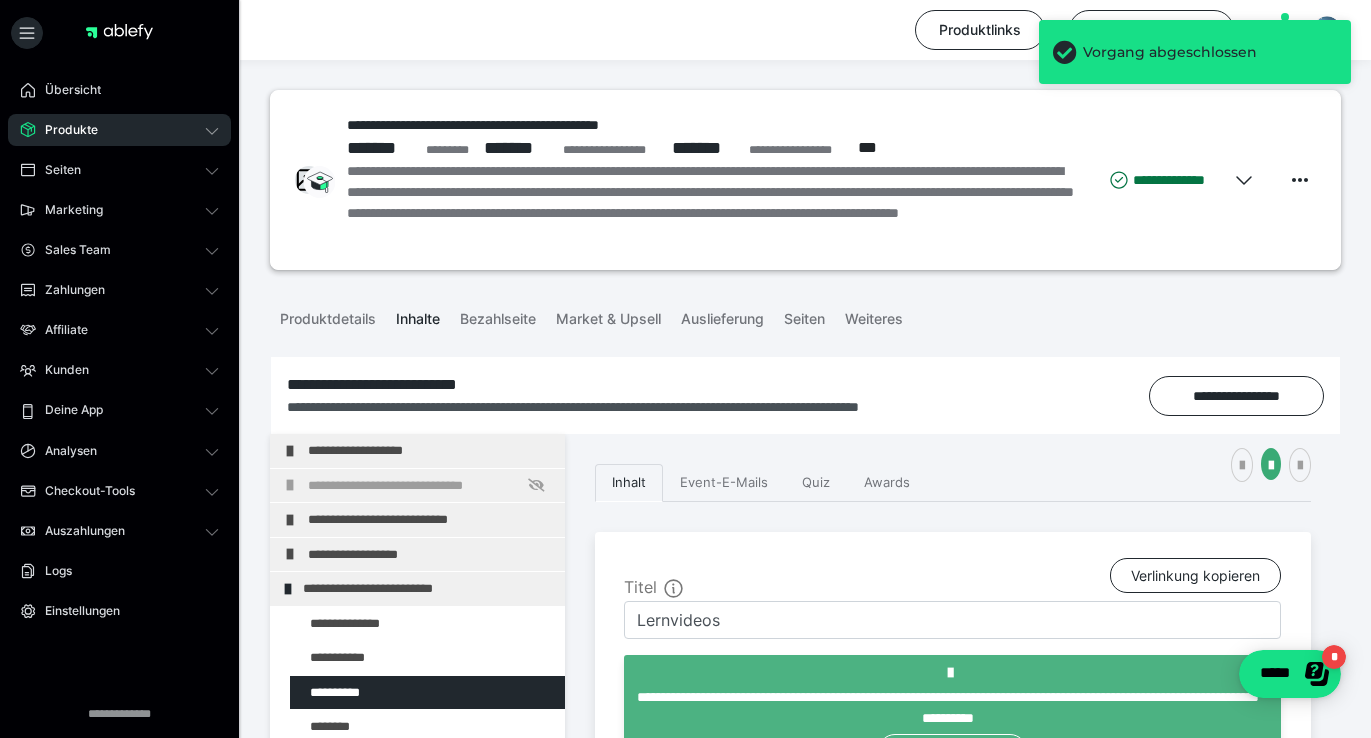 click on "Produkte" at bounding box center (64, 130) 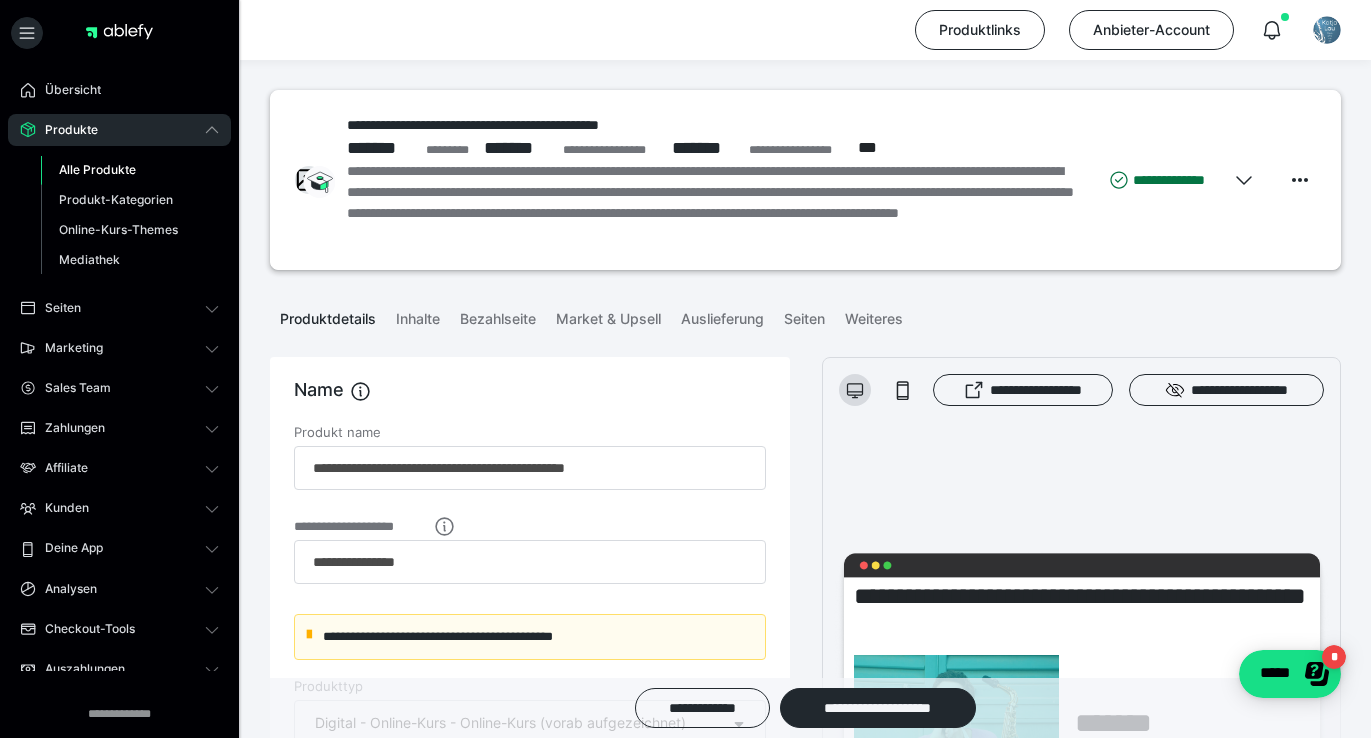 click on "Alle Produkte" at bounding box center [97, 169] 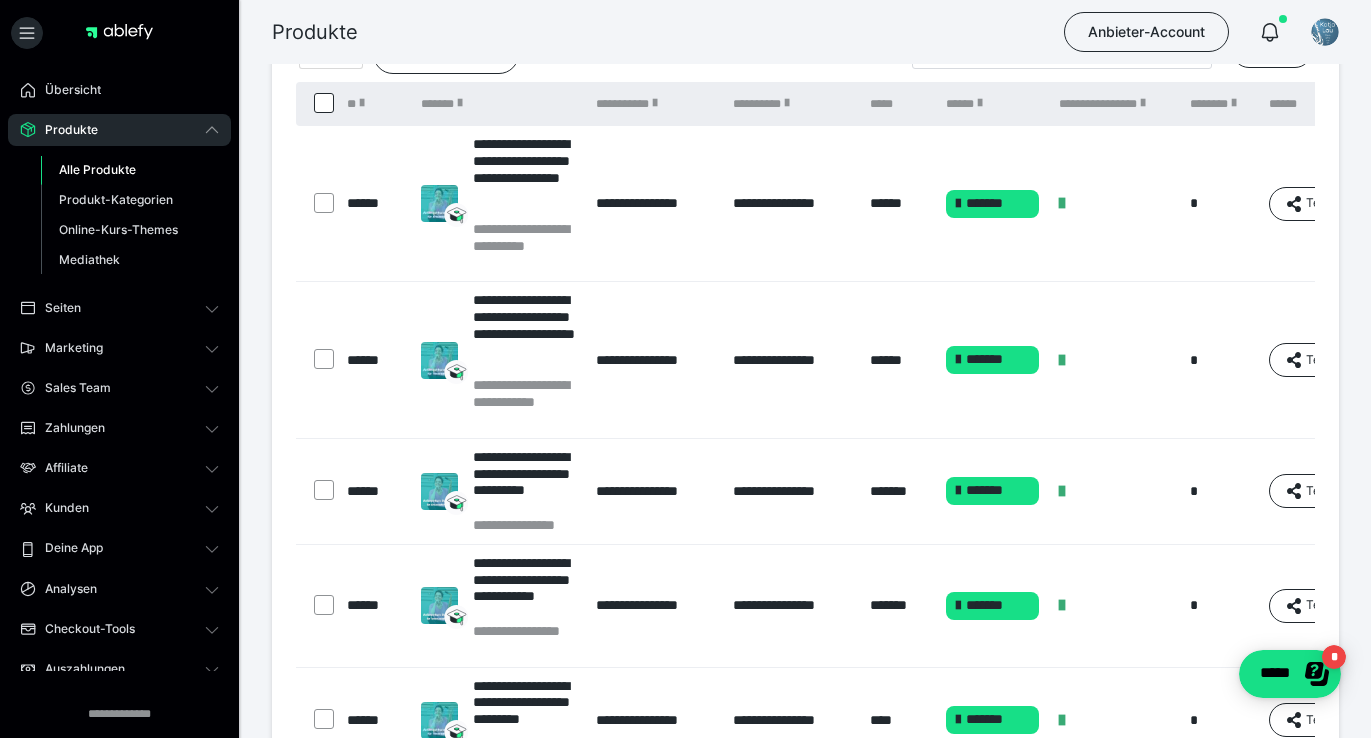 scroll, scrollTop: 117, scrollLeft: 0, axis: vertical 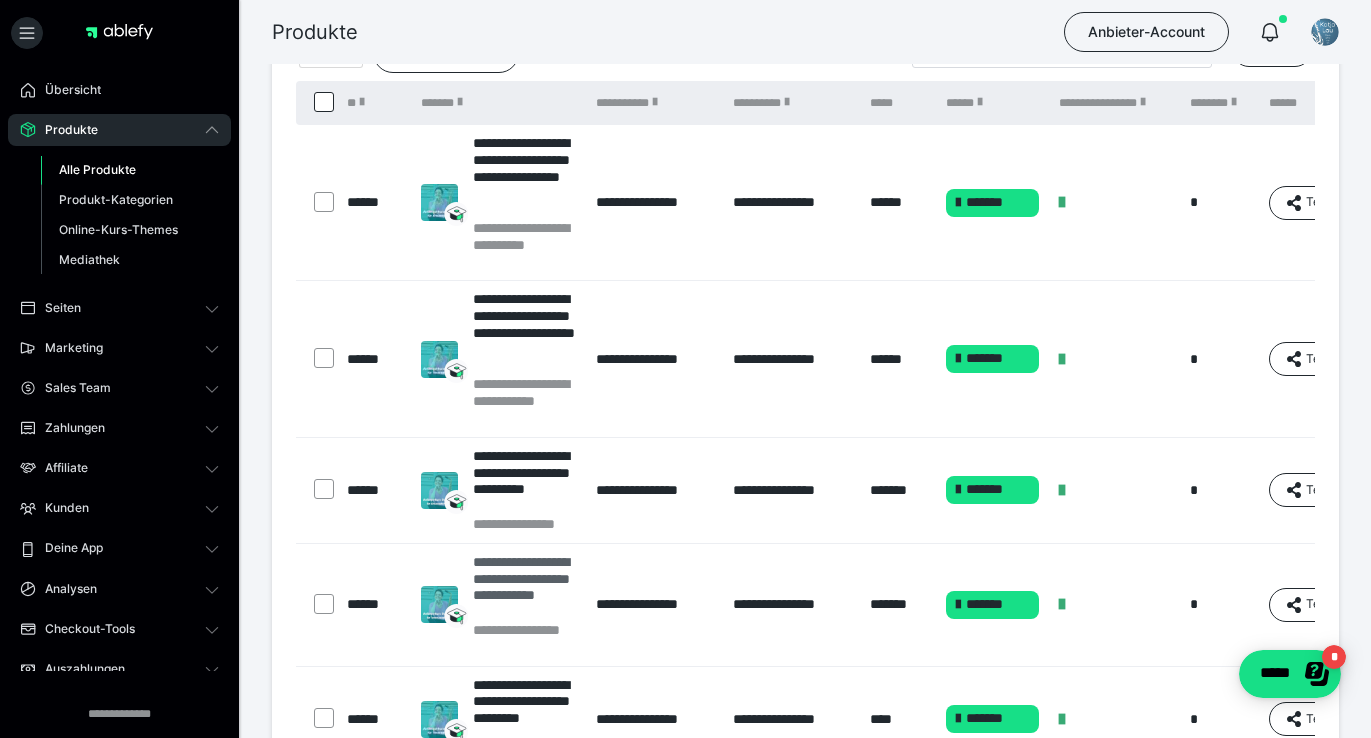 click on "**********" at bounding box center [525, 587] 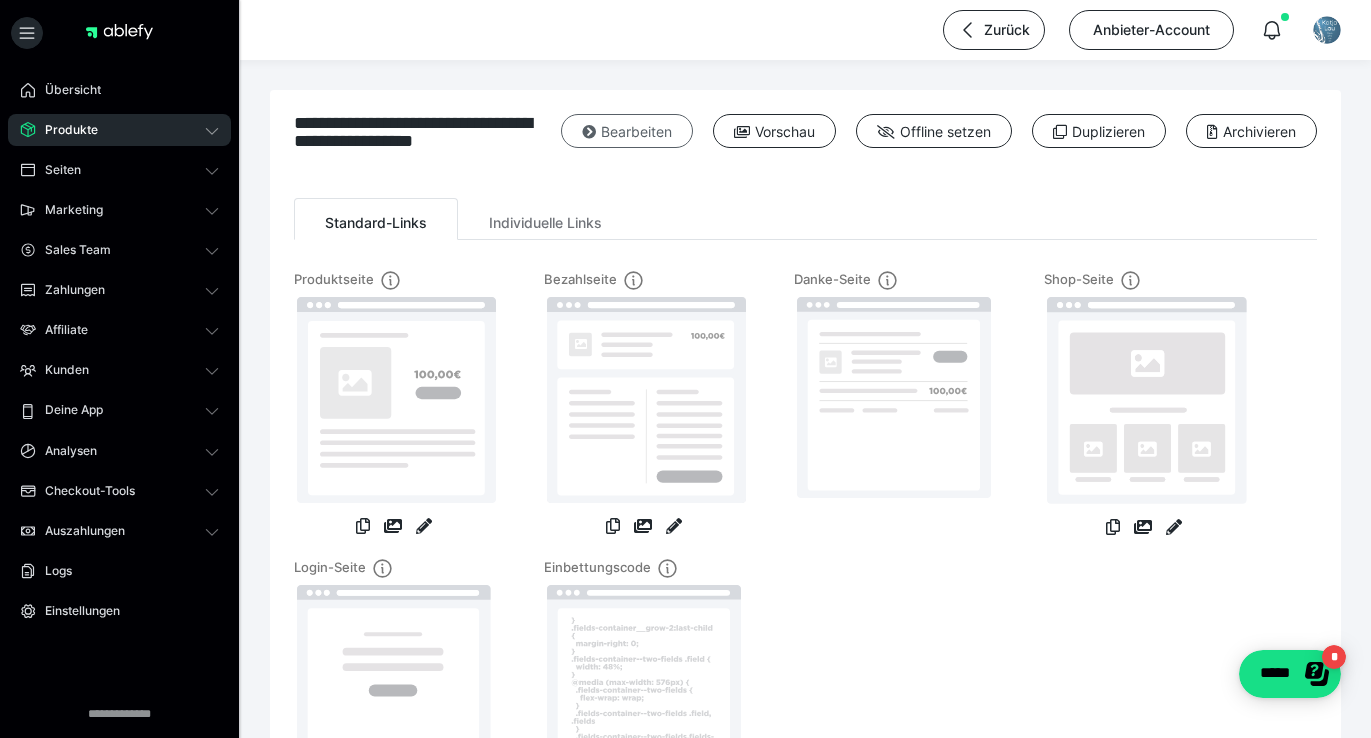 click on "Bearbeiten" at bounding box center (627, 131) 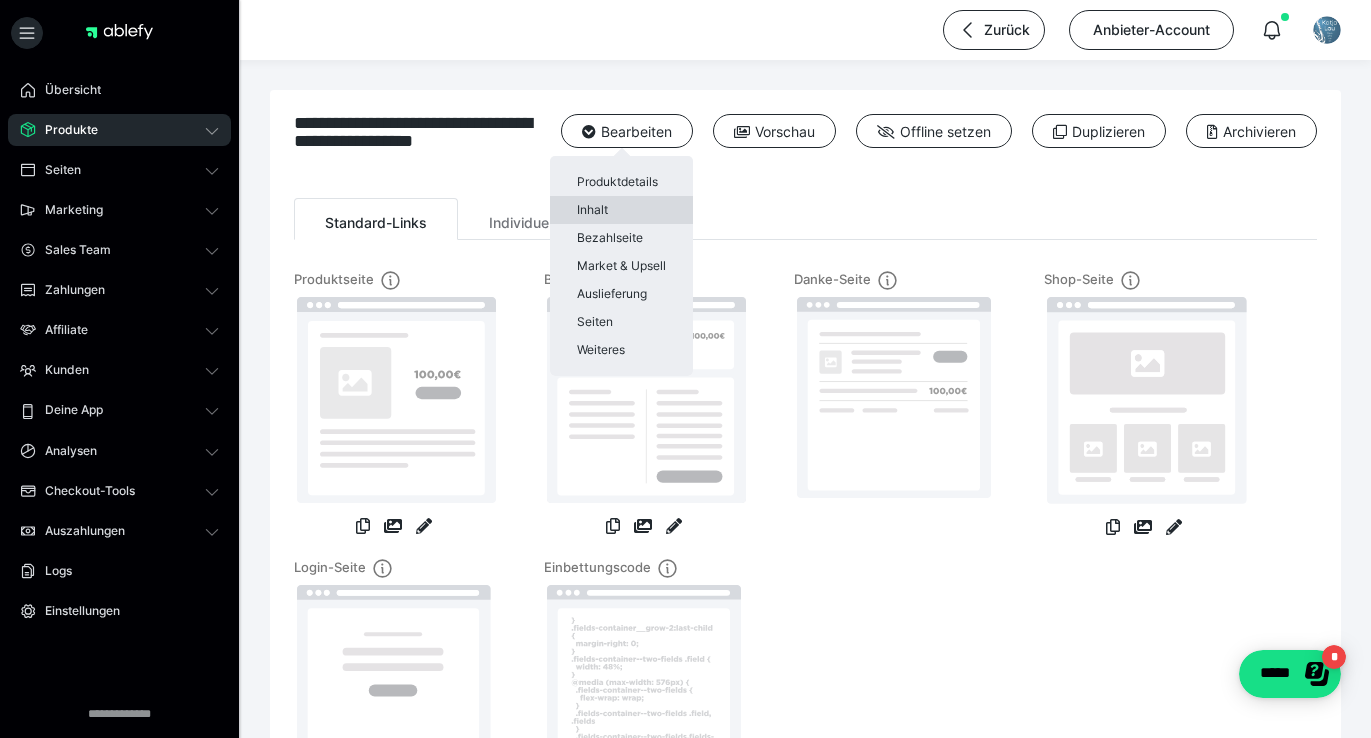 click on "Inhalt" at bounding box center (621, 210) 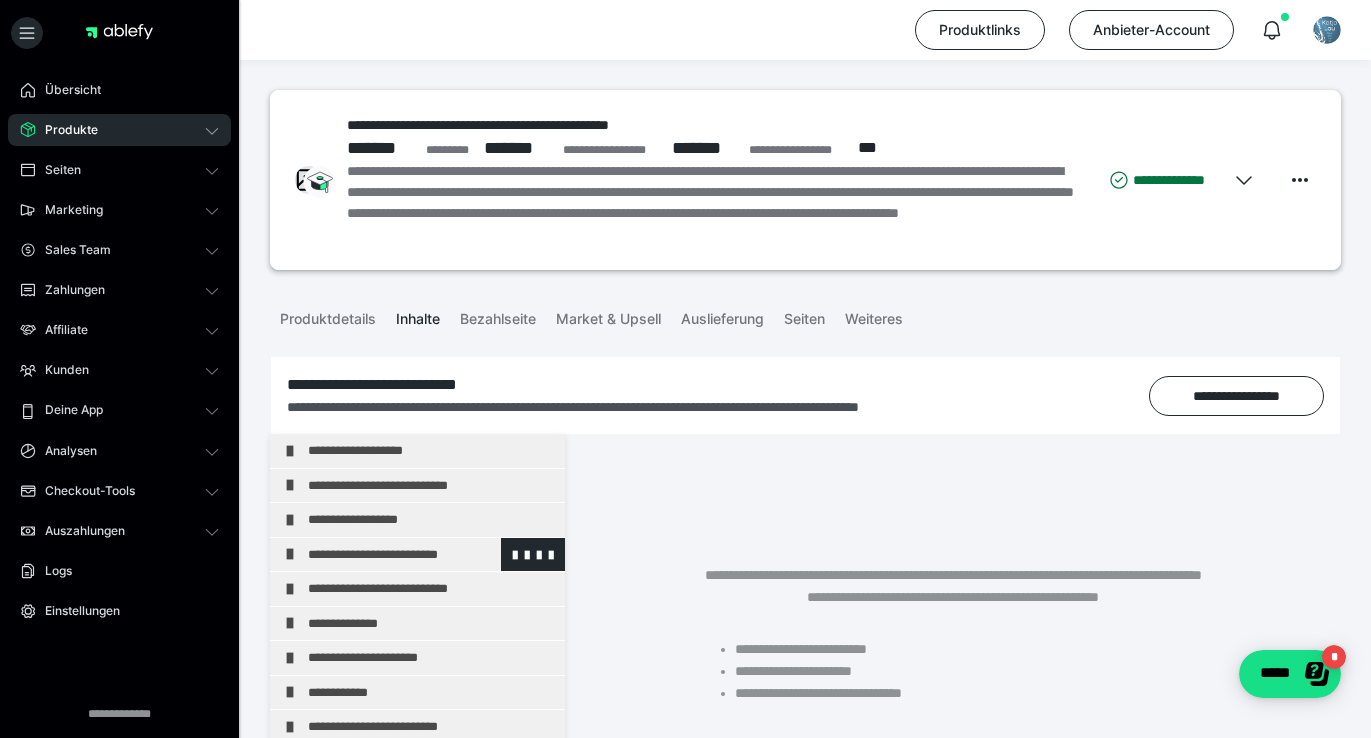 click on "**********" at bounding box center [431, 555] 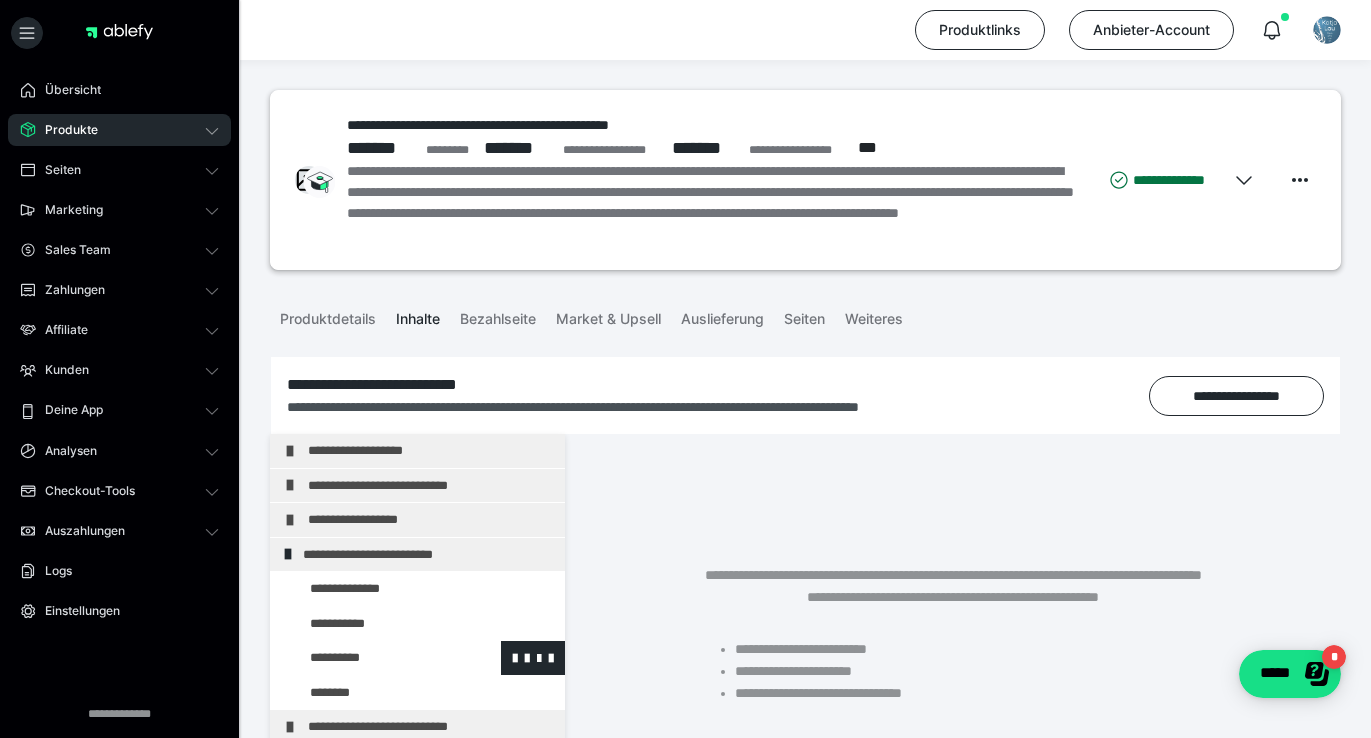 click at bounding box center [375, 658] 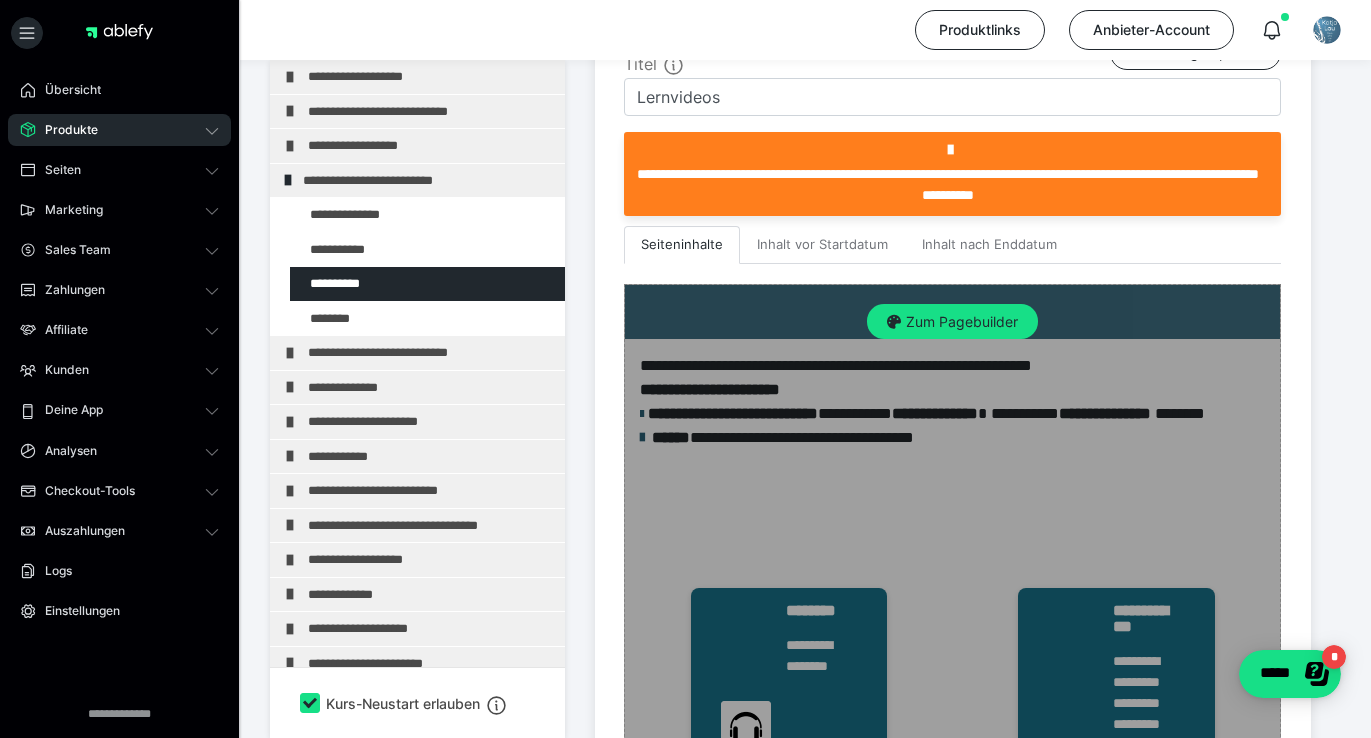 scroll, scrollTop: 546, scrollLeft: 0, axis: vertical 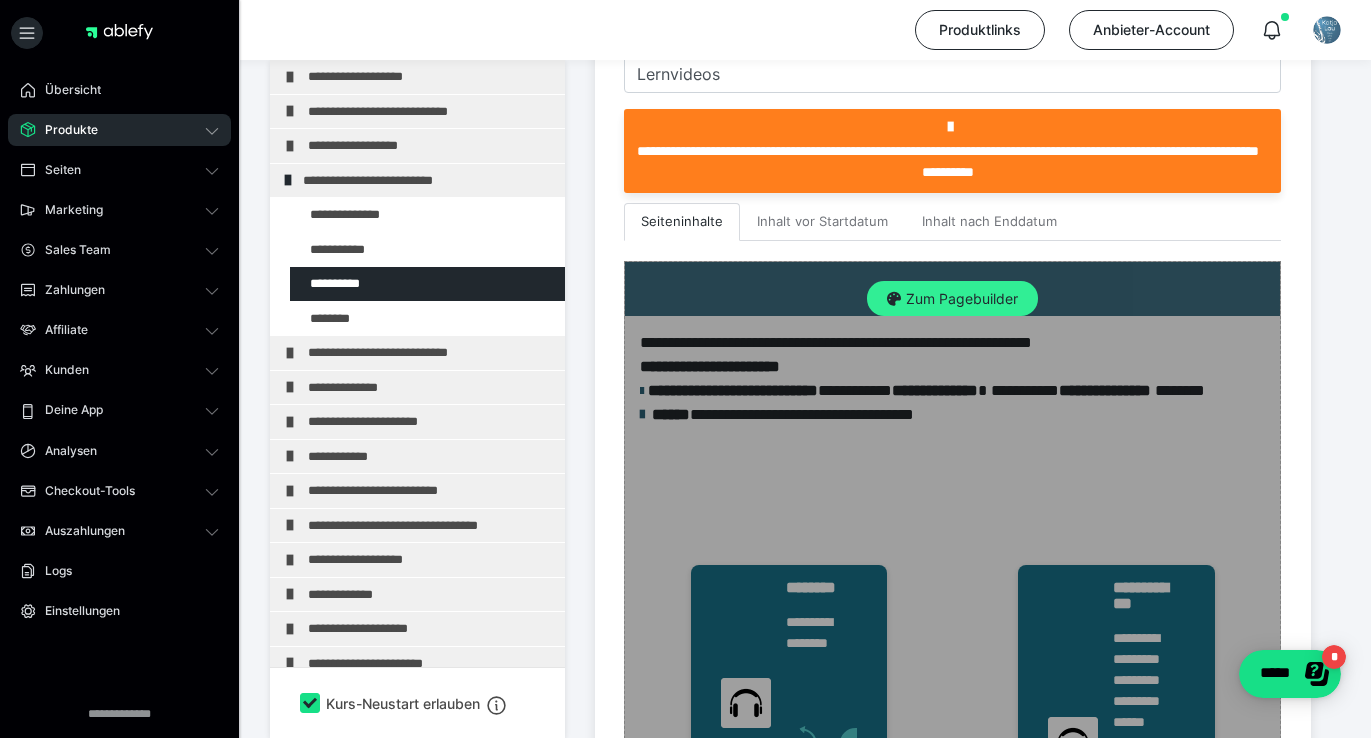 click on "Zum Pagebuilder" at bounding box center (952, 299) 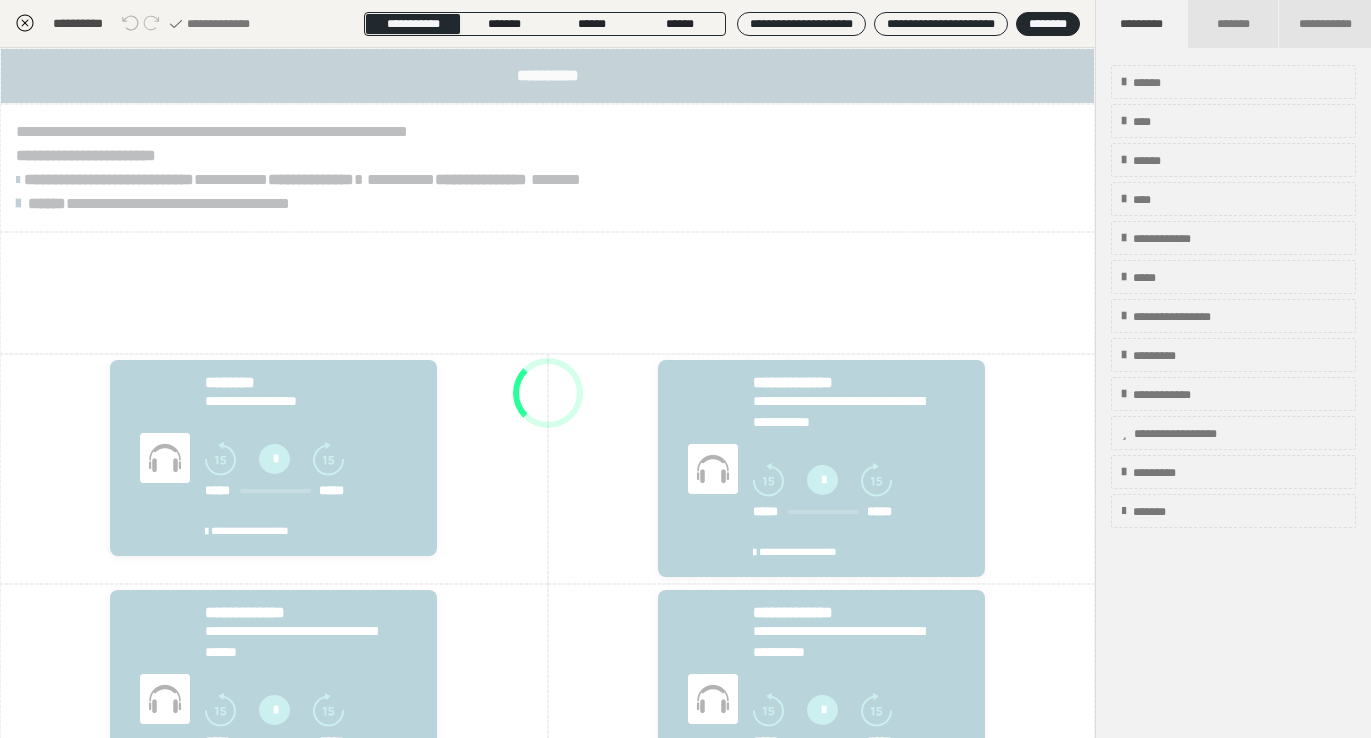 scroll, scrollTop: 374, scrollLeft: 0, axis: vertical 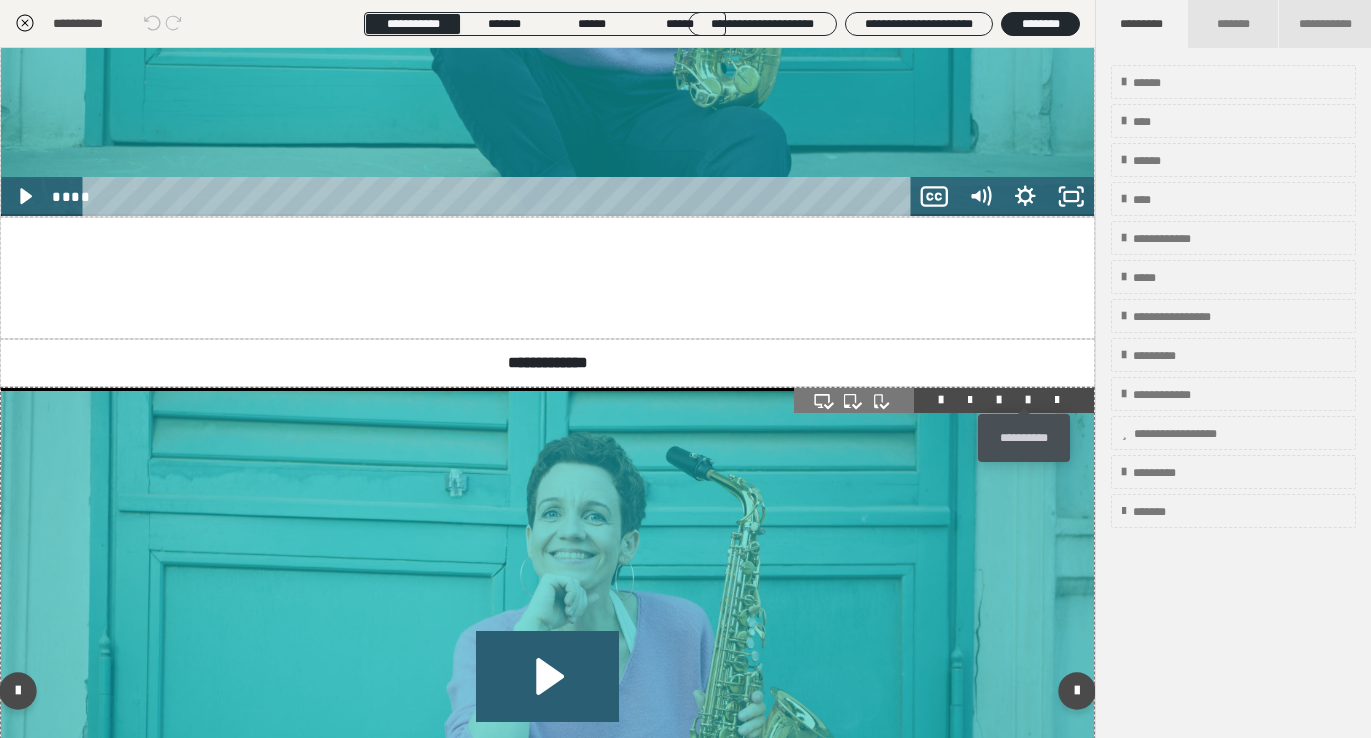 click at bounding box center [1028, 400] 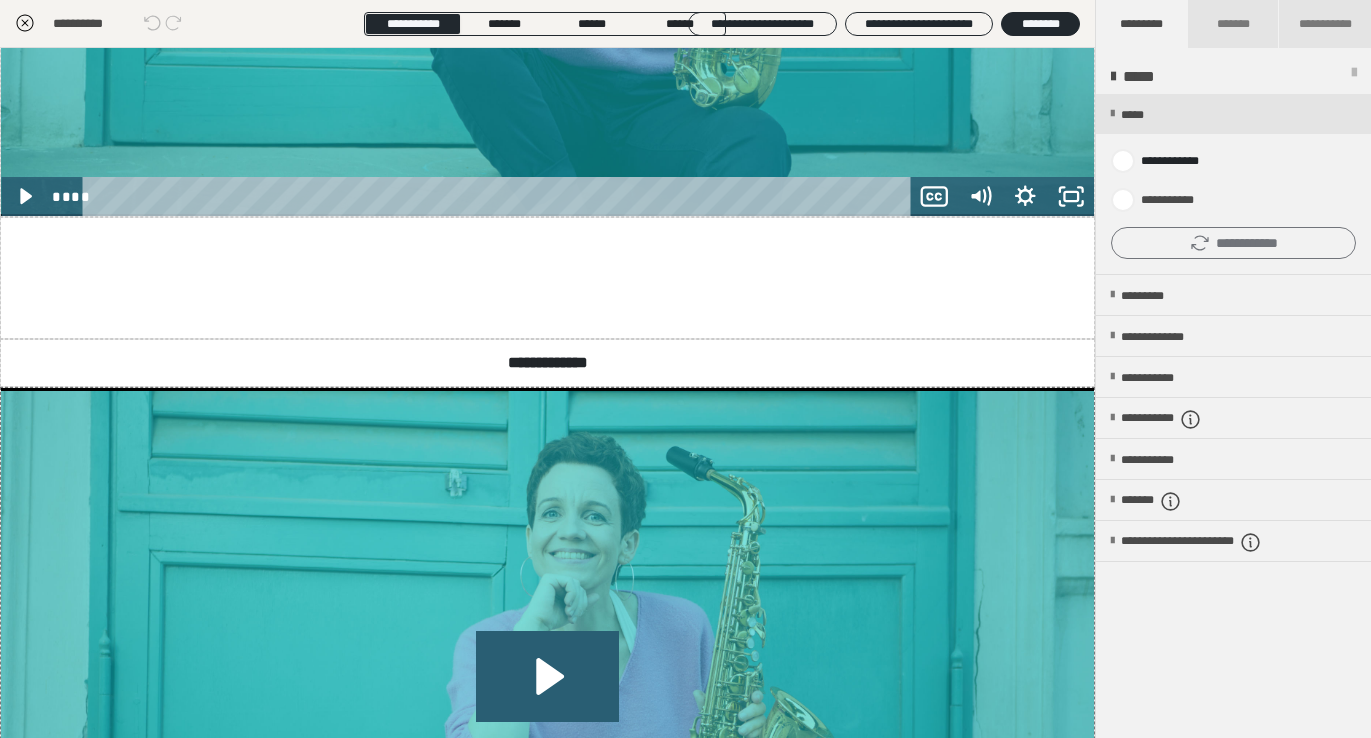 click 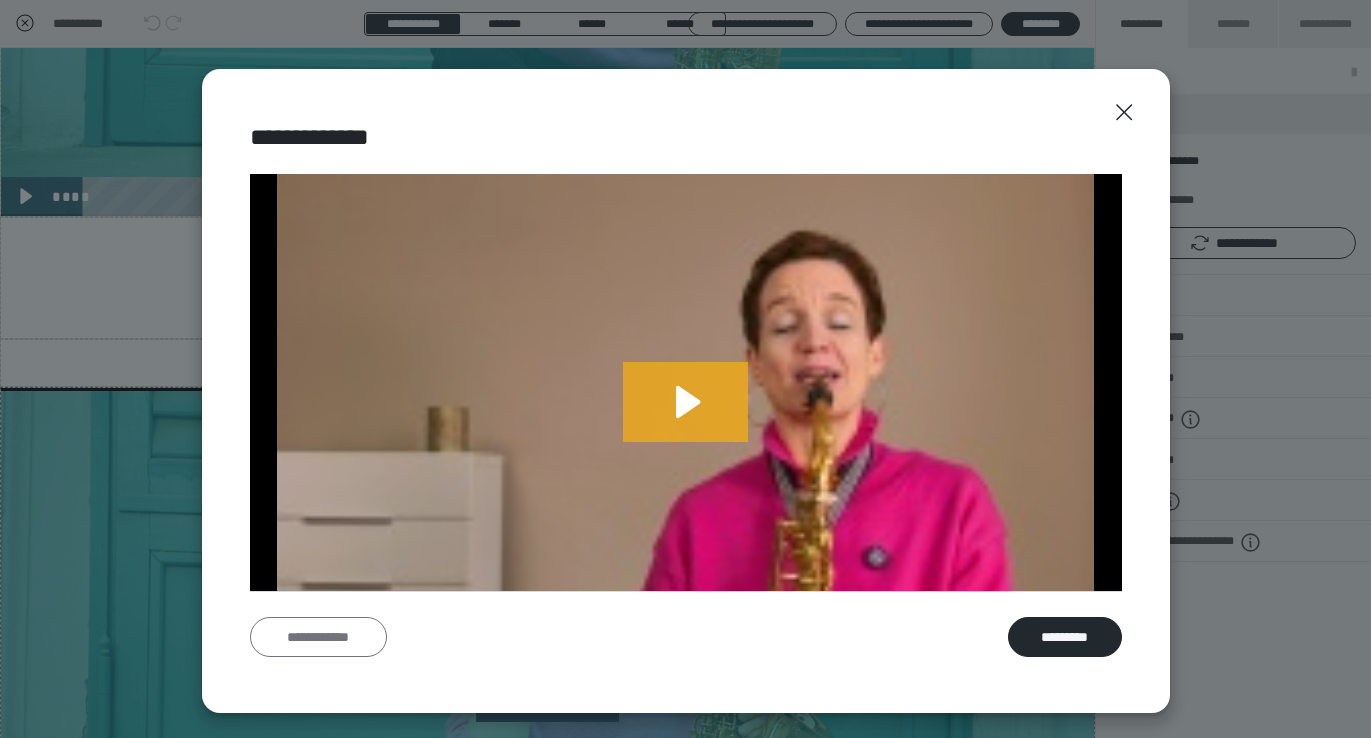 click on "**********" at bounding box center (318, 637) 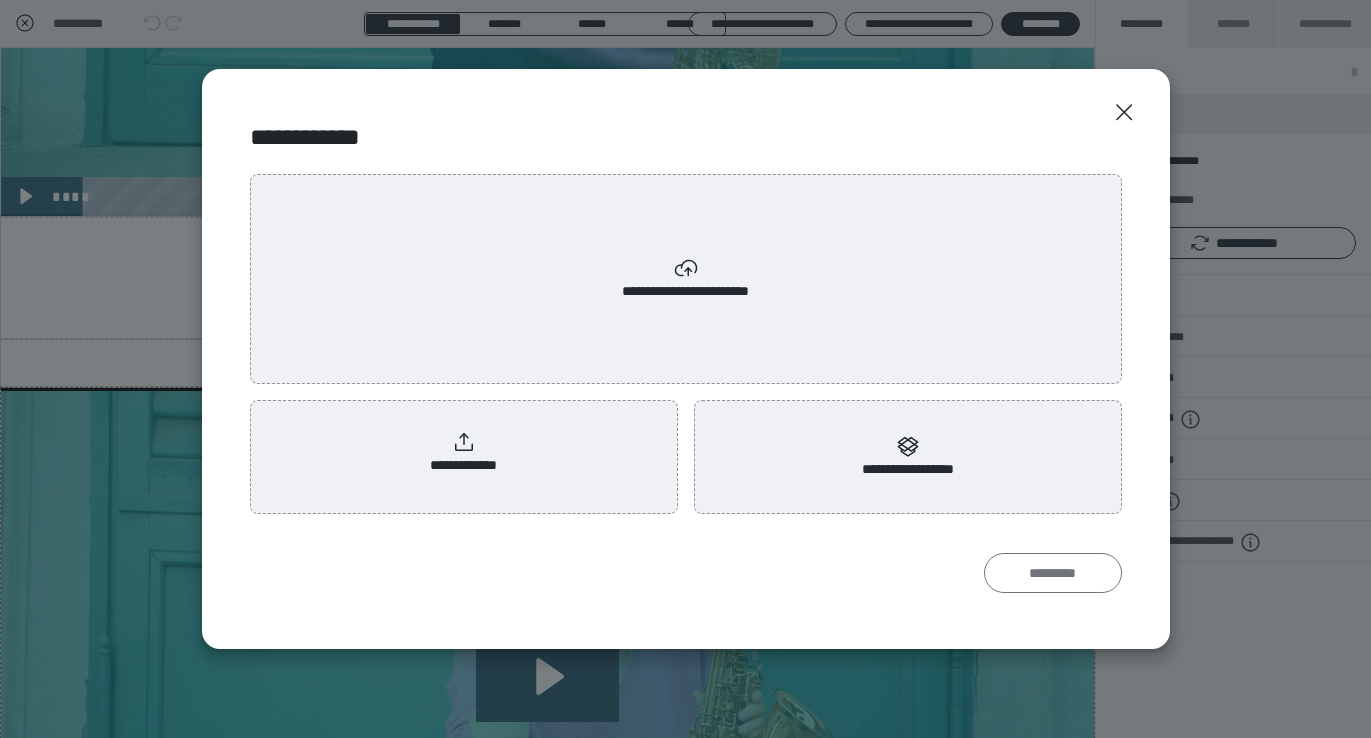 scroll, scrollTop: 0, scrollLeft: 0, axis: both 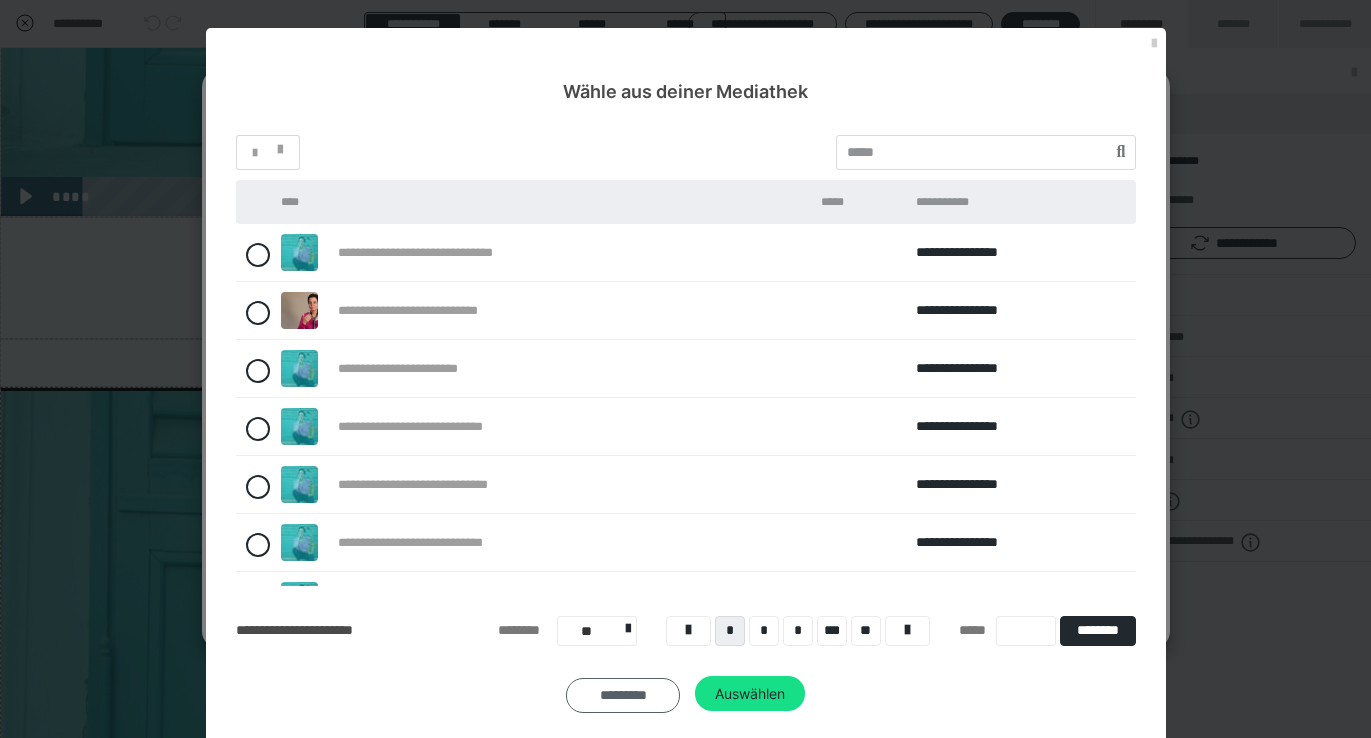 click on "*********" at bounding box center [623, 696] 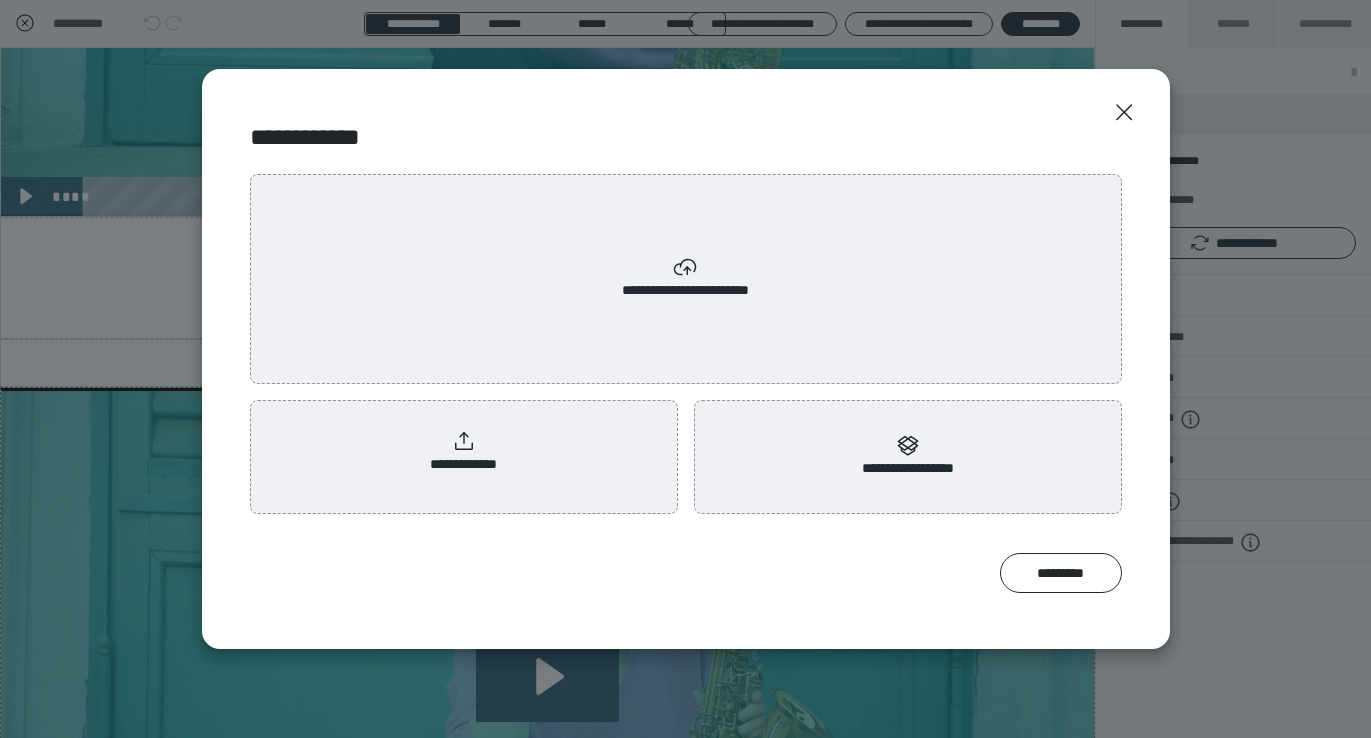click on "**********" at bounding box center (907, 456) 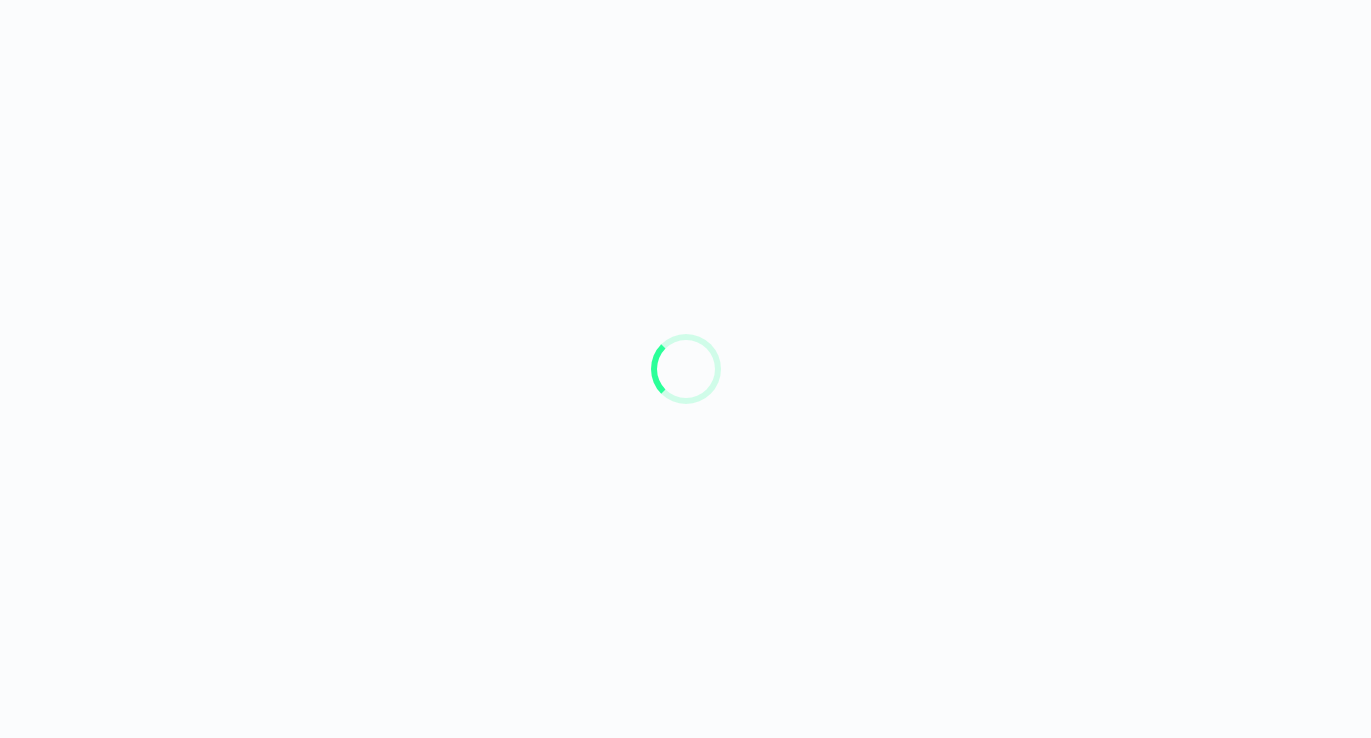 scroll, scrollTop: 0, scrollLeft: 0, axis: both 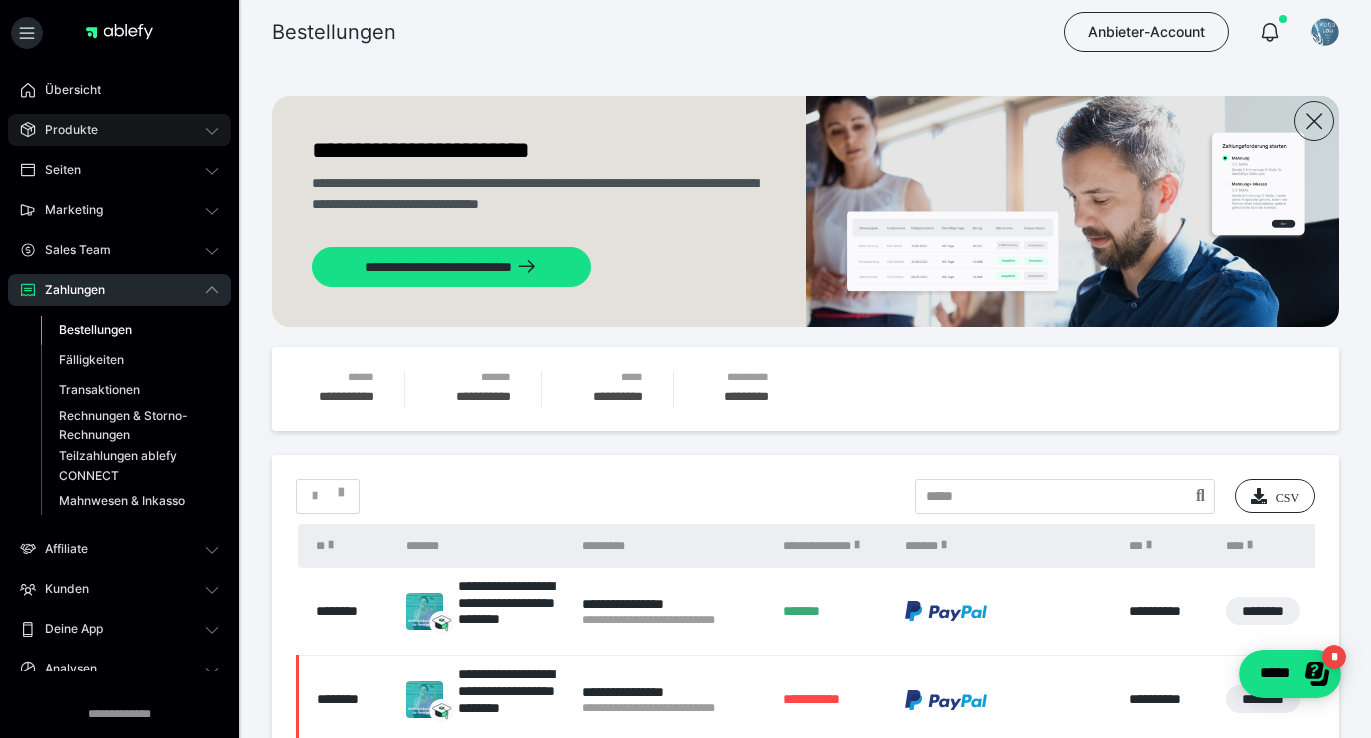 click on "Produkte" at bounding box center (64, 130) 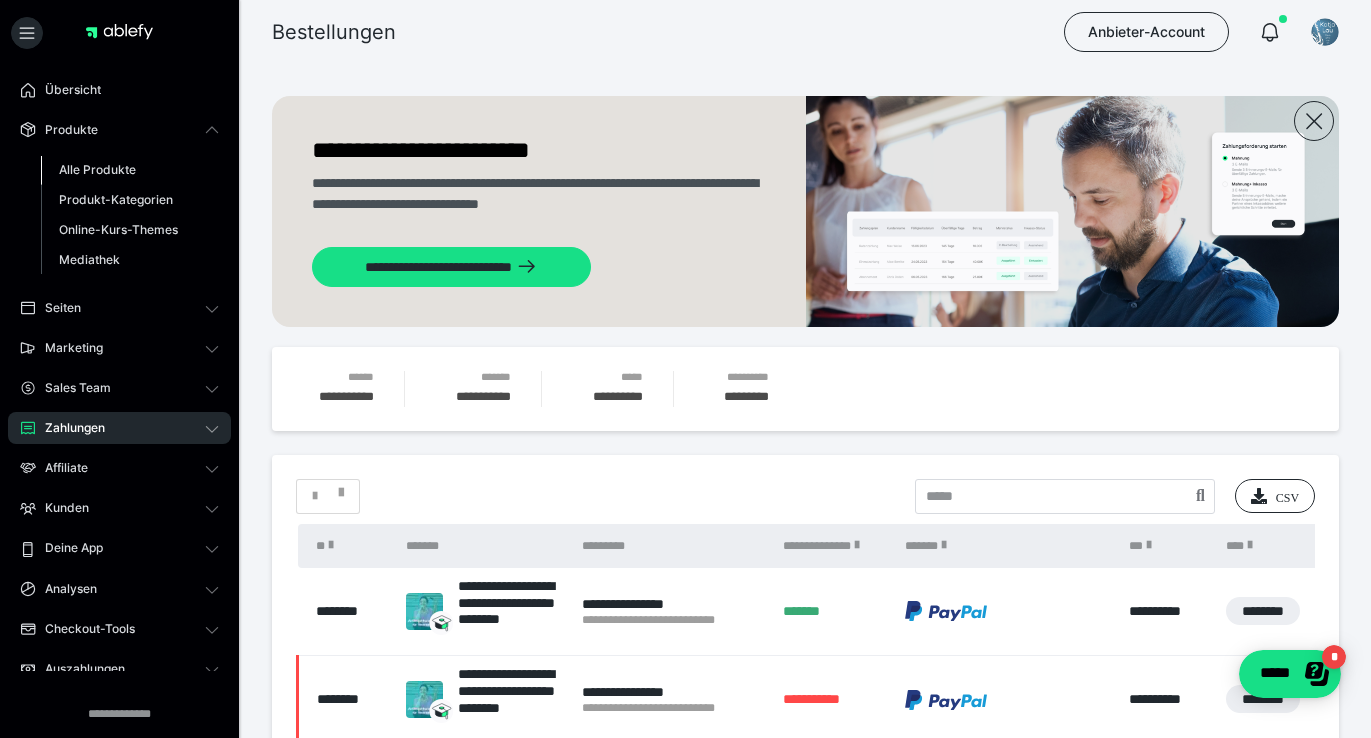 click on "Alle Produkte" at bounding box center (97, 169) 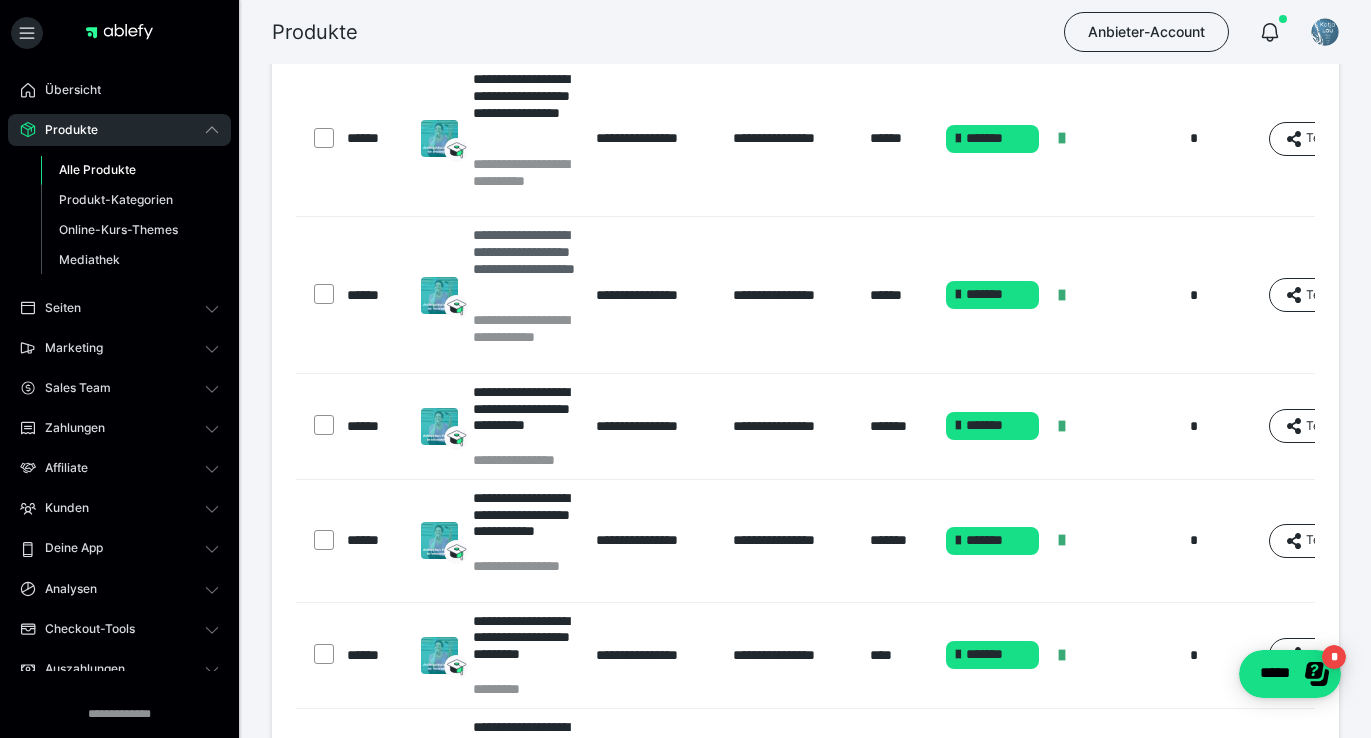 scroll, scrollTop: 194, scrollLeft: 0, axis: vertical 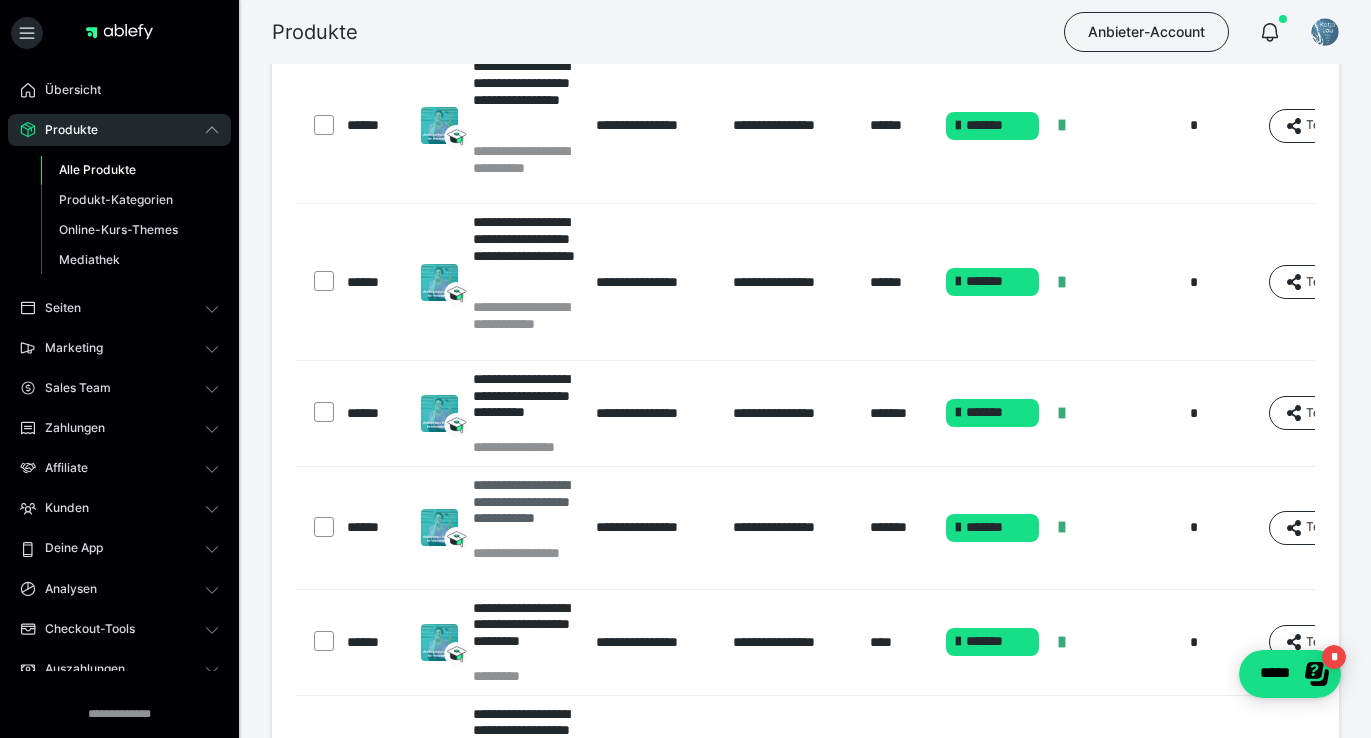 click on "**********" at bounding box center (525, 510) 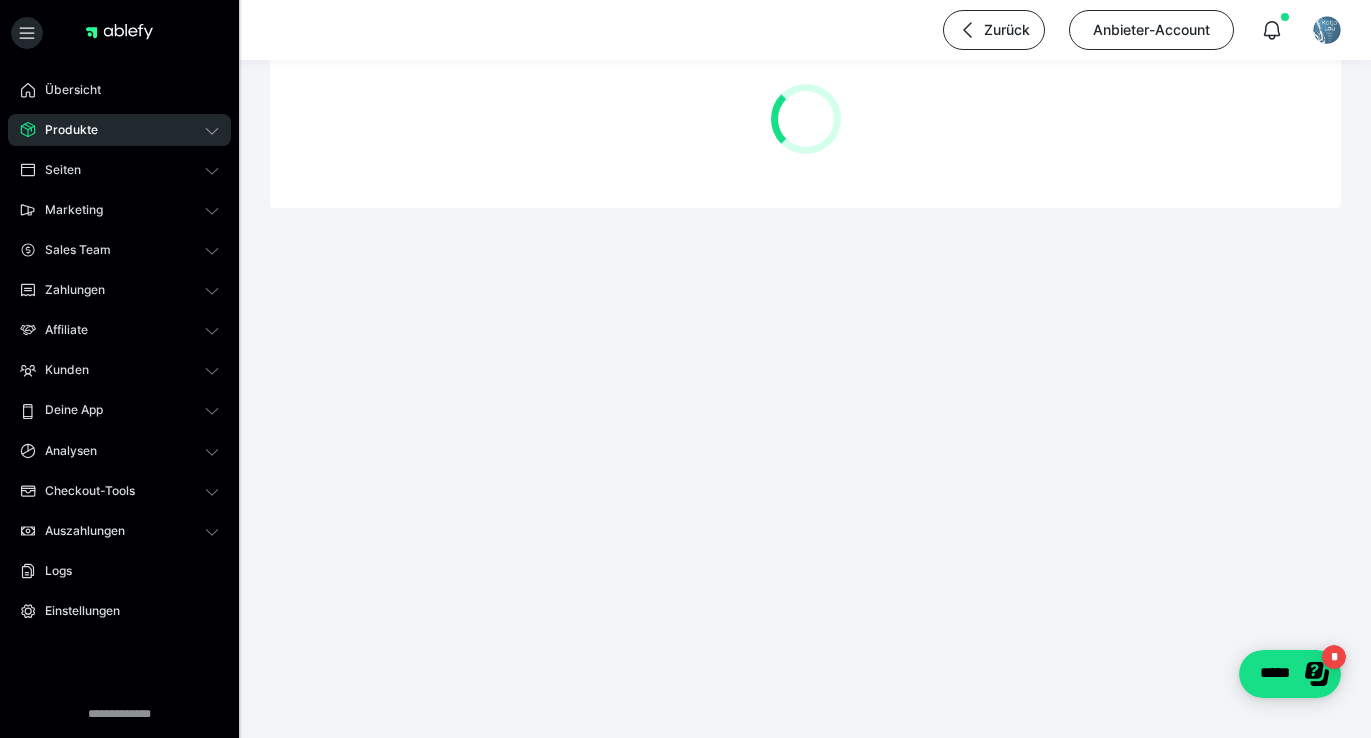 scroll, scrollTop: 0, scrollLeft: 0, axis: both 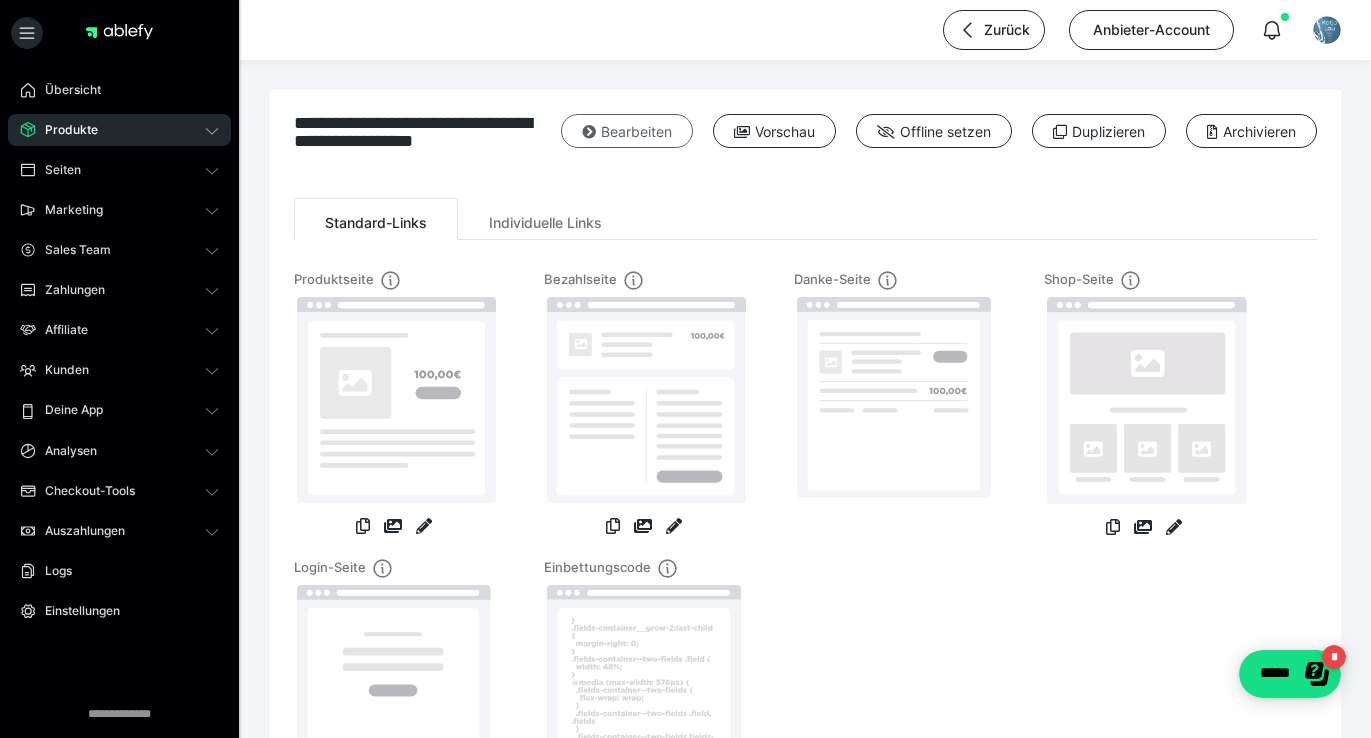 click on "Bearbeiten" at bounding box center [627, 131] 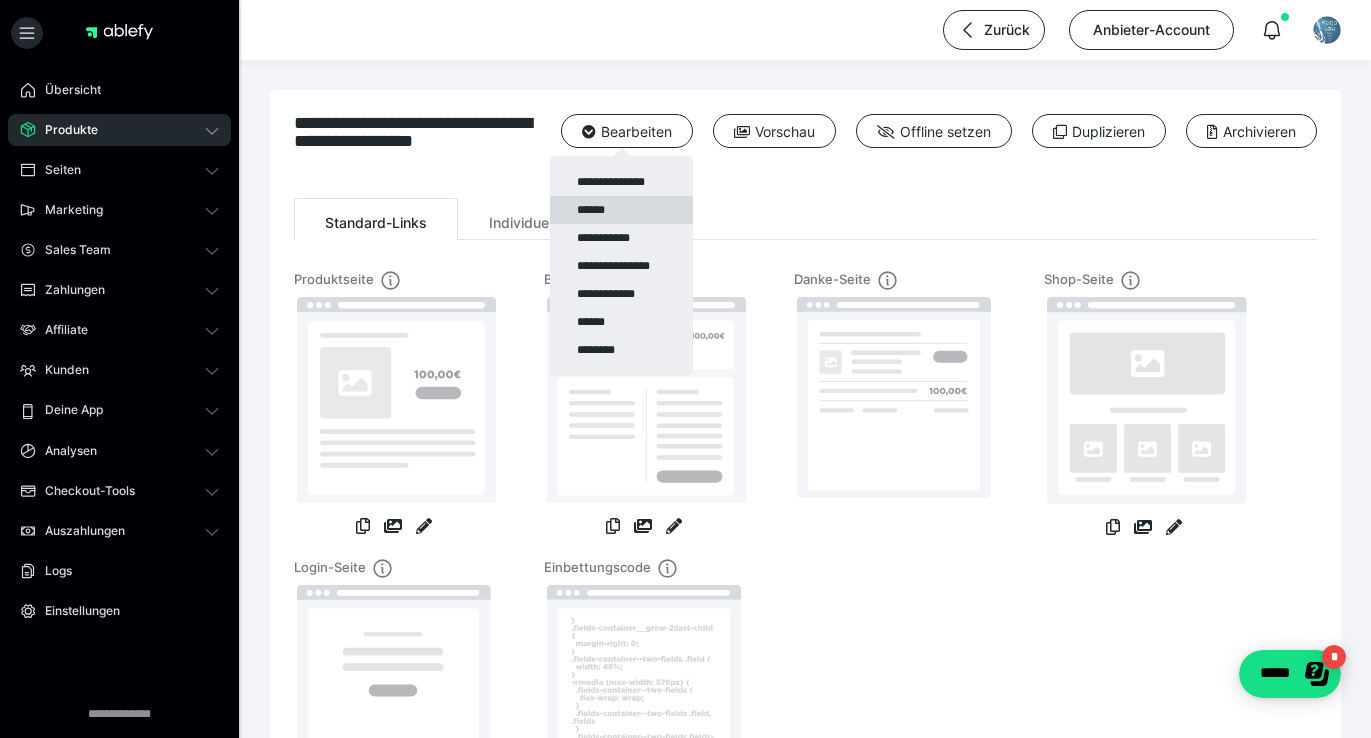 click on "******" at bounding box center [621, 210] 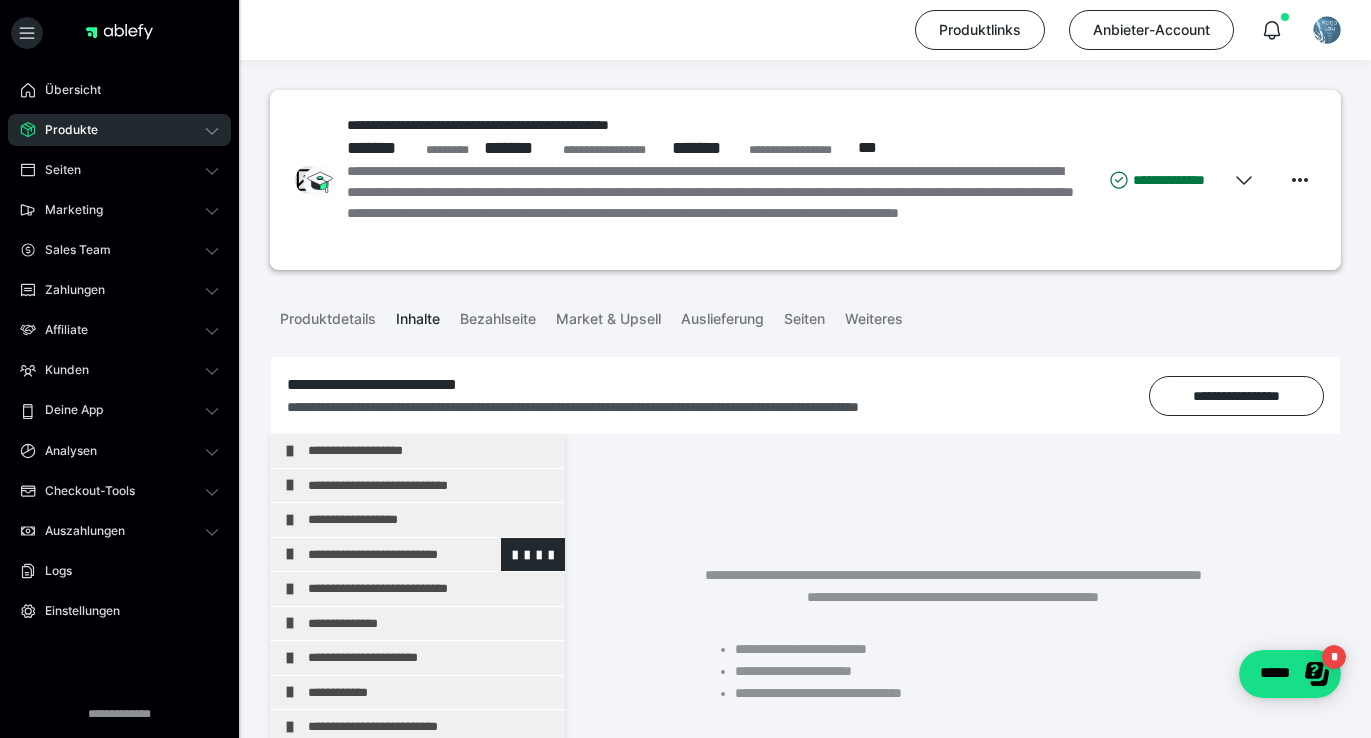 click on "**********" at bounding box center (431, 555) 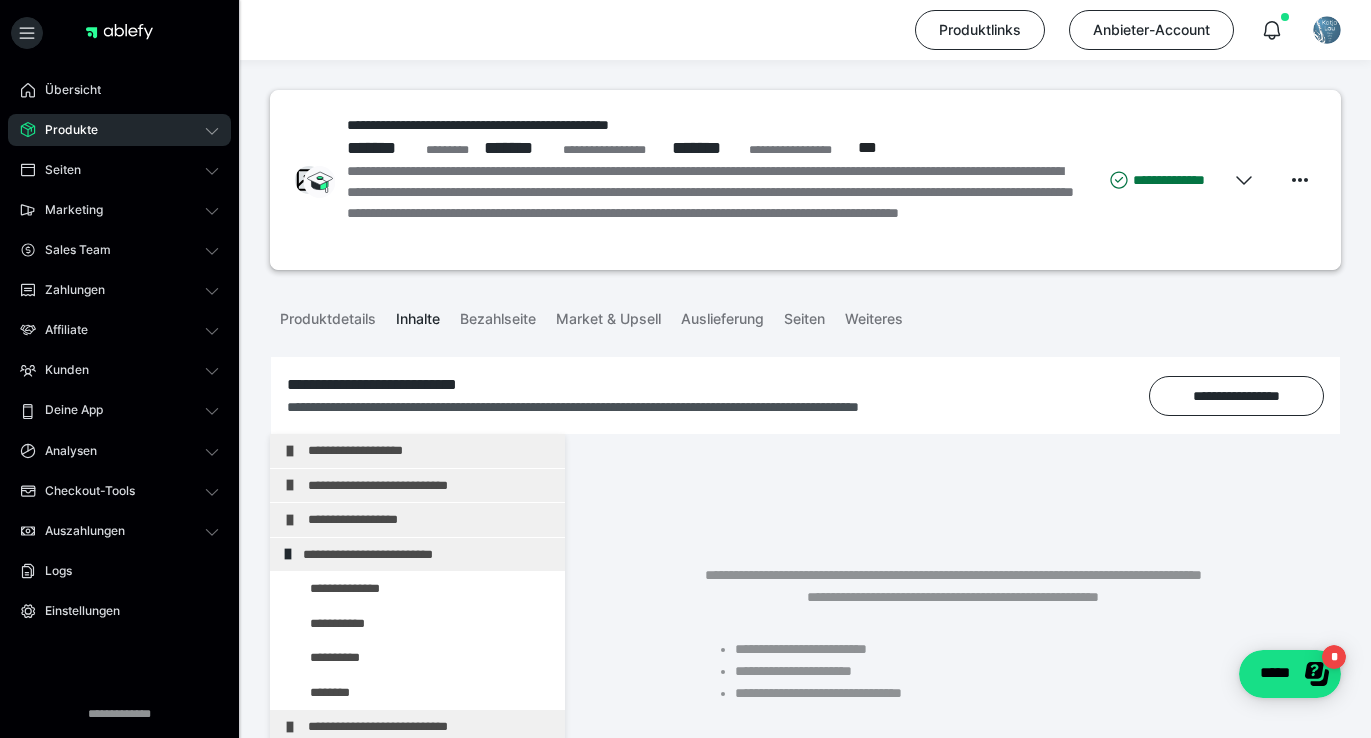 click on "**********" at bounding box center [426, 555] 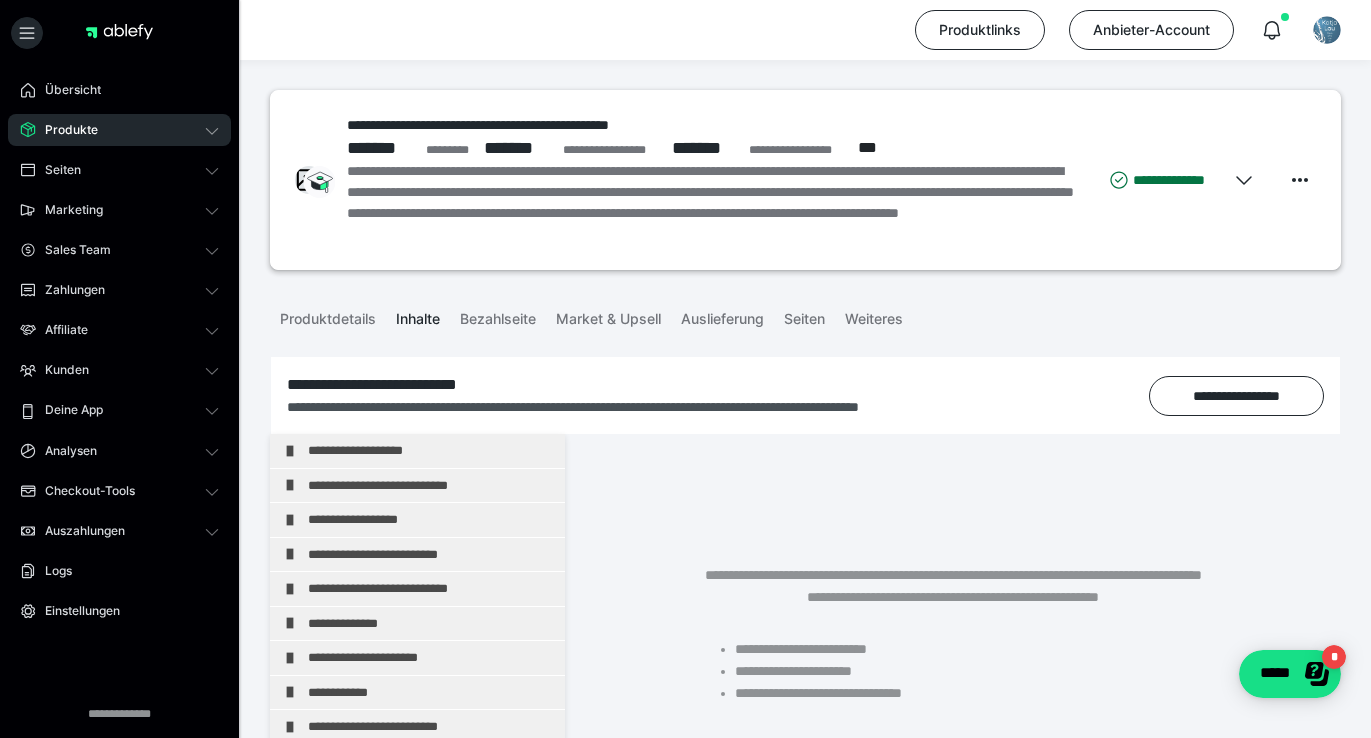 click on "**********" at bounding box center [431, 555] 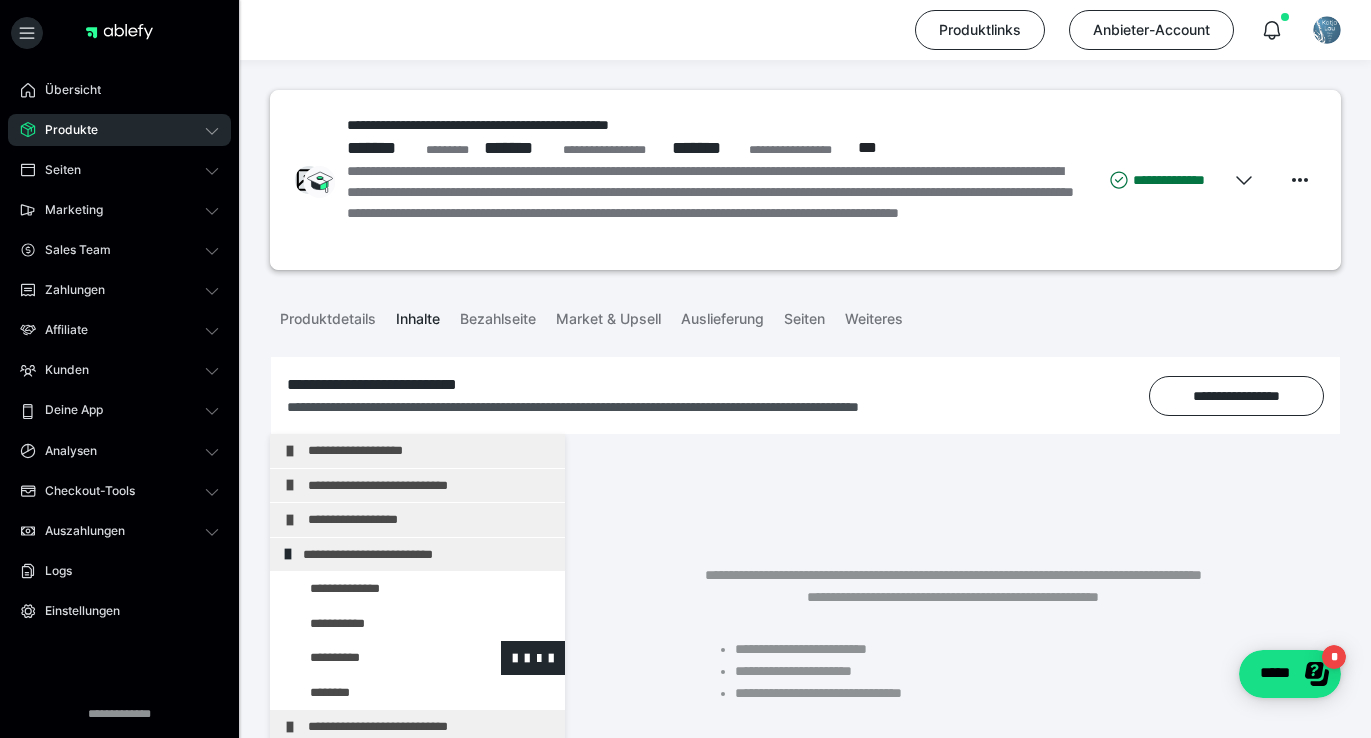 click at bounding box center (375, 658) 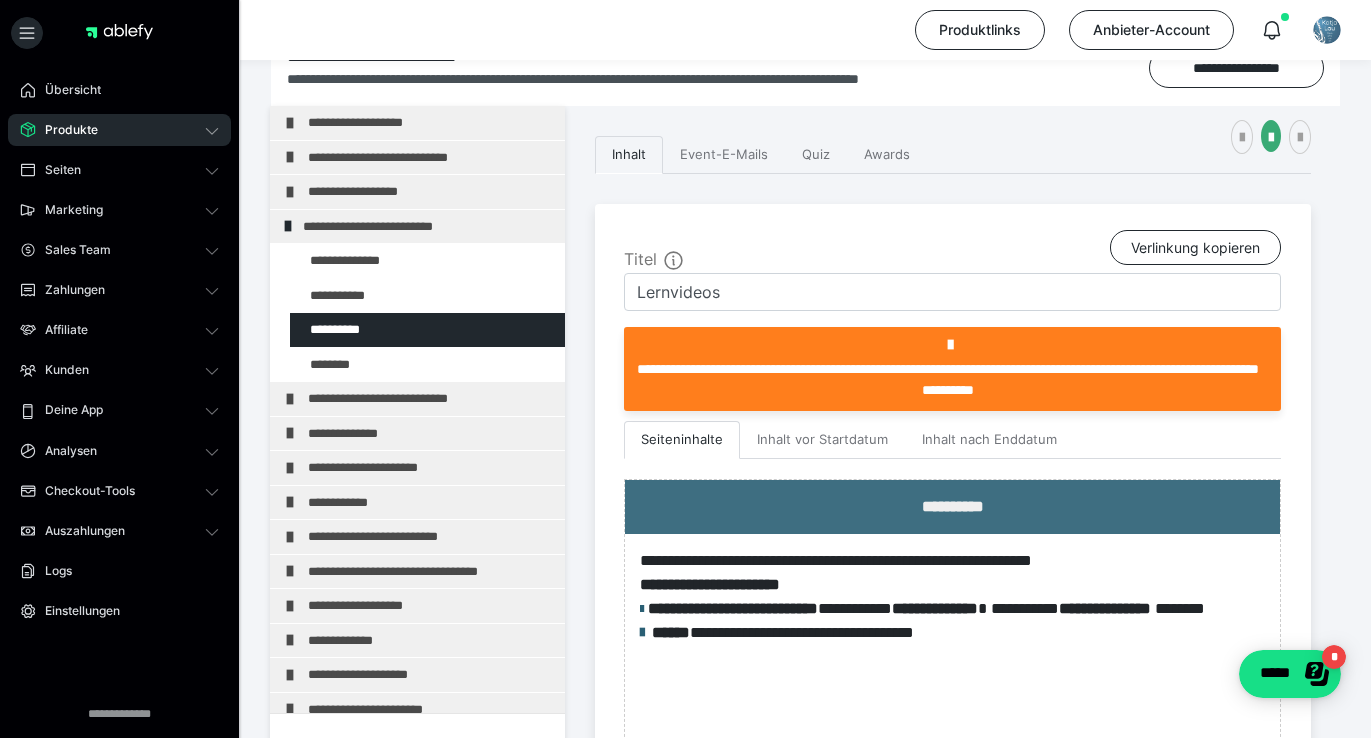 scroll, scrollTop: 502, scrollLeft: 0, axis: vertical 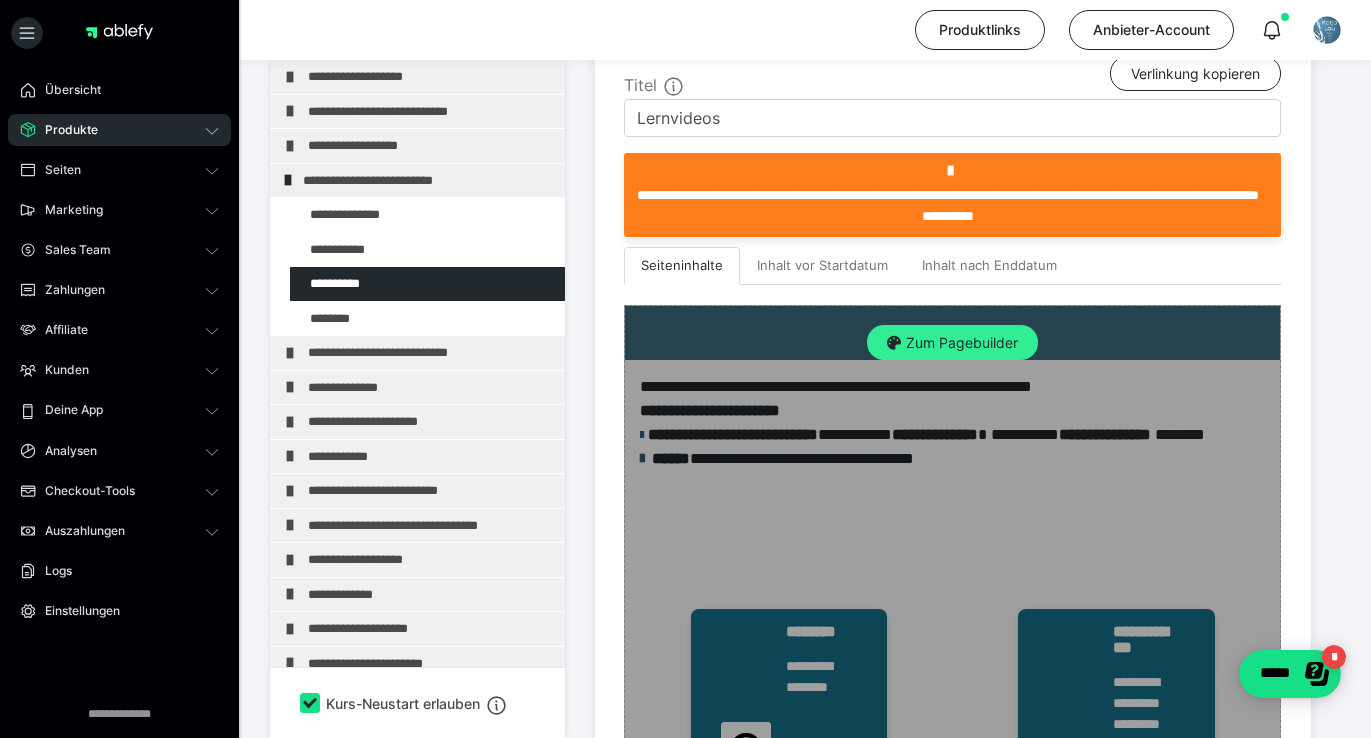click on "Zum Pagebuilder" at bounding box center (952, 343) 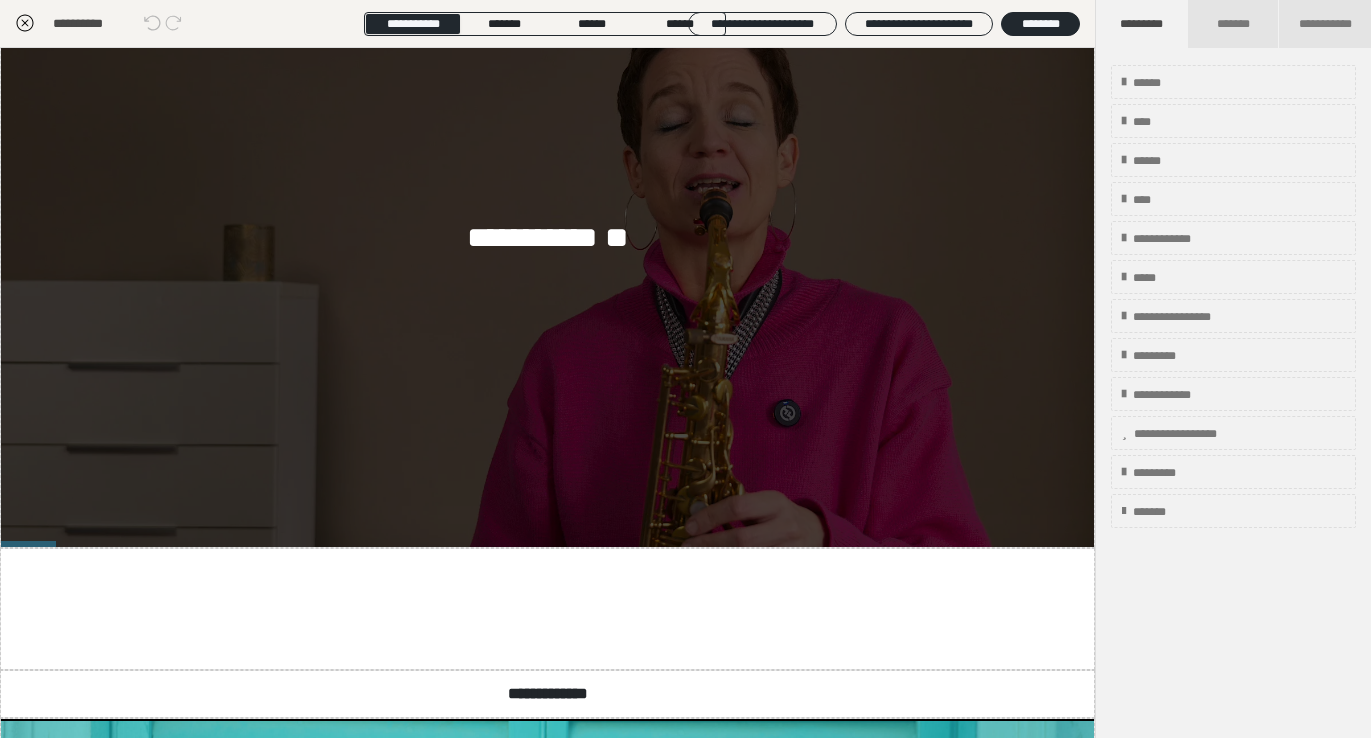 scroll, scrollTop: 1978, scrollLeft: 0, axis: vertical 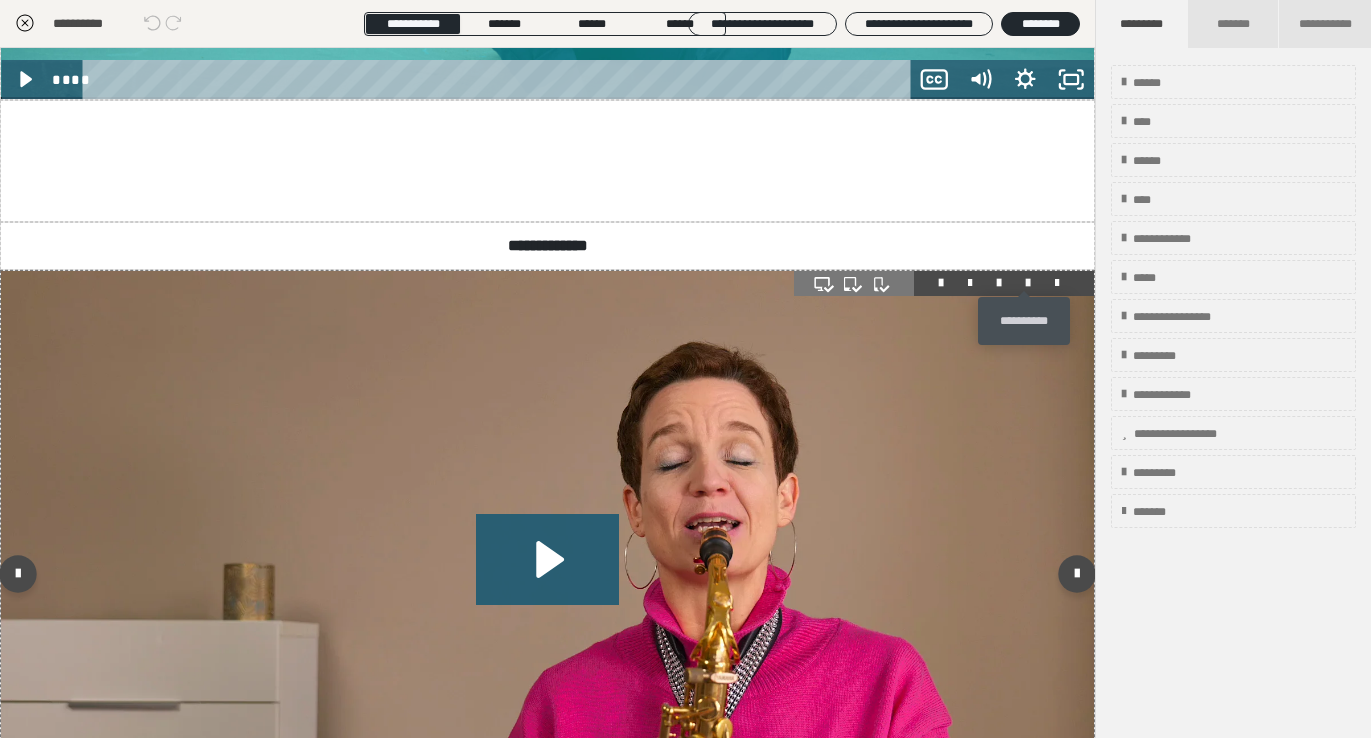 click at bounding box center (1028, 283) 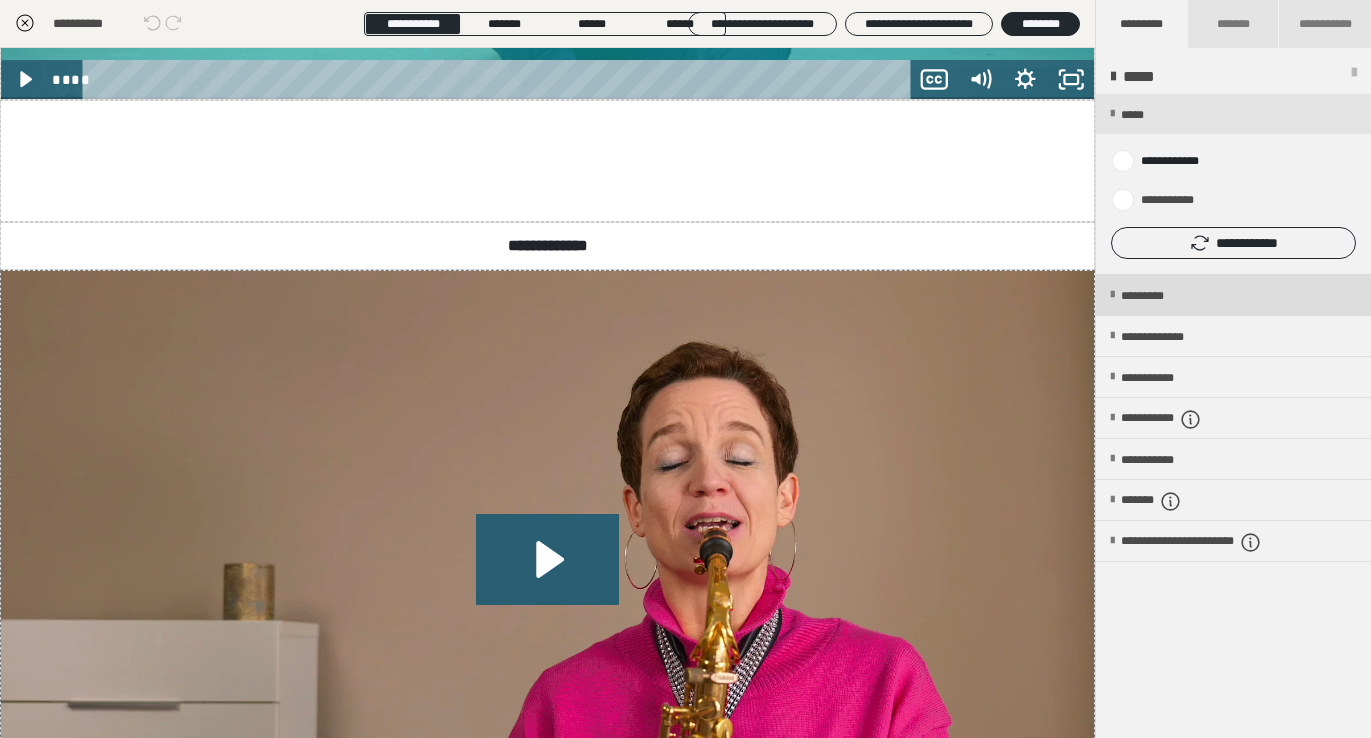 click on "*********" at bounding box center [1159, 296] 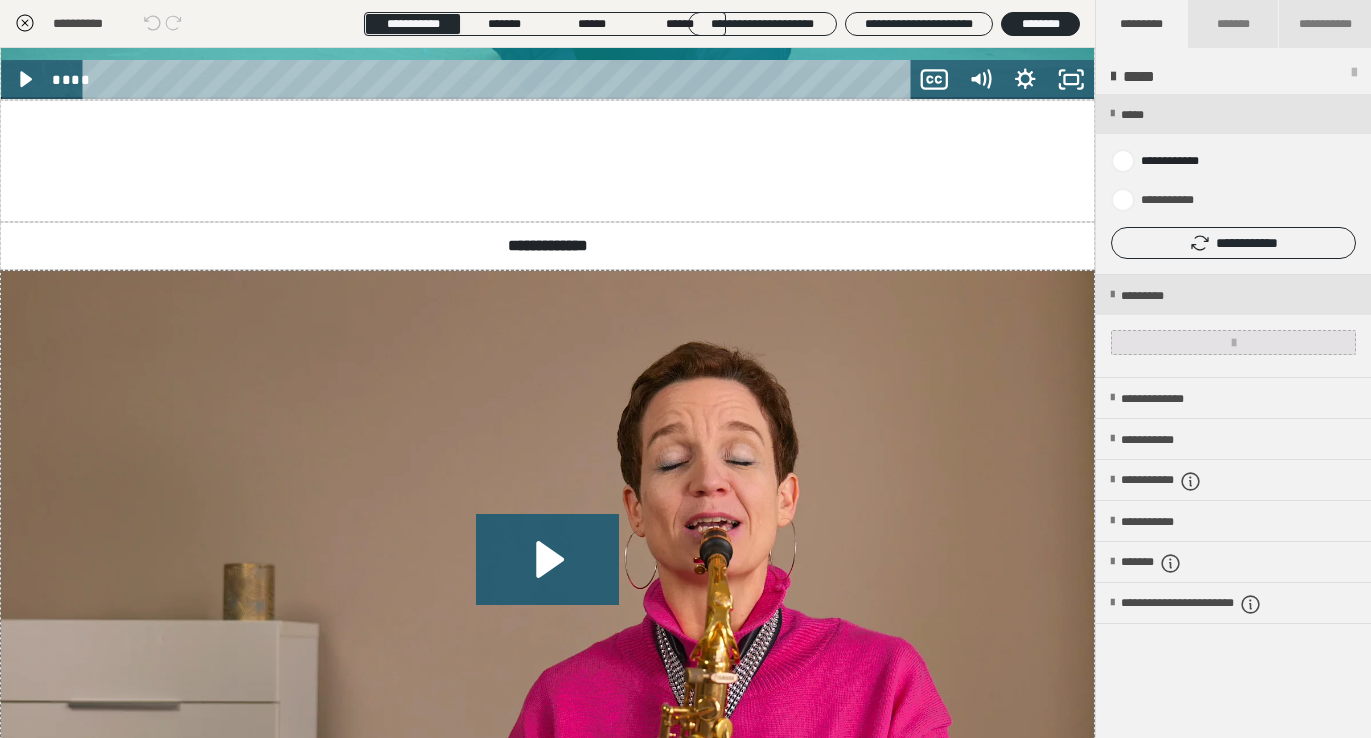 click at bounding box center [1233, 342] 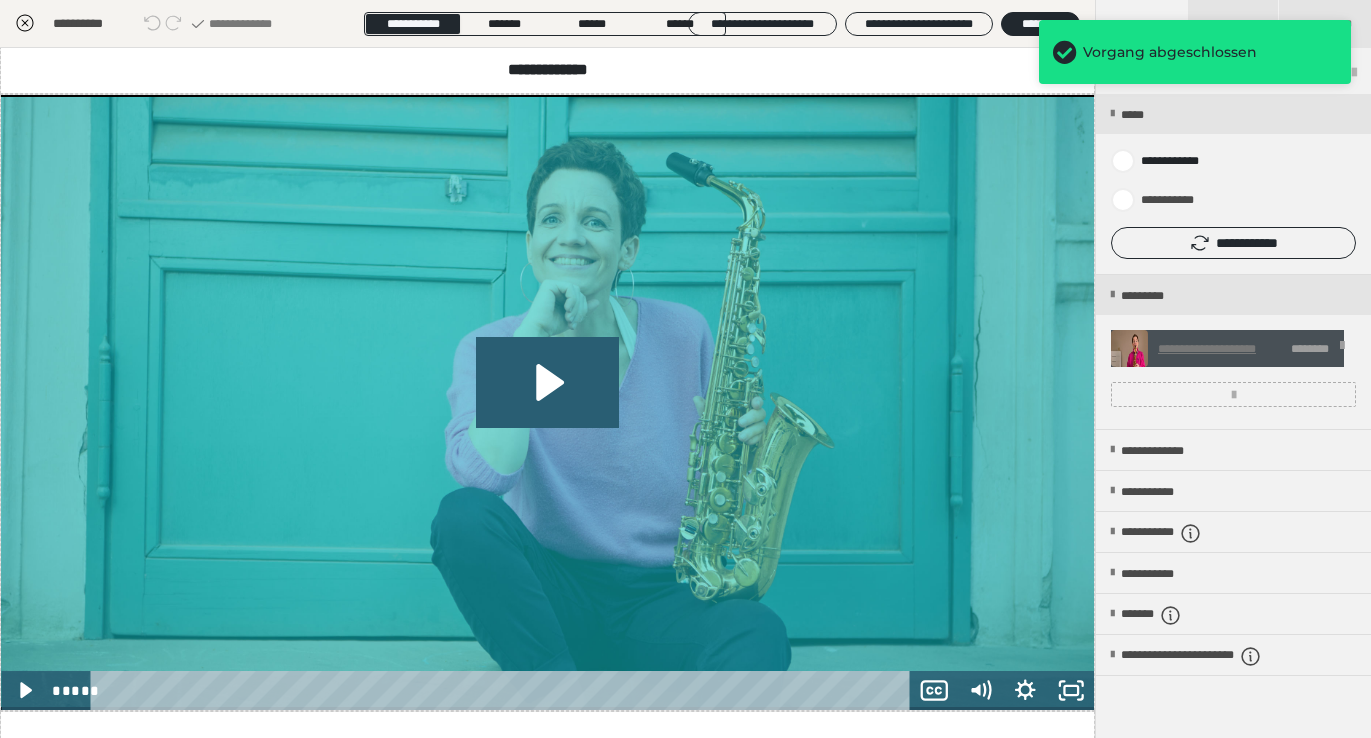 scroll, scrollTop: 2628, scrollLeft: 0, axis: vertical 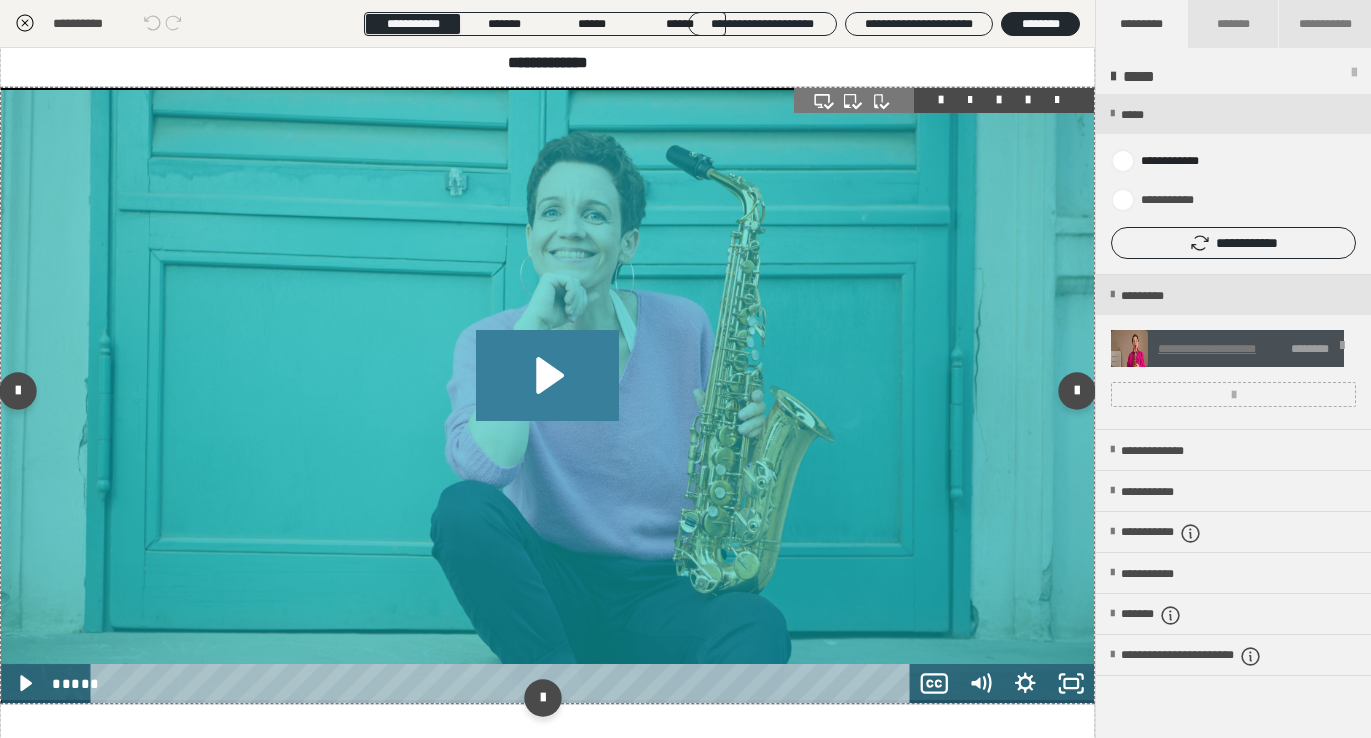 click 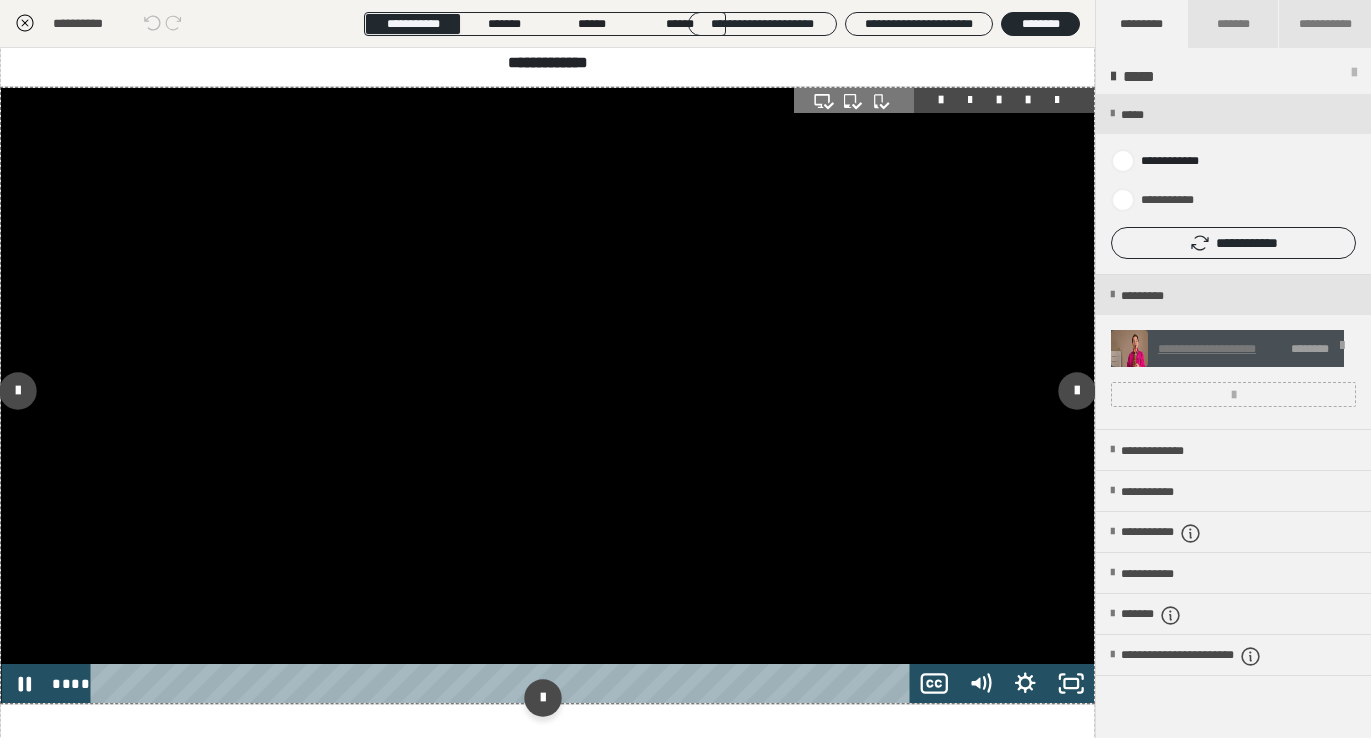 scroll, scrollTop: 2600, scrollLeft: 0, axis: vertical 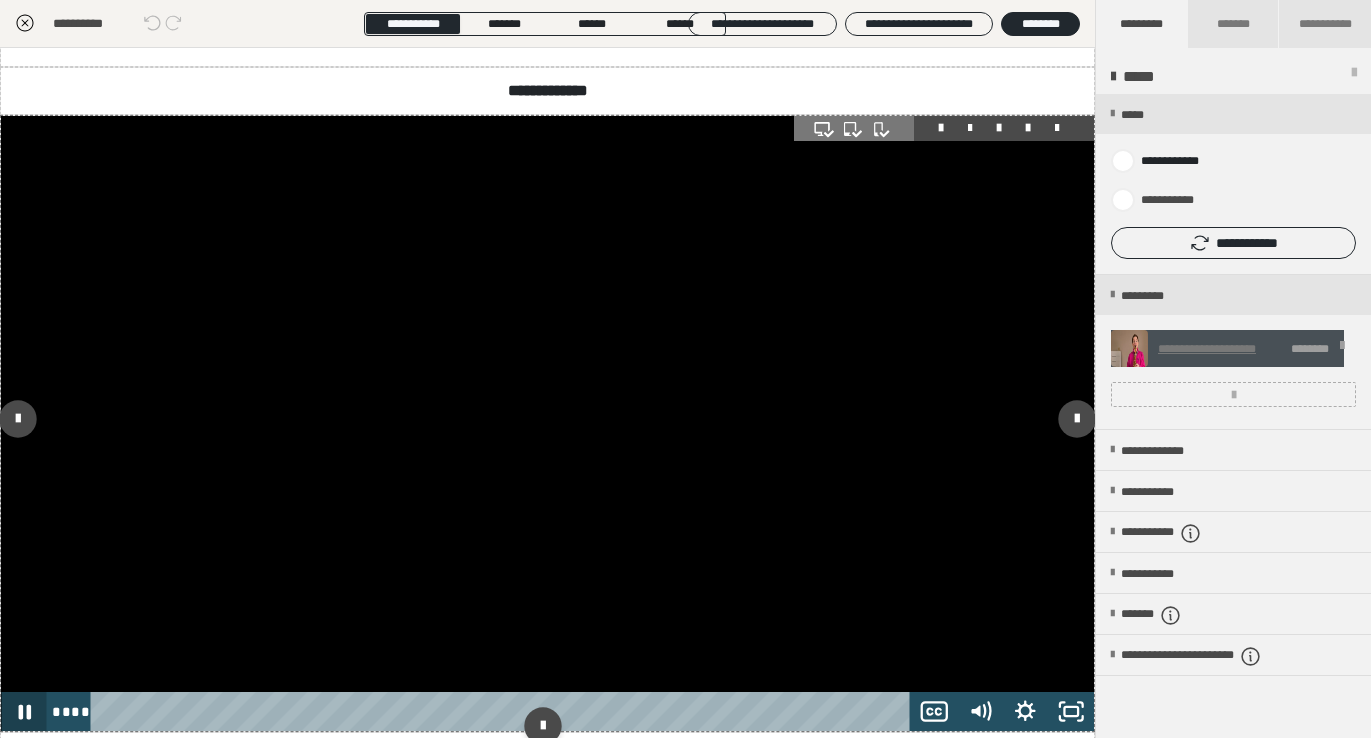 click 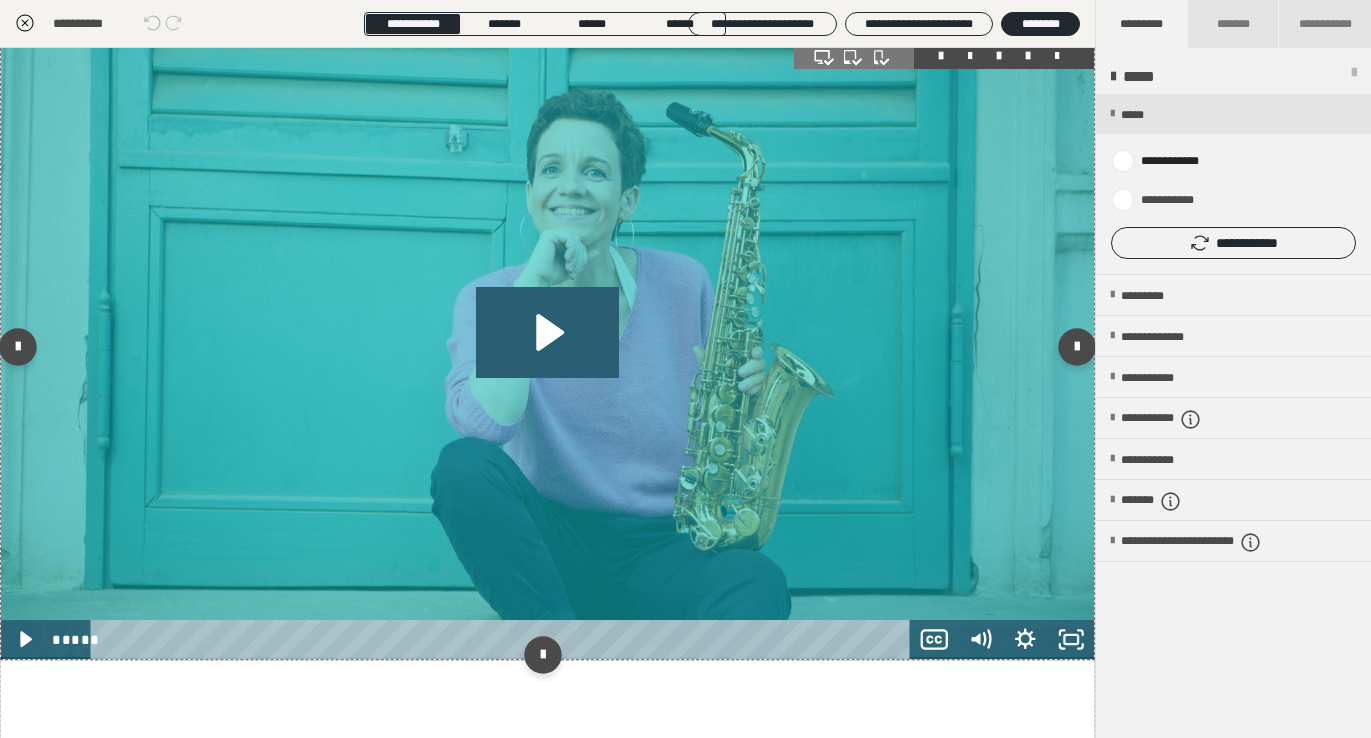 scroll, scrollTop: 1877, scrollLeft: 0, axis: vertical 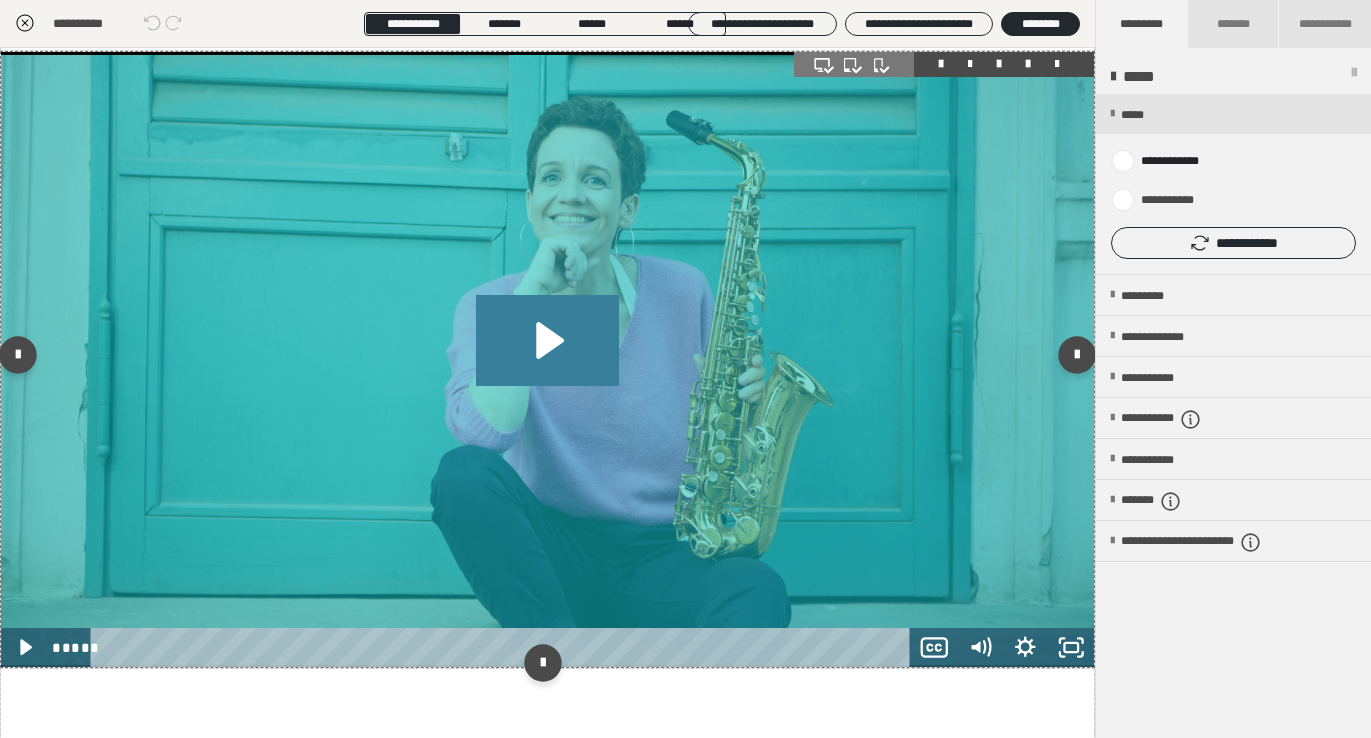 click 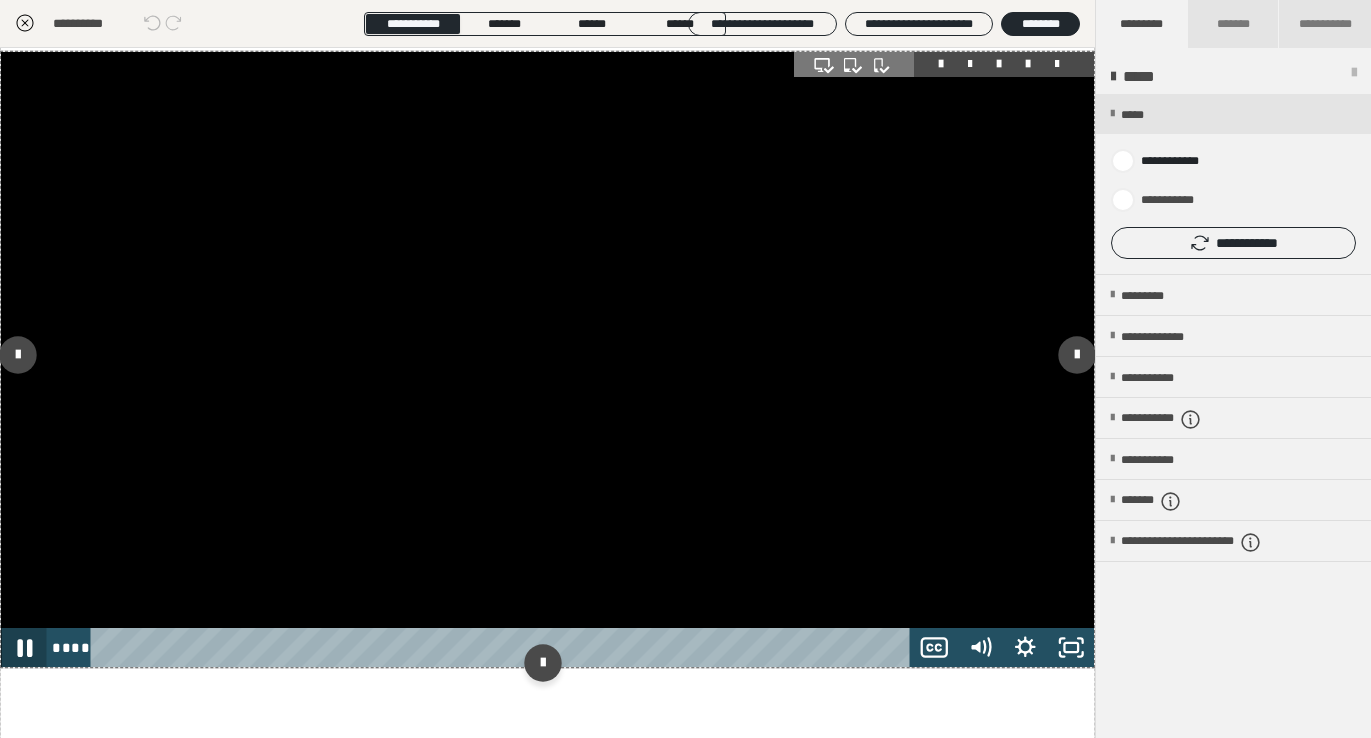click 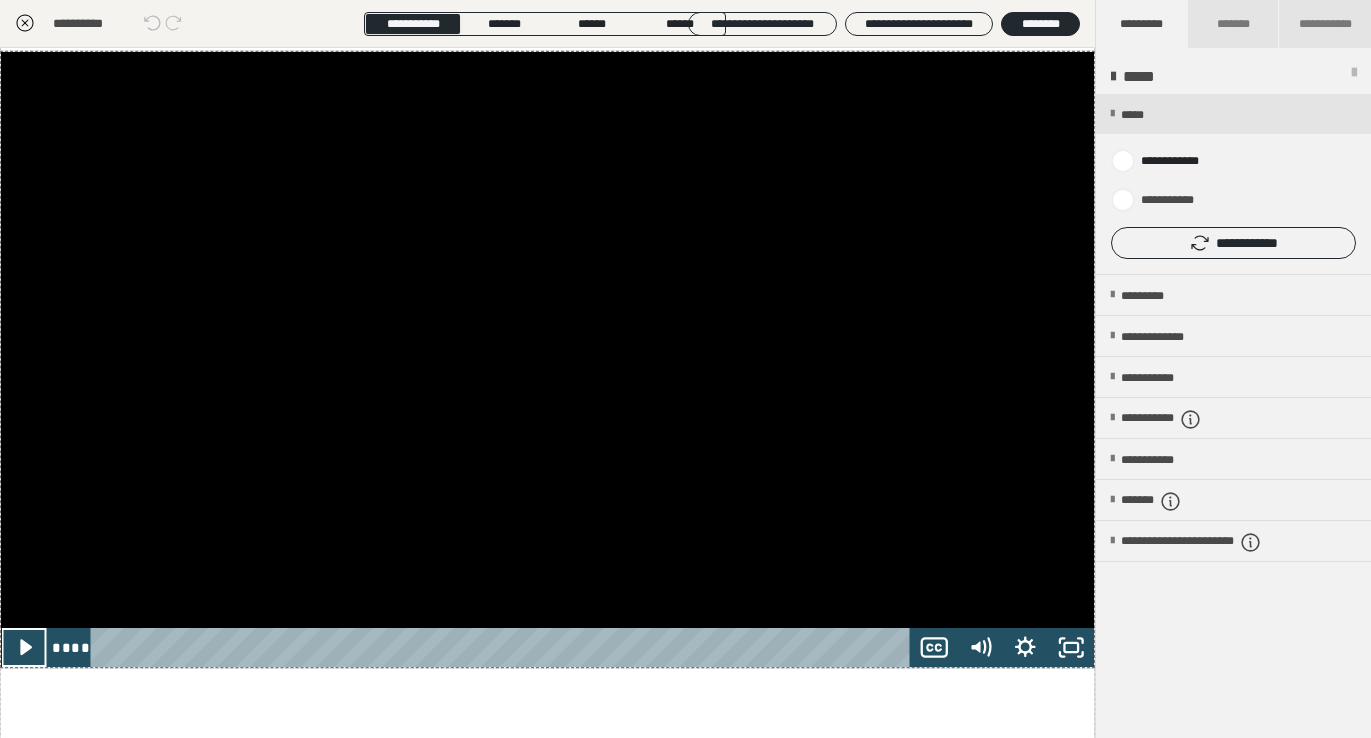click 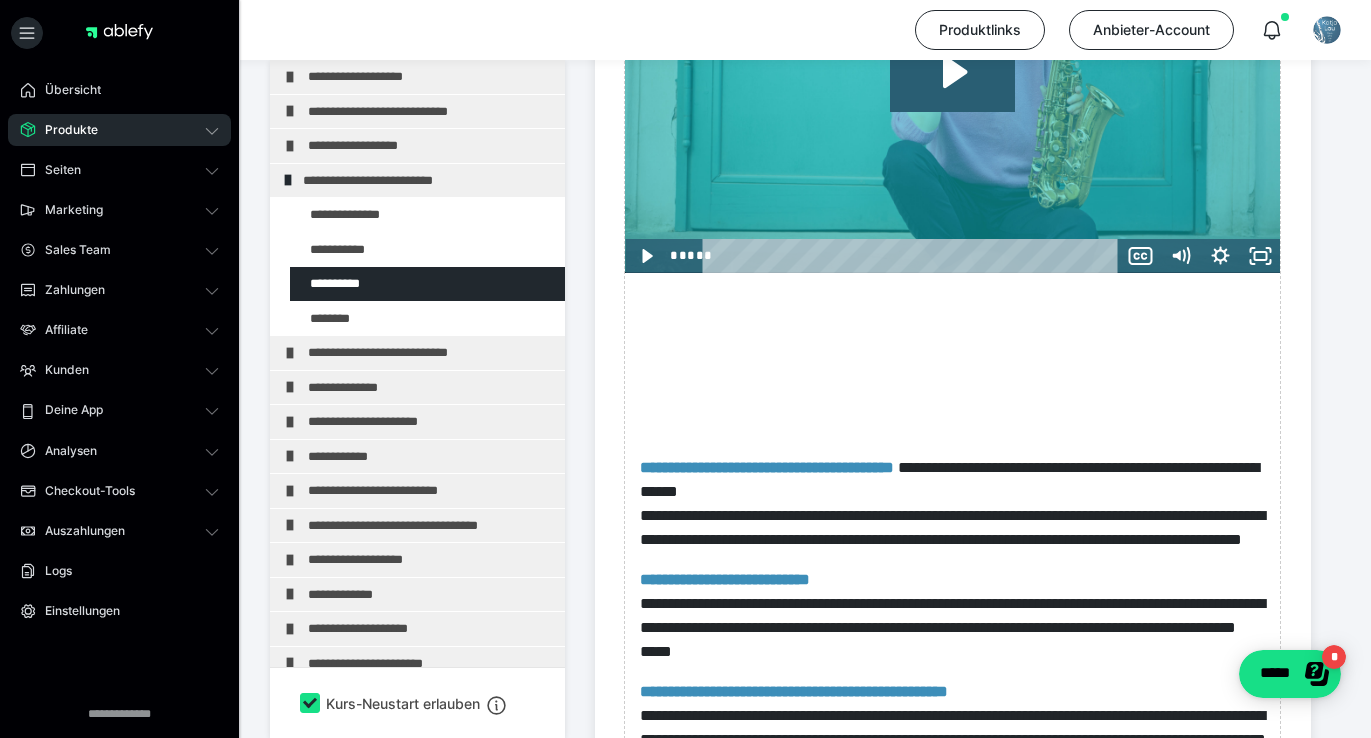 scroll, scrollTop: 3875, scrollLeft: 0, axis: vertical 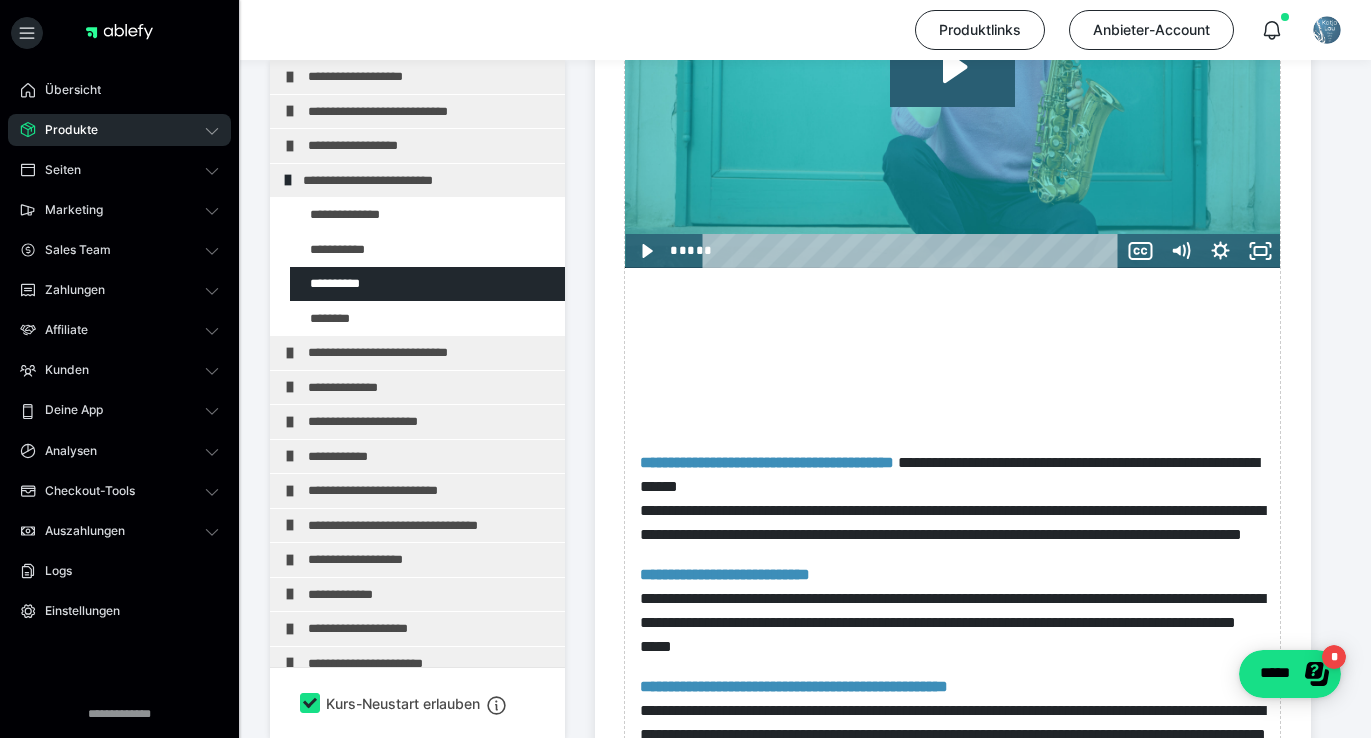 click on "Produkte" at bounding box center [119, 130] 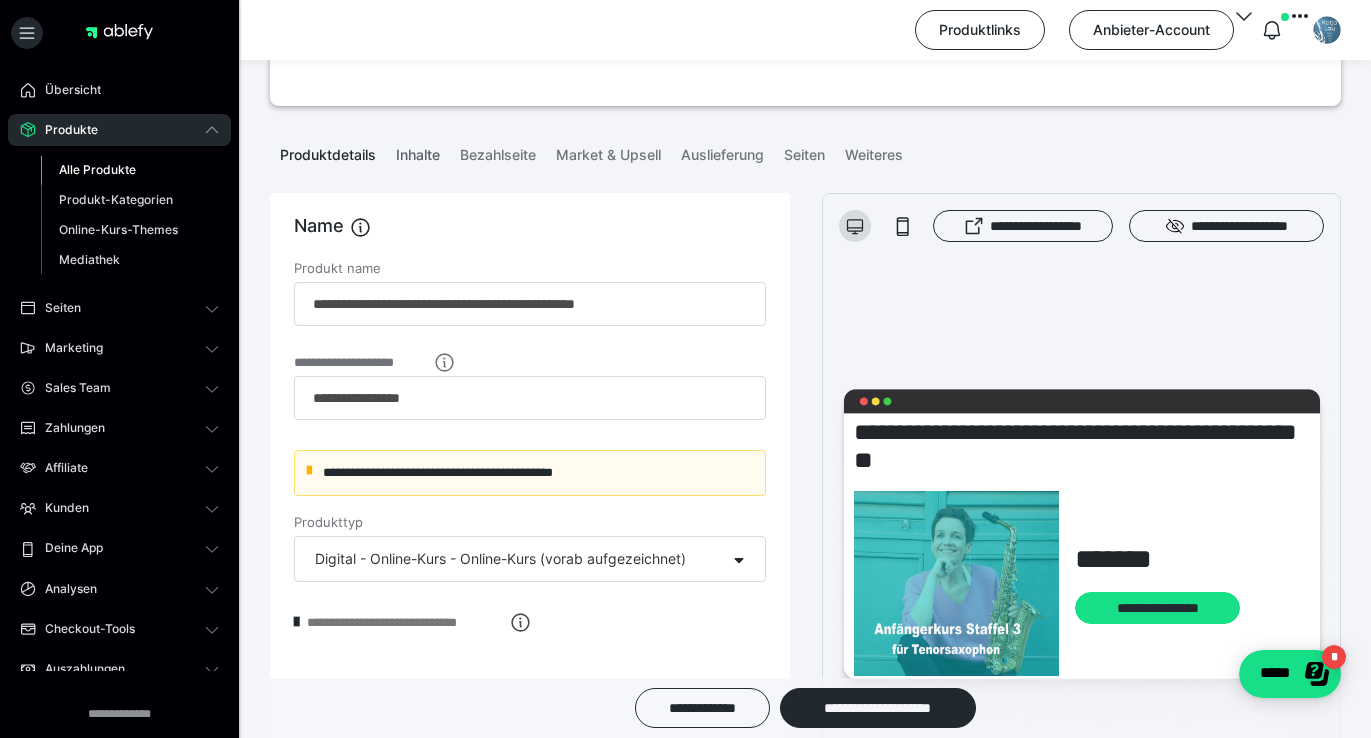 scroll, scrollTop: 67, scrollLeft: 0, axis: vertical 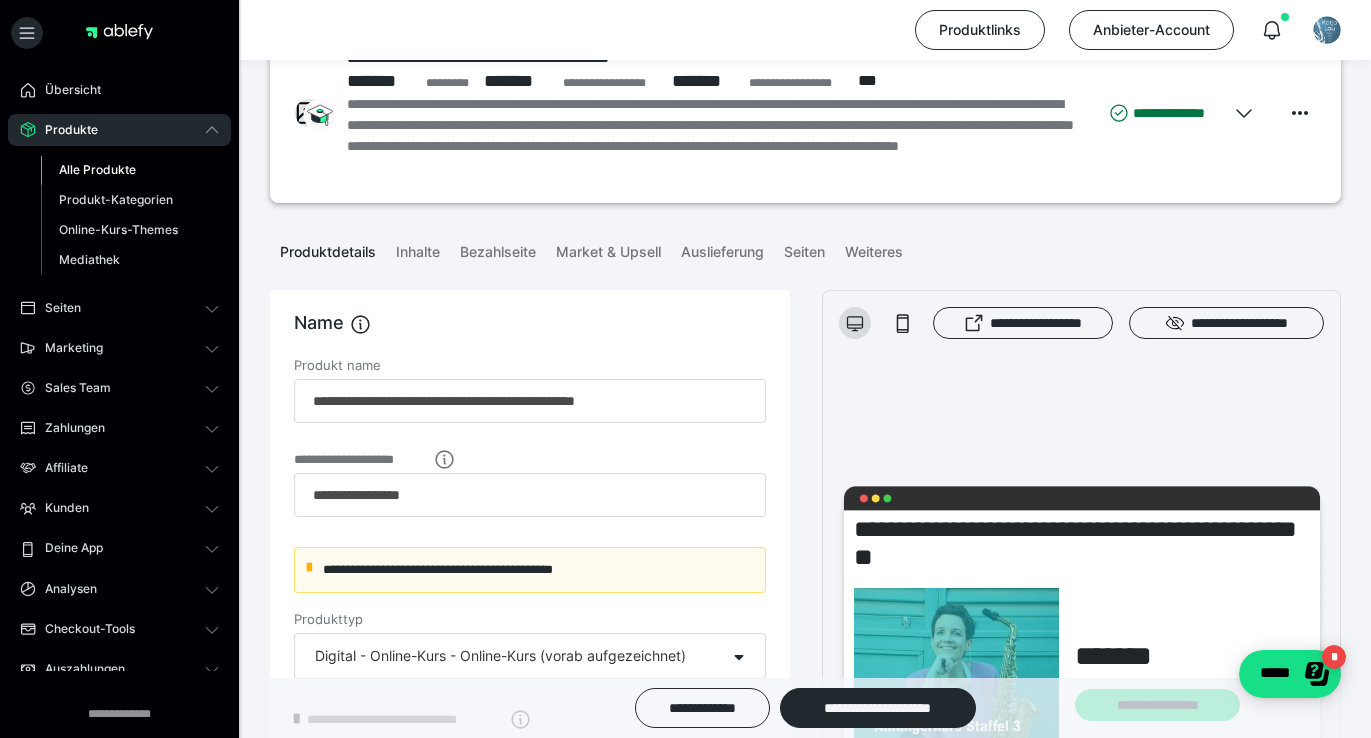 click on "Alle Produkte" at bounding box center [97, 169] 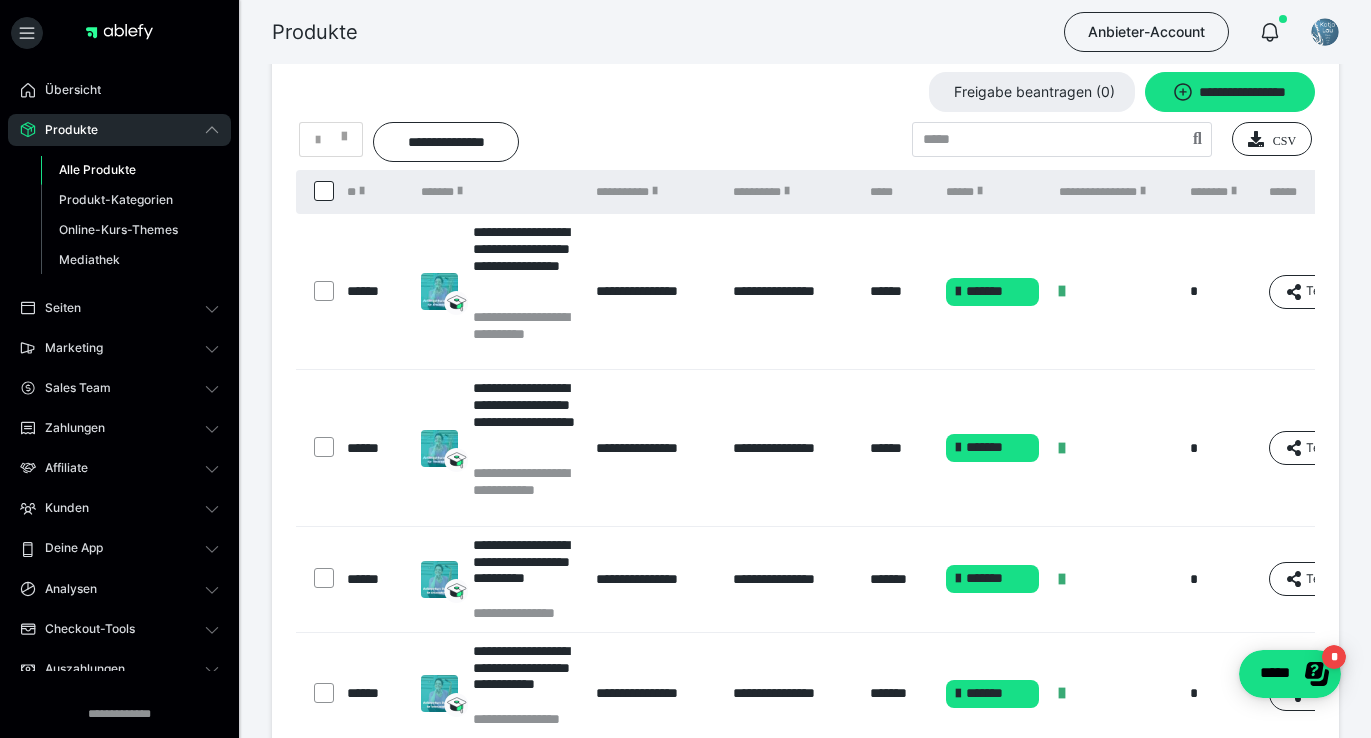 scroll, scrollTop: 22, scrollLeft: 0, axis: vertical 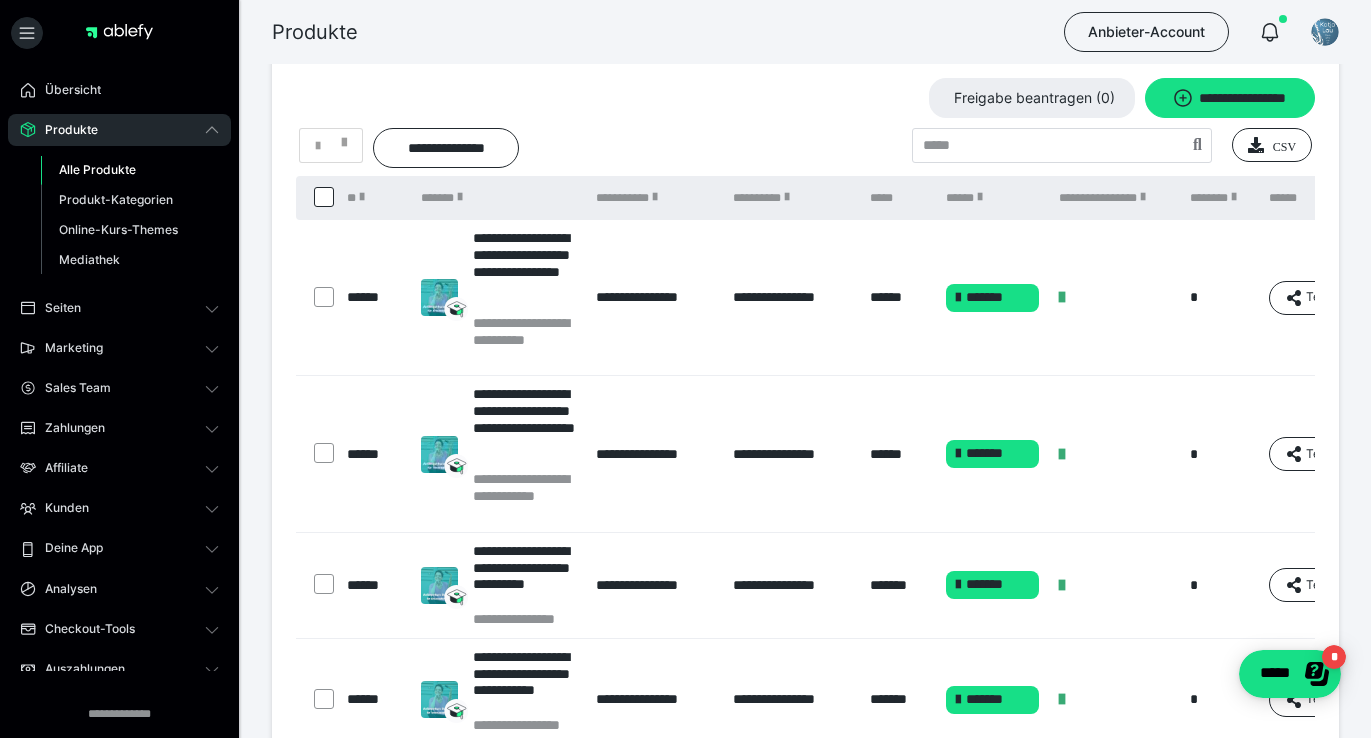 click on "Alle Produkte" at bounding box center [97, 169] 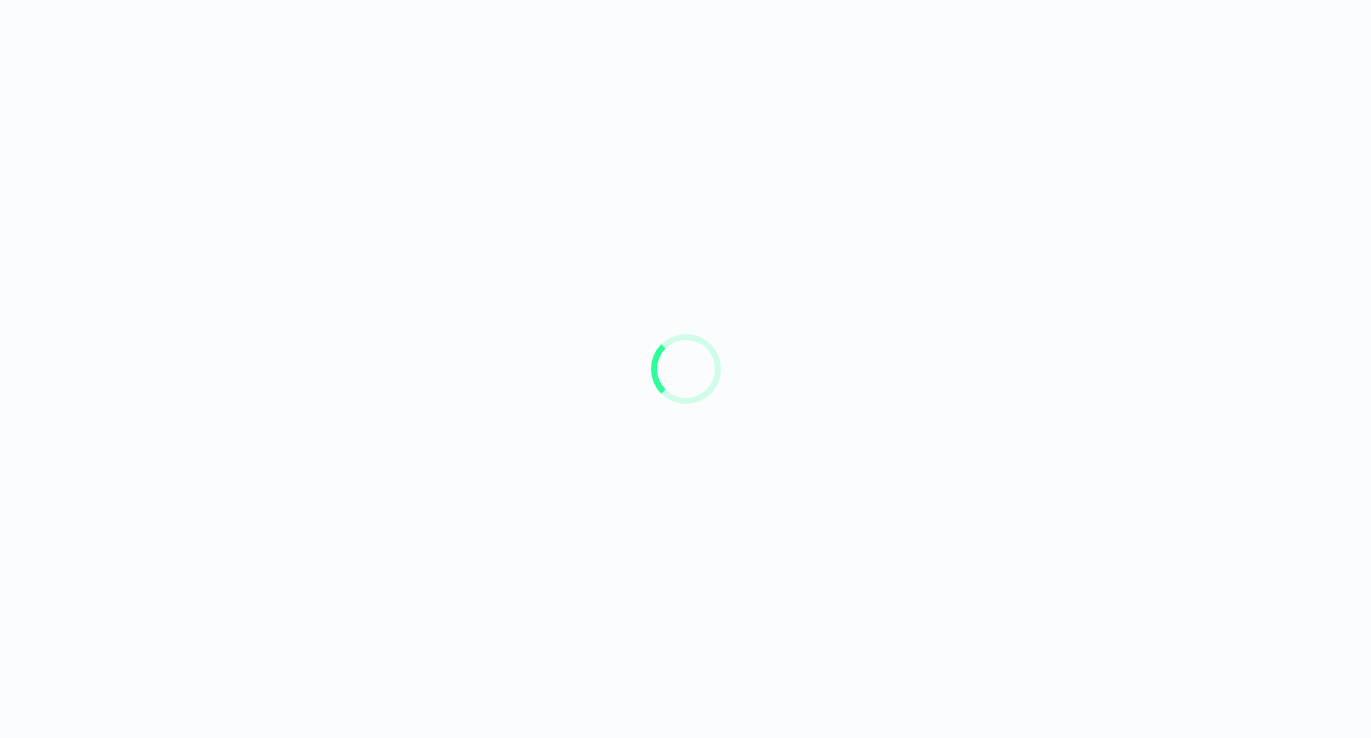 scroll, scrollTop: 0, scrollLeft: 0, axis: both 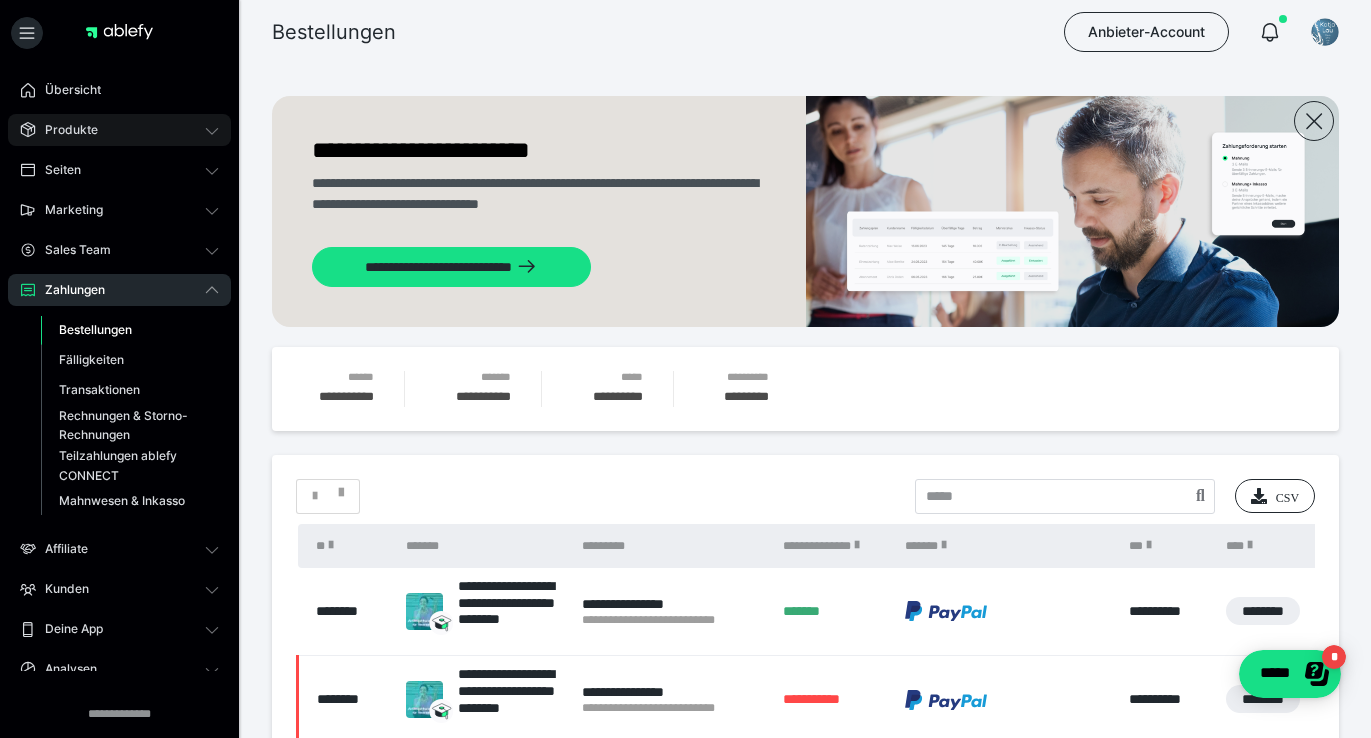 click on "Produkte" at bounding box center [64, 130] 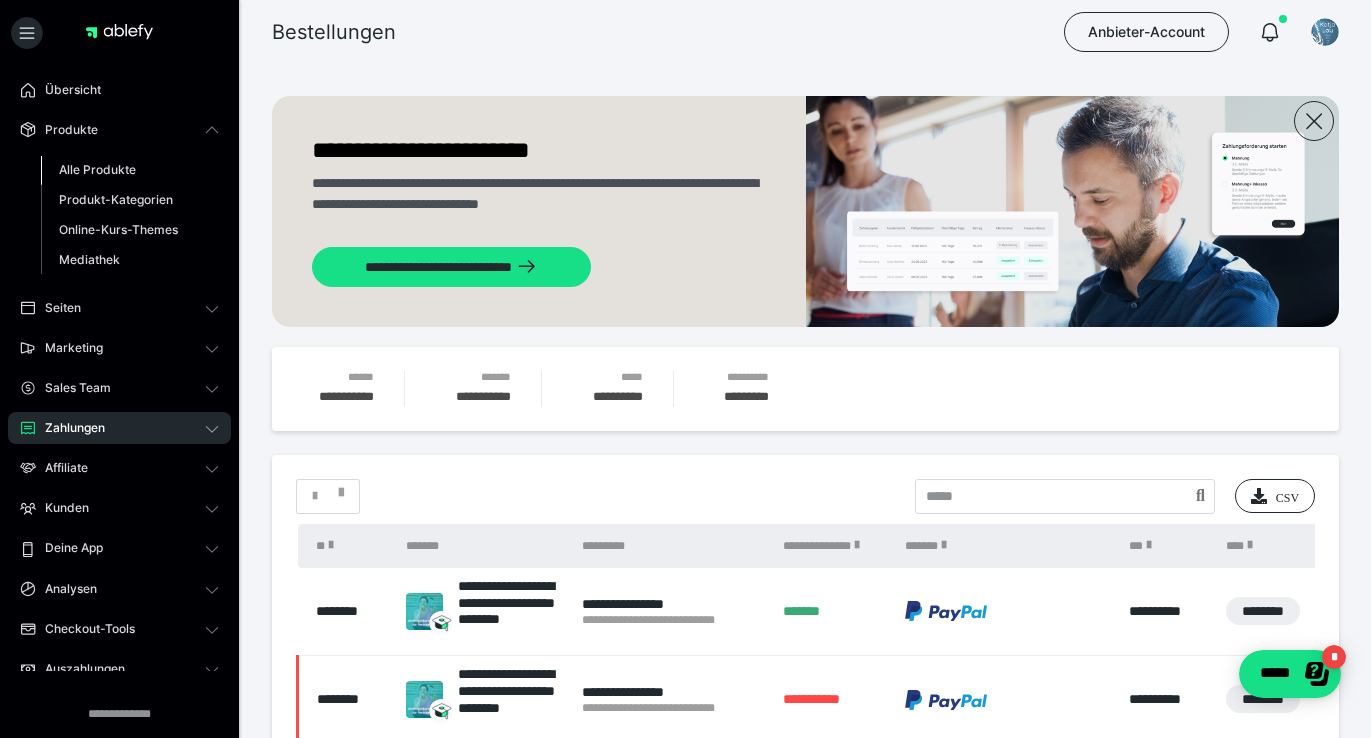 click on "Alle Produkte" at bounding box center [97, 169] 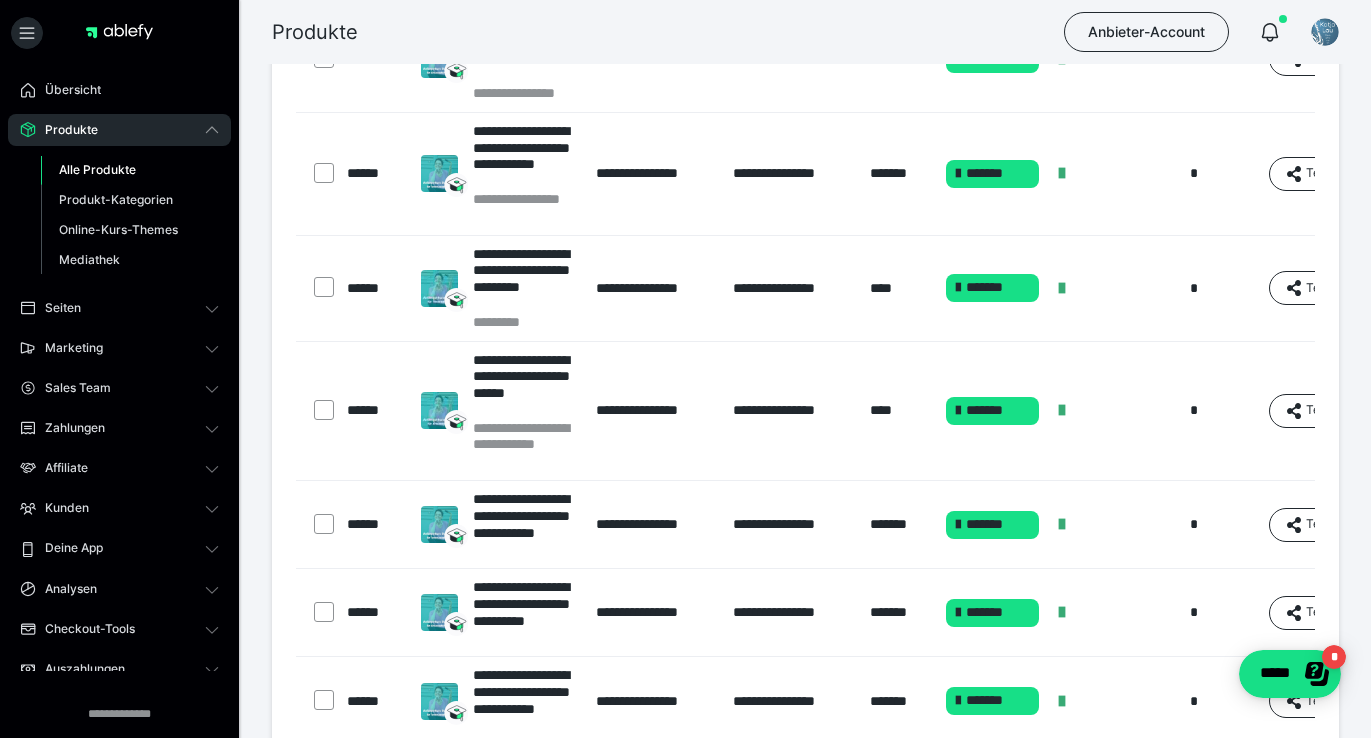 scroll, scrollTop: 852, scrollLeft: 0, axis: vertical 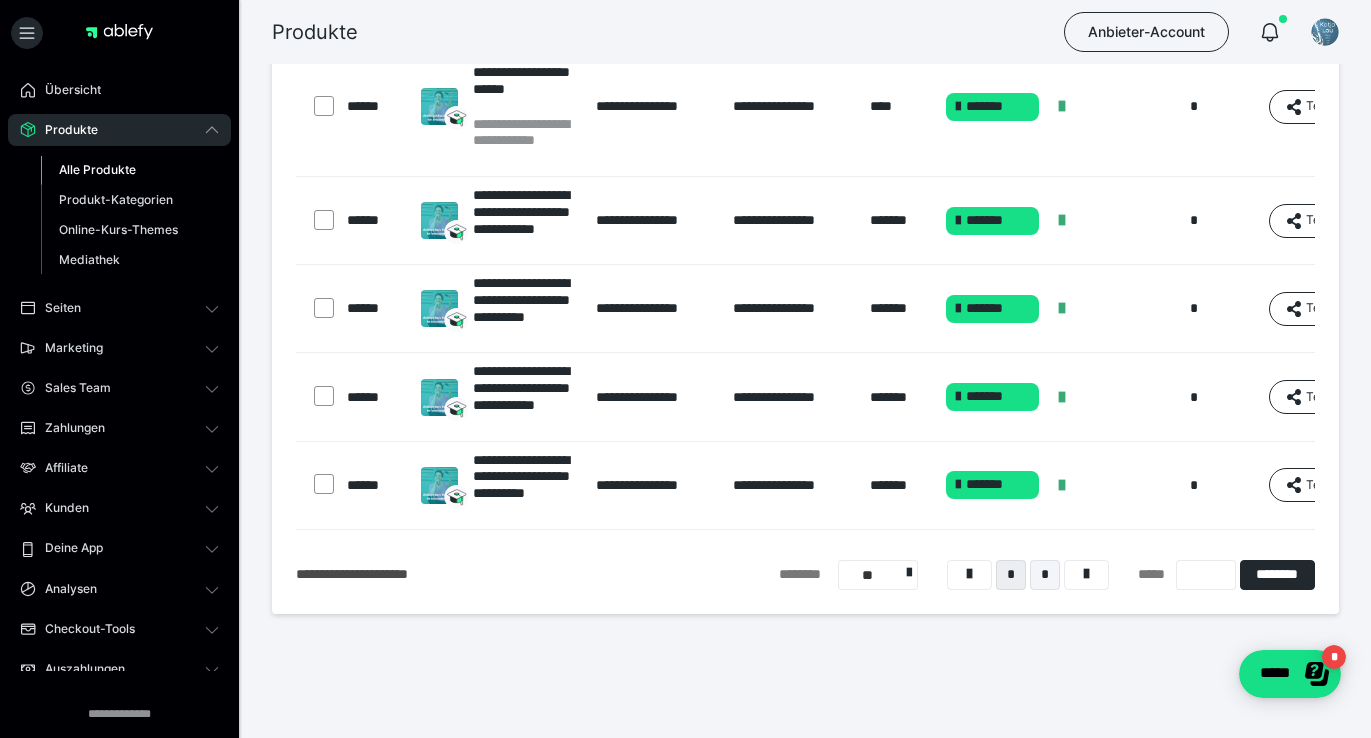 click on "*" at bounding box center [1045, 575] 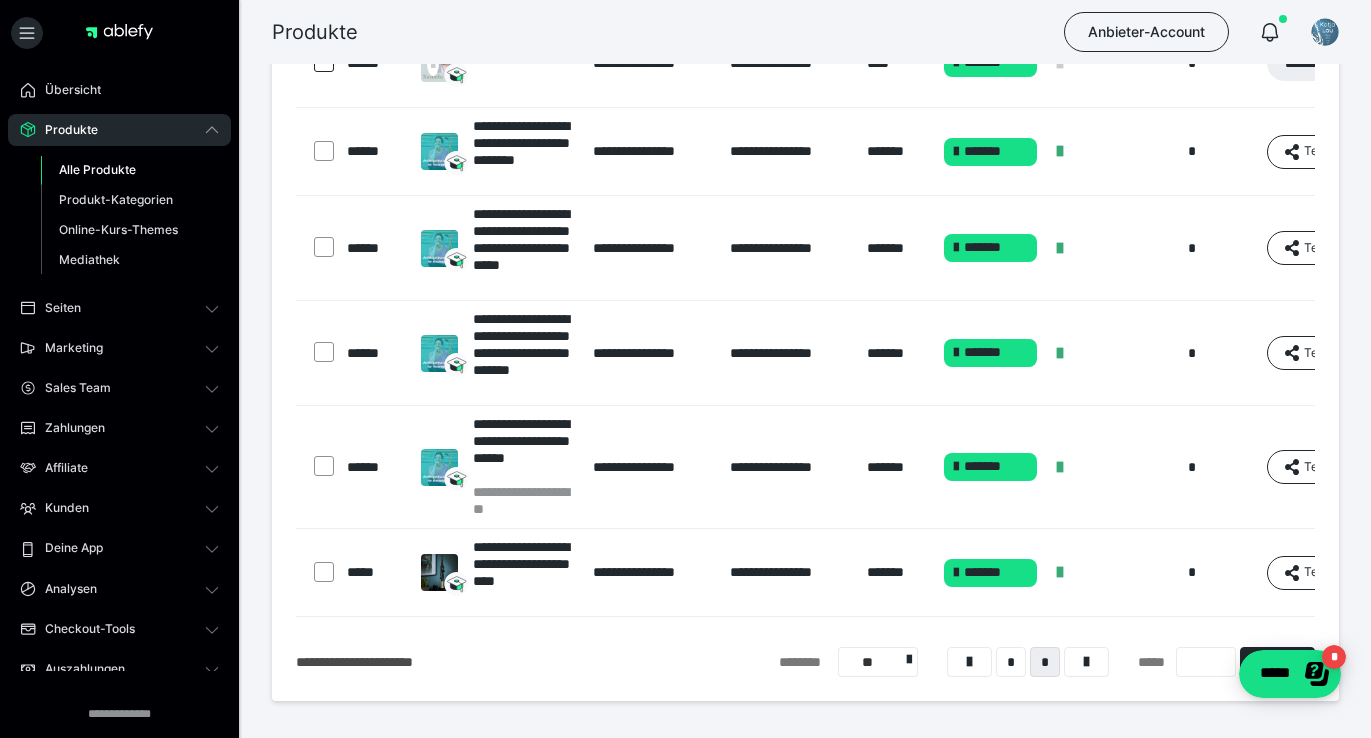 scroll, scrollTop: 351, scrollLeft: 0, axis: vertical 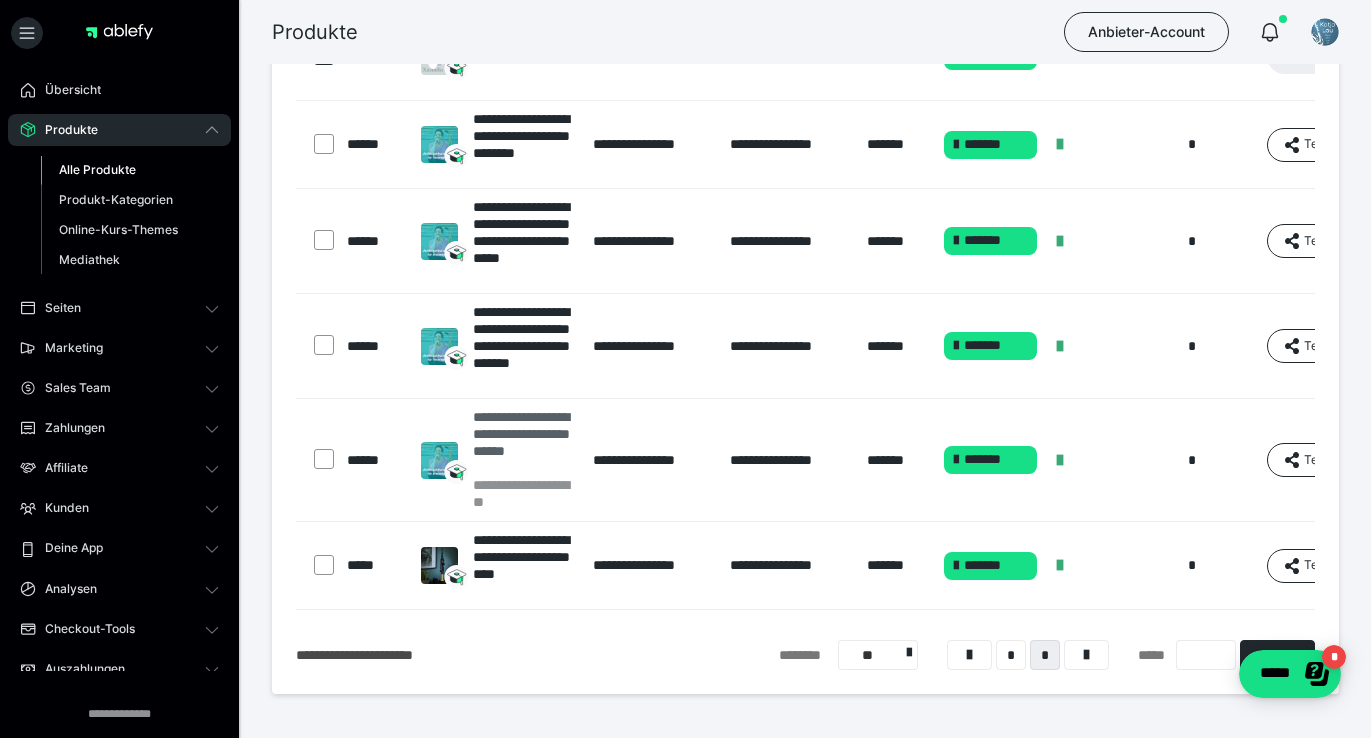 click on "**********" at bounding box center [523, 442] 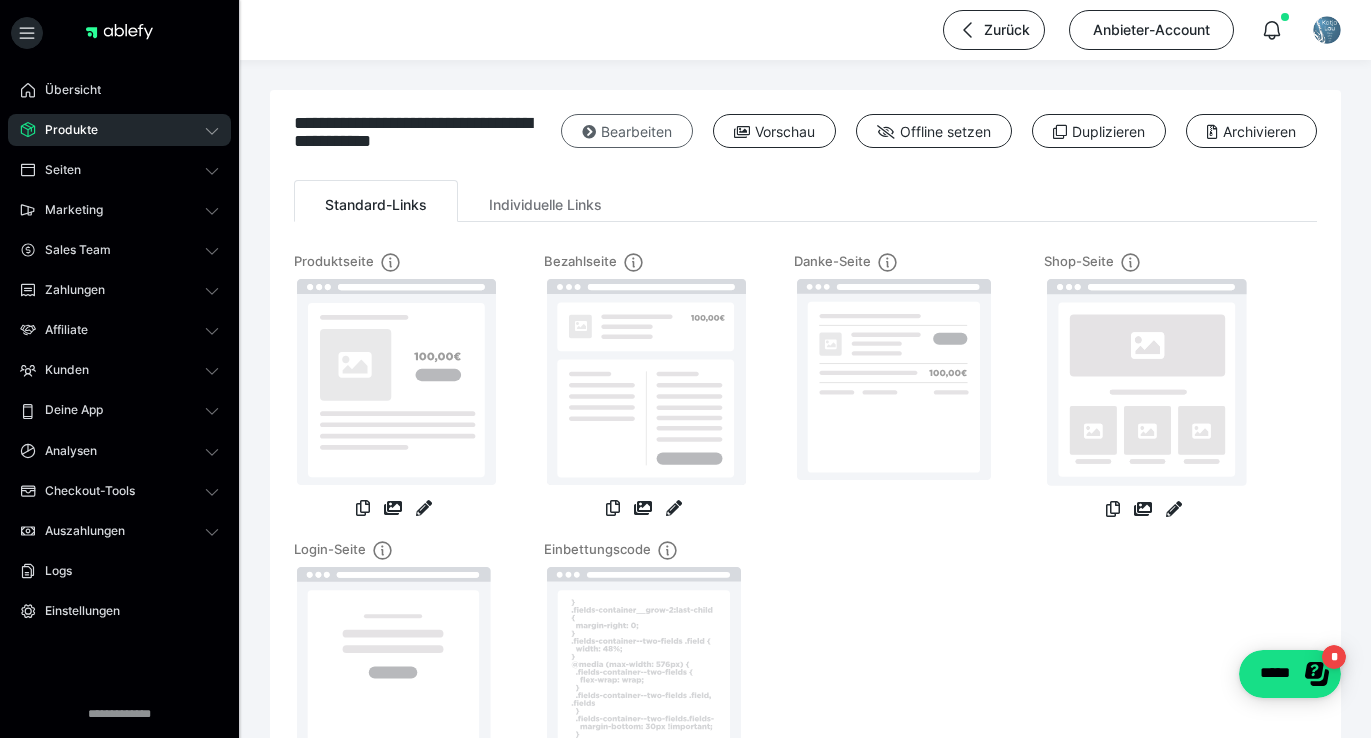 click on "Bearbeiten" at bounding box center [627, 131] 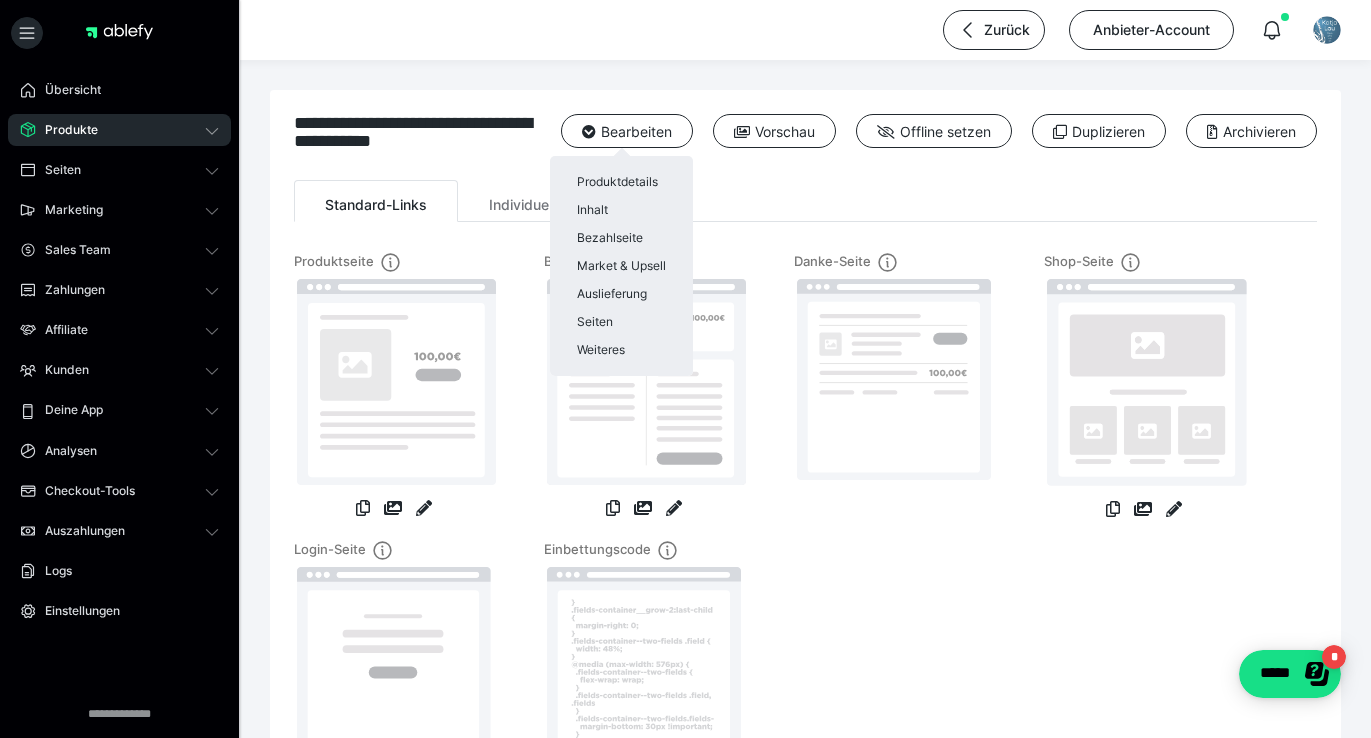 click at bounding box center (685, 369) 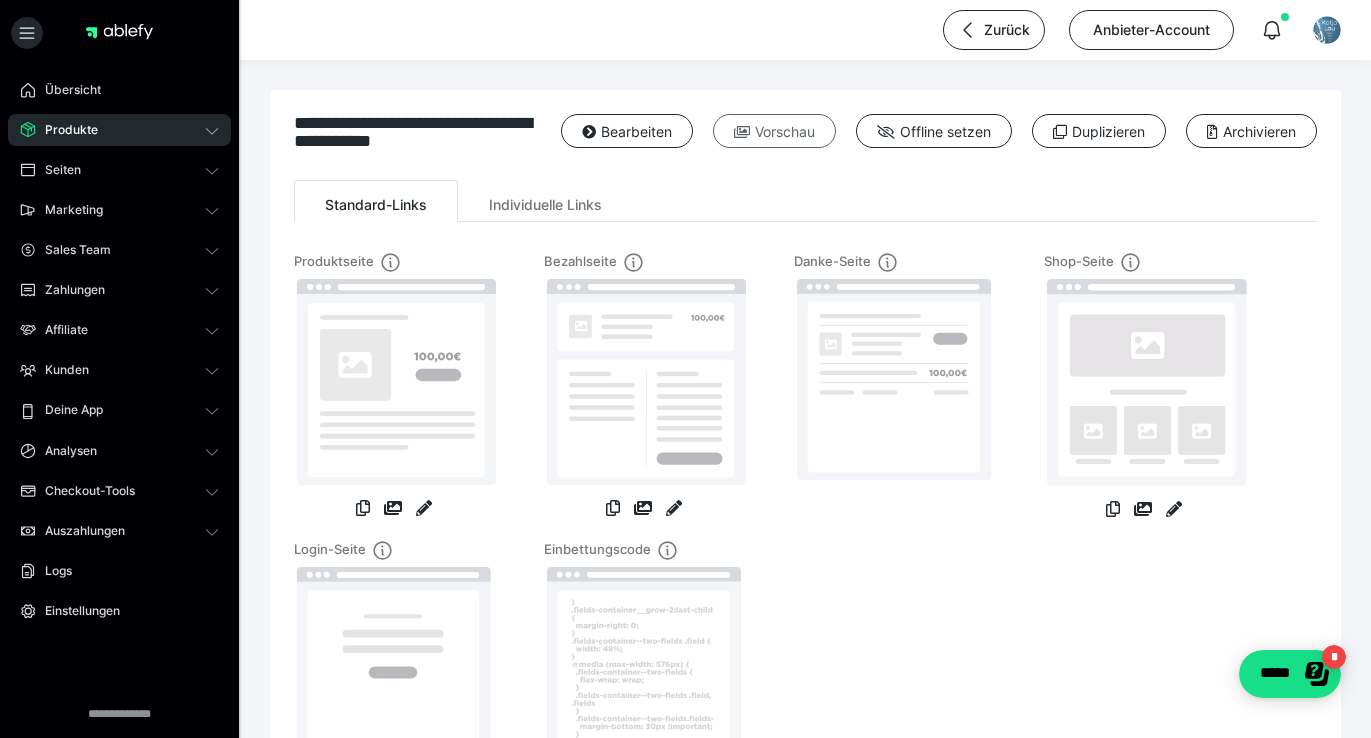 click on "Vorschau" at bounding box center [774, 131] 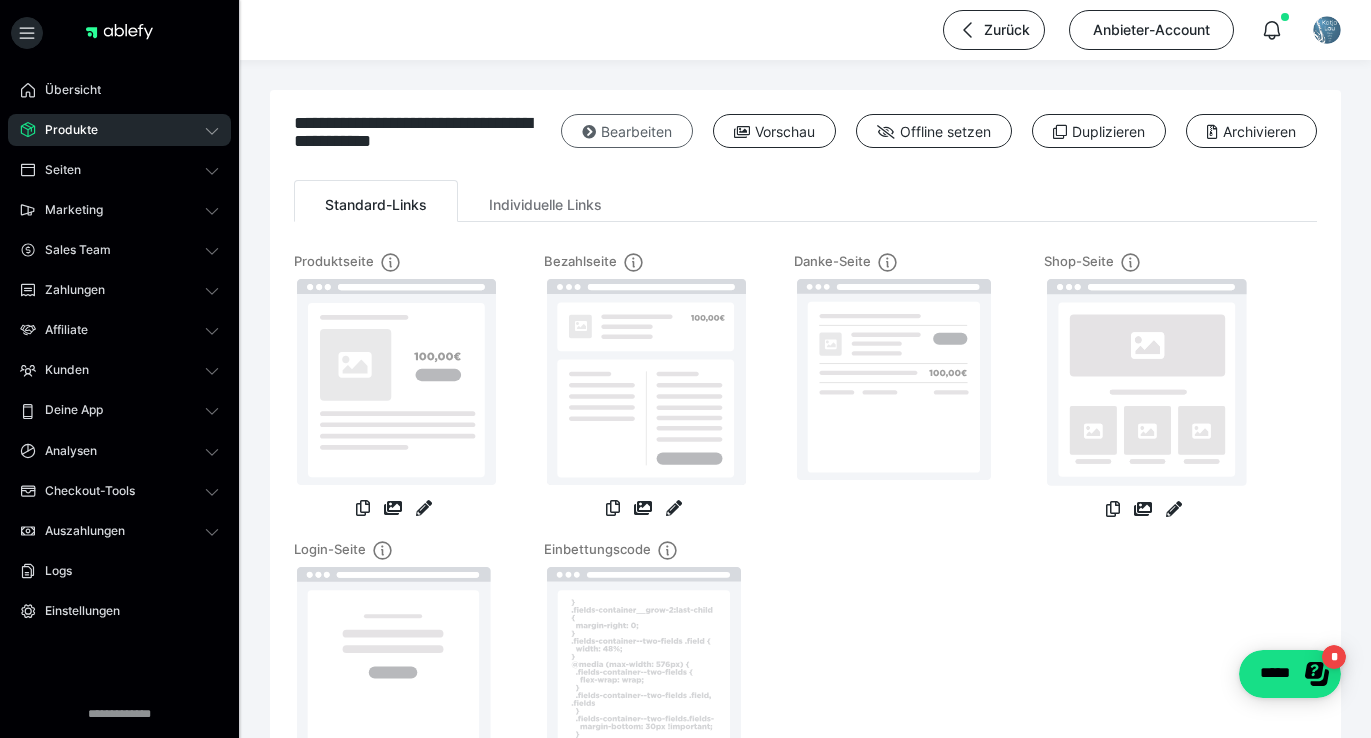 click on "Bearbeiten" at bounding box center [627, 131] 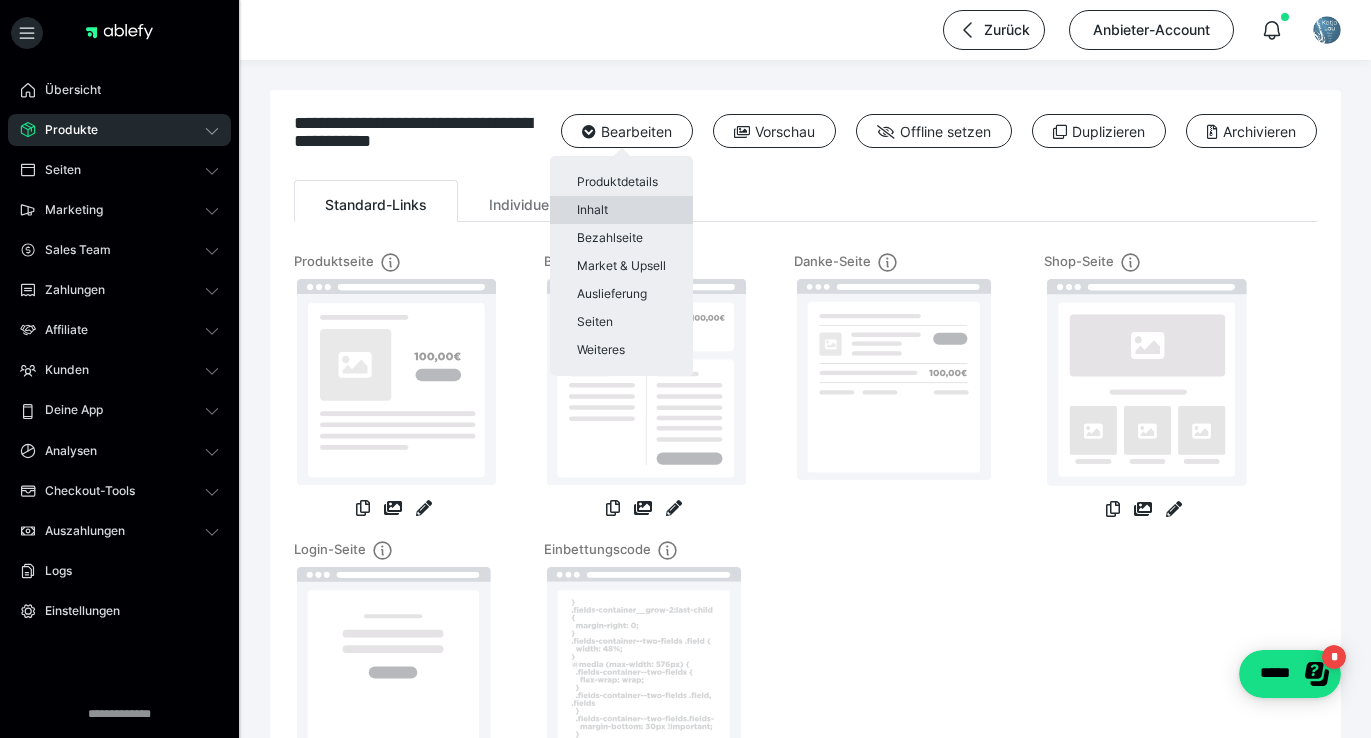 click on "Inhalt" at bounding box center (621, 210) 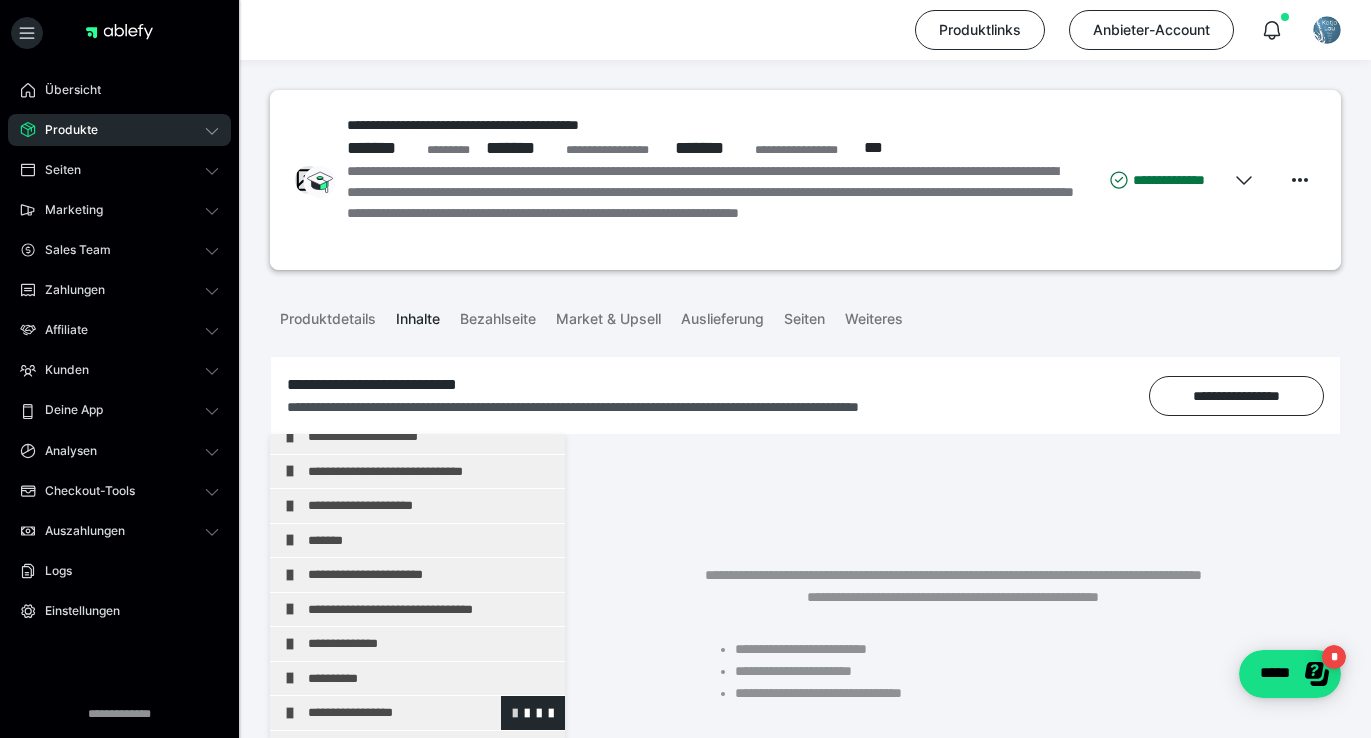 scroll, scrollTop: 755, scrollLeft: 0, axis: vertical 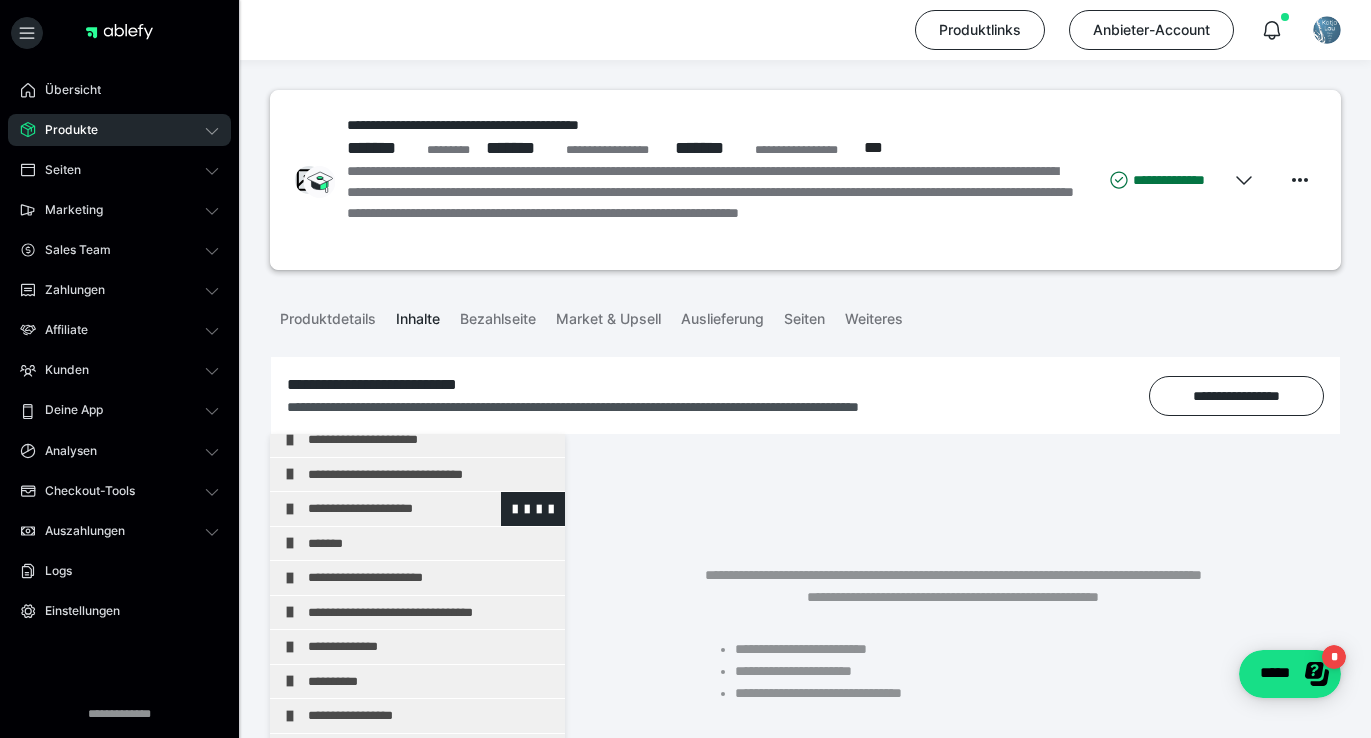 click on "**********" at bounding box center (431, 509) 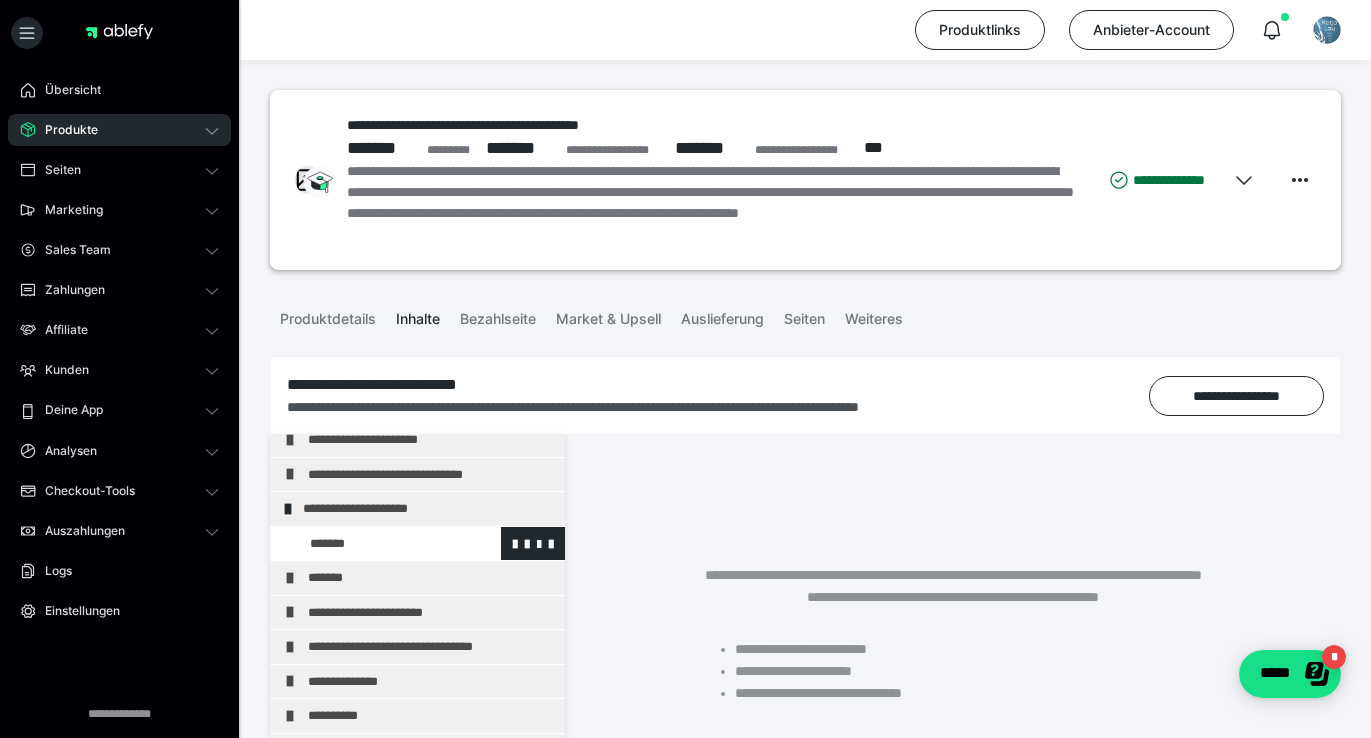 click at bounding box center (375, 544) 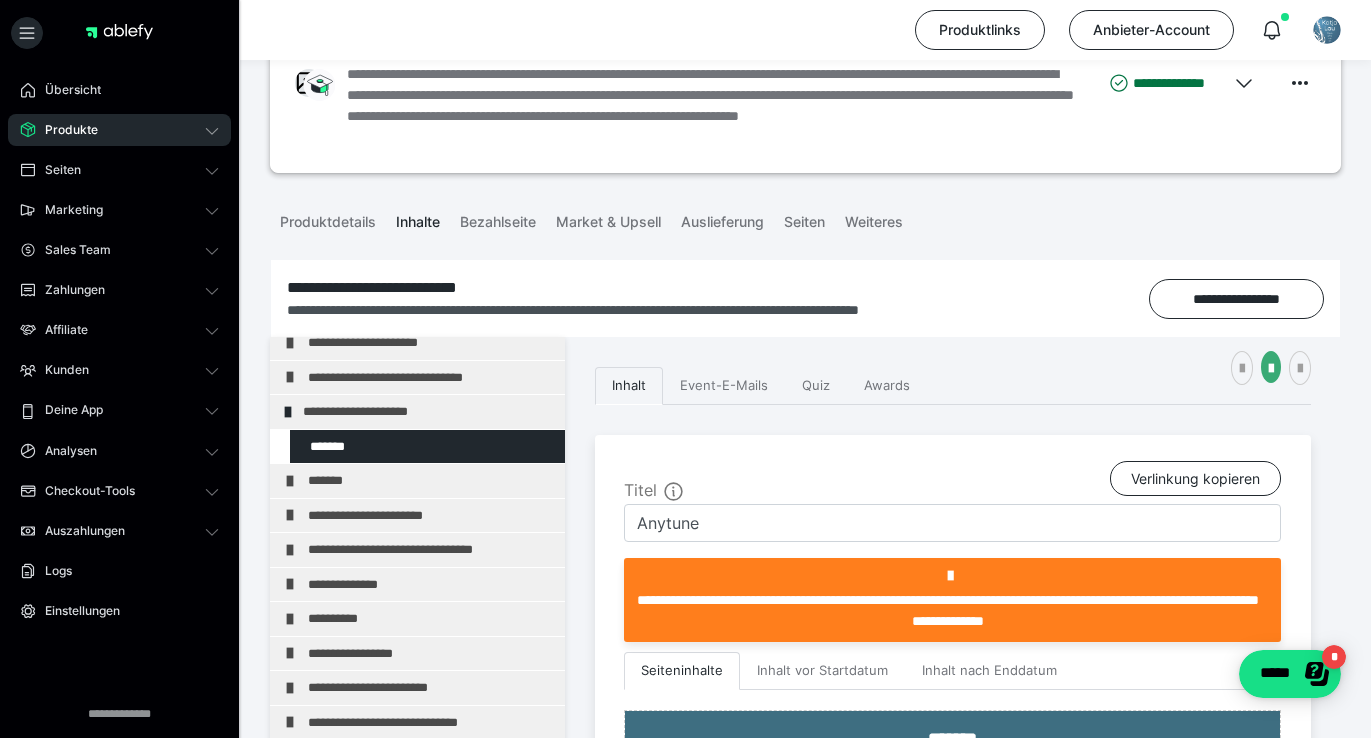 scroll, scrollTop: 188, scrollLeft: 0, axis: vertical 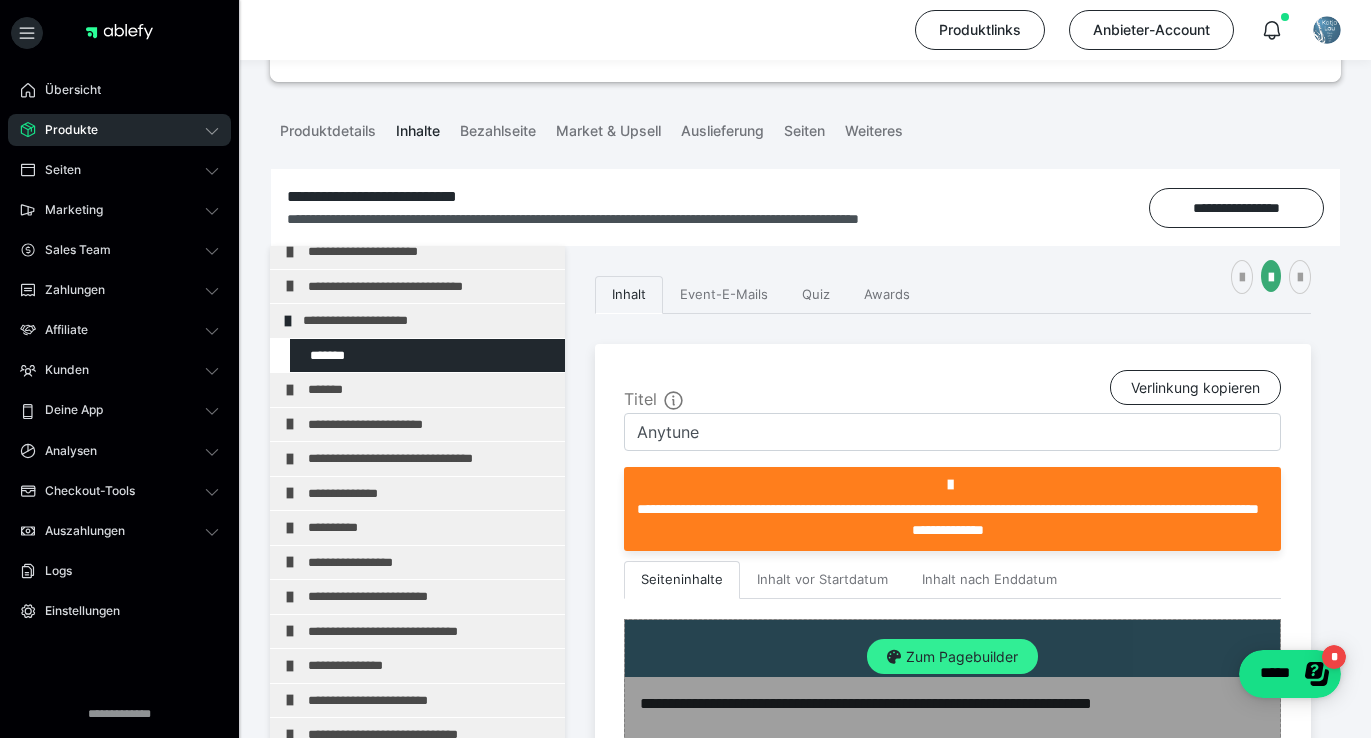 click on "Zum Pagebuilder" at bounding box center [952, 657] 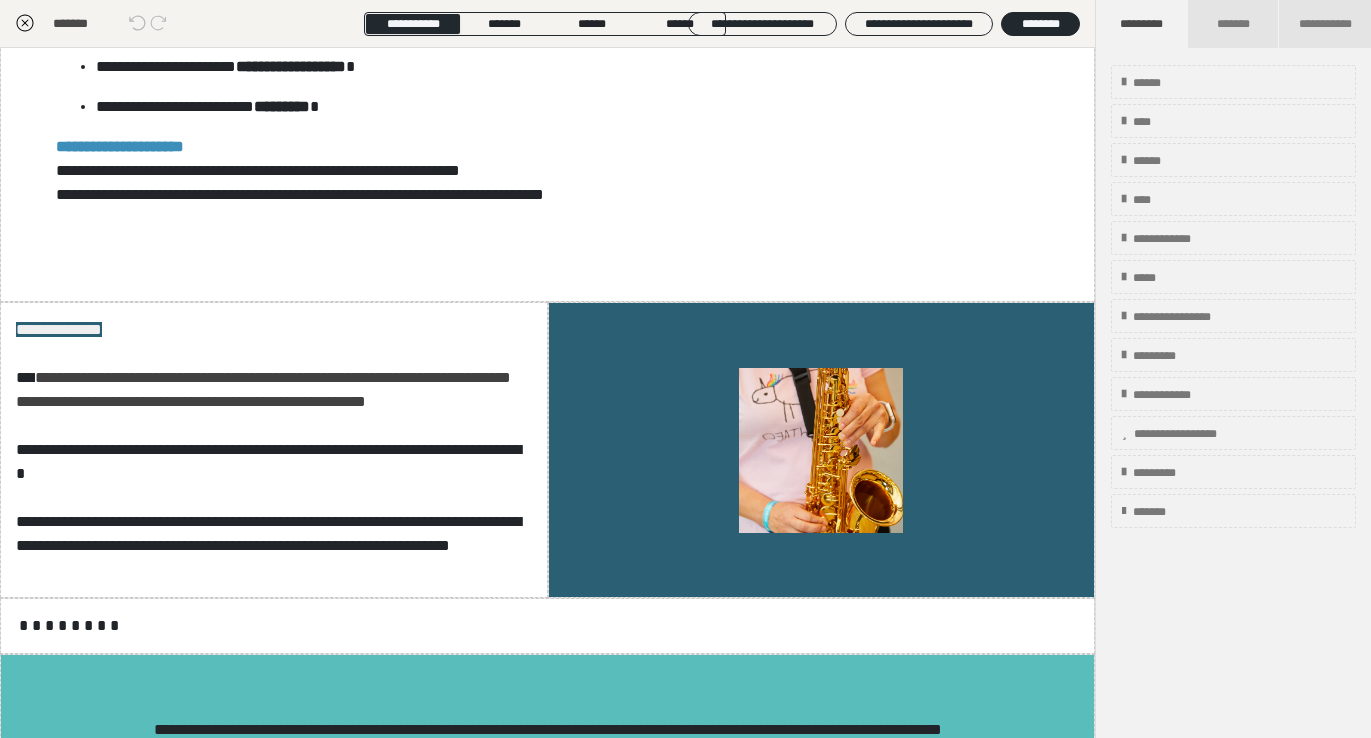 scroll, scrollTop: 2582, scrollLeft: 0, axis: vertical 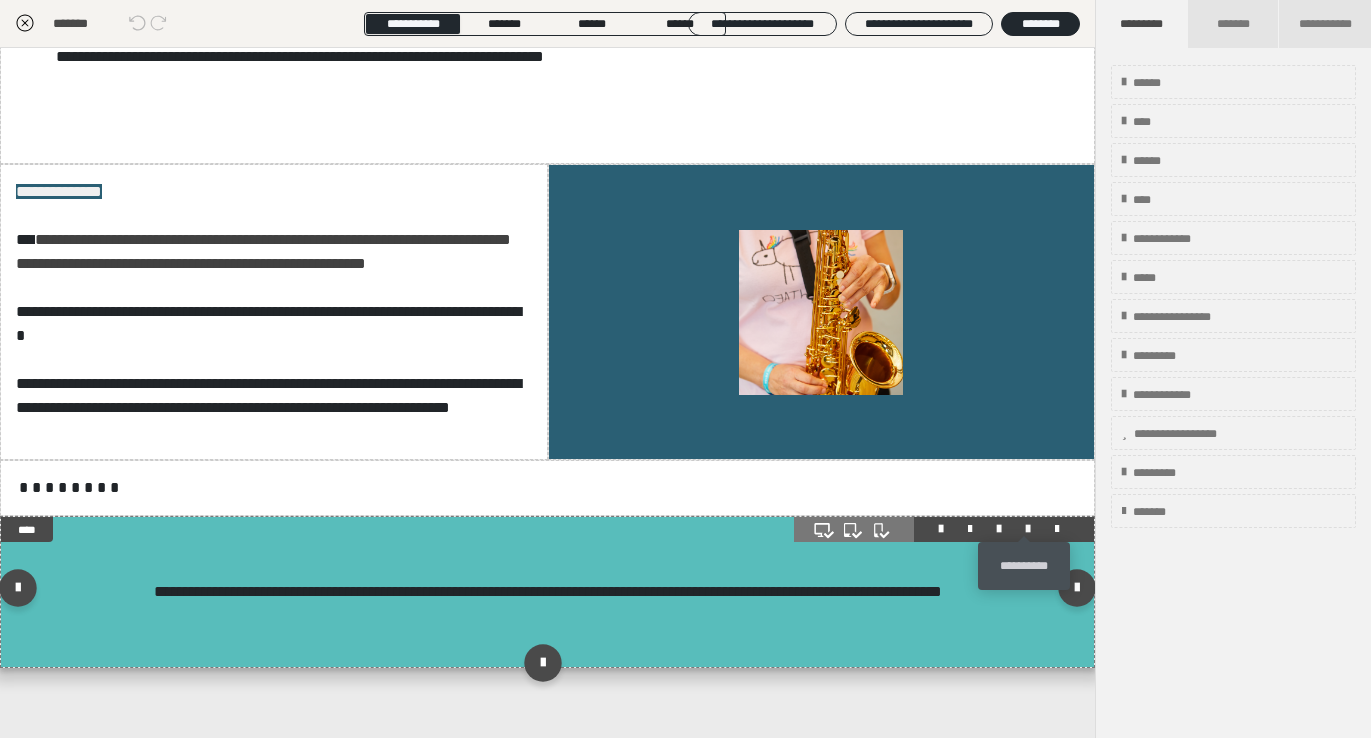 click at bounding box center (1028, 529) 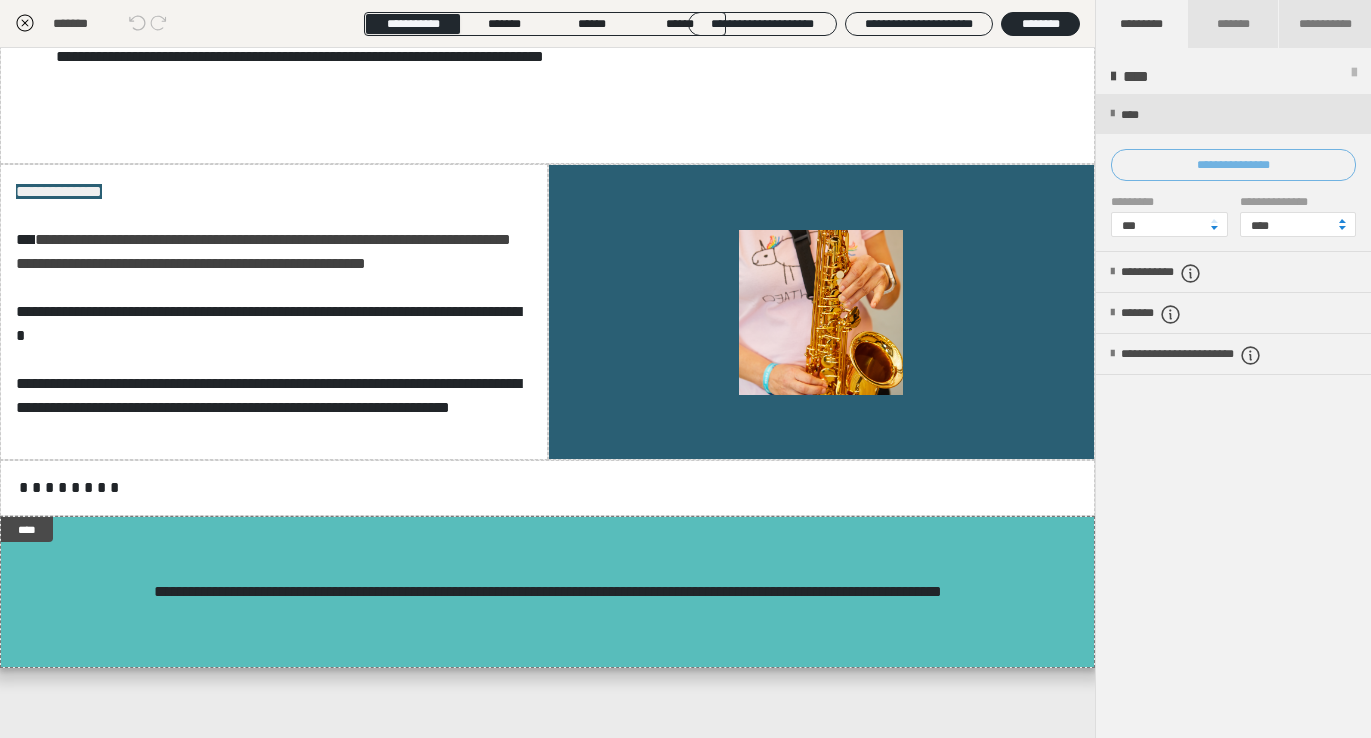 click on "**********" at bounding box center (1233, 165) 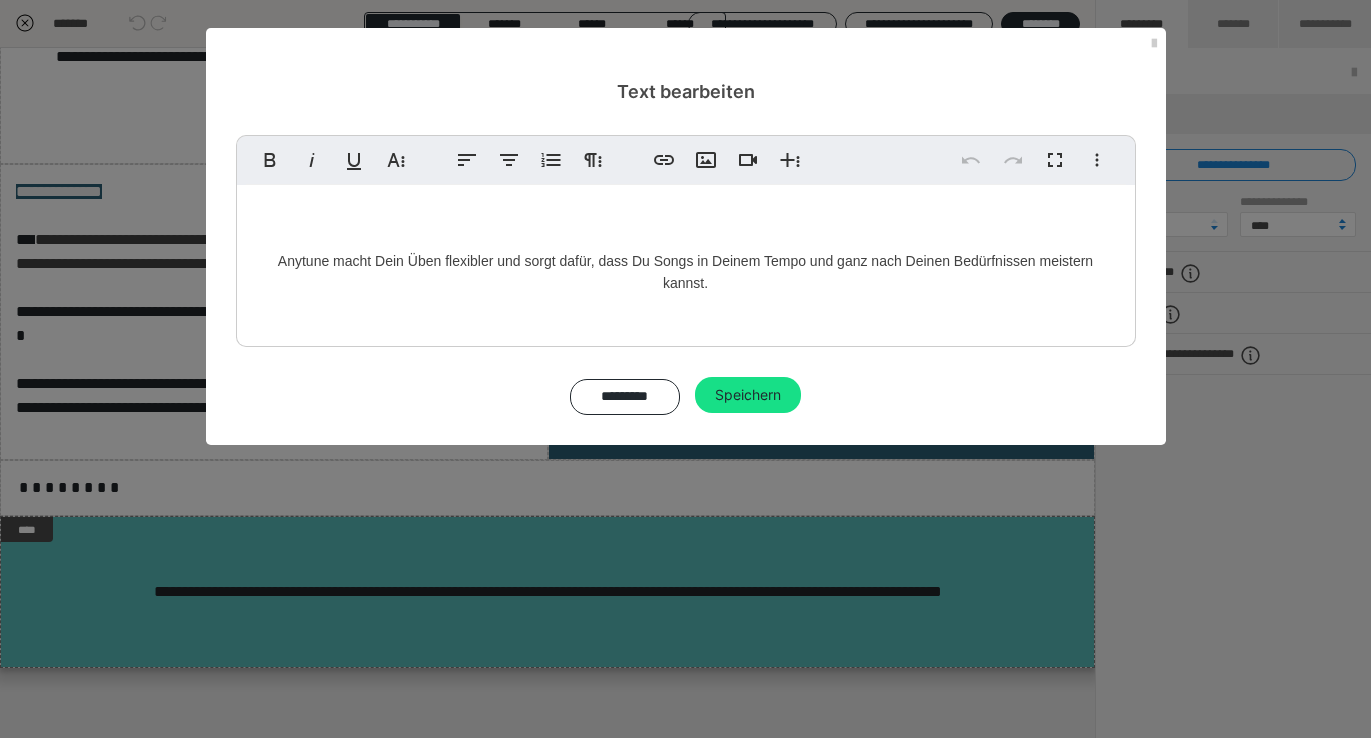 click on "Anytune macht Dein Üben flexibler und sorgt dafür, dass Du Songs in Deinem Tempo und ganz nach Deinen Bedürfnissen meistern kannst." at bounding box center [686, 261] 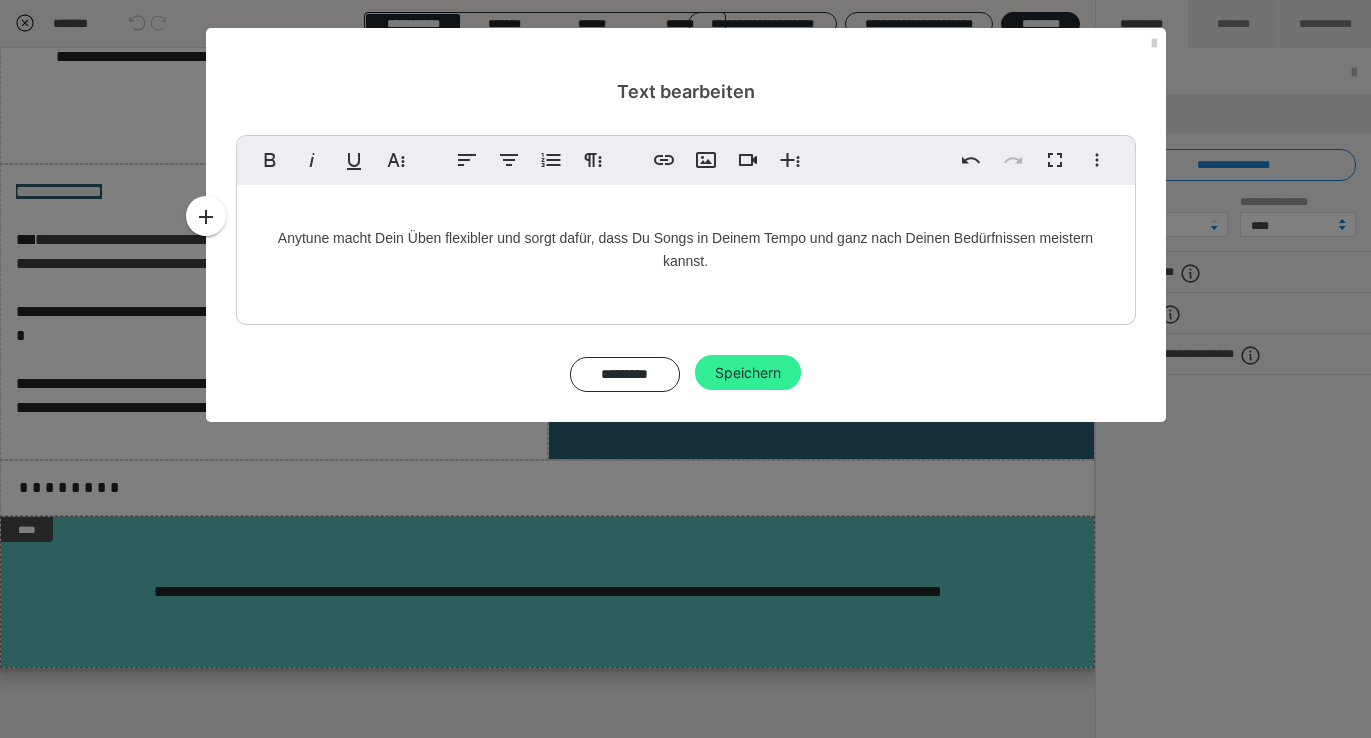 click on "Speichern" at bounding box center [748, 373] 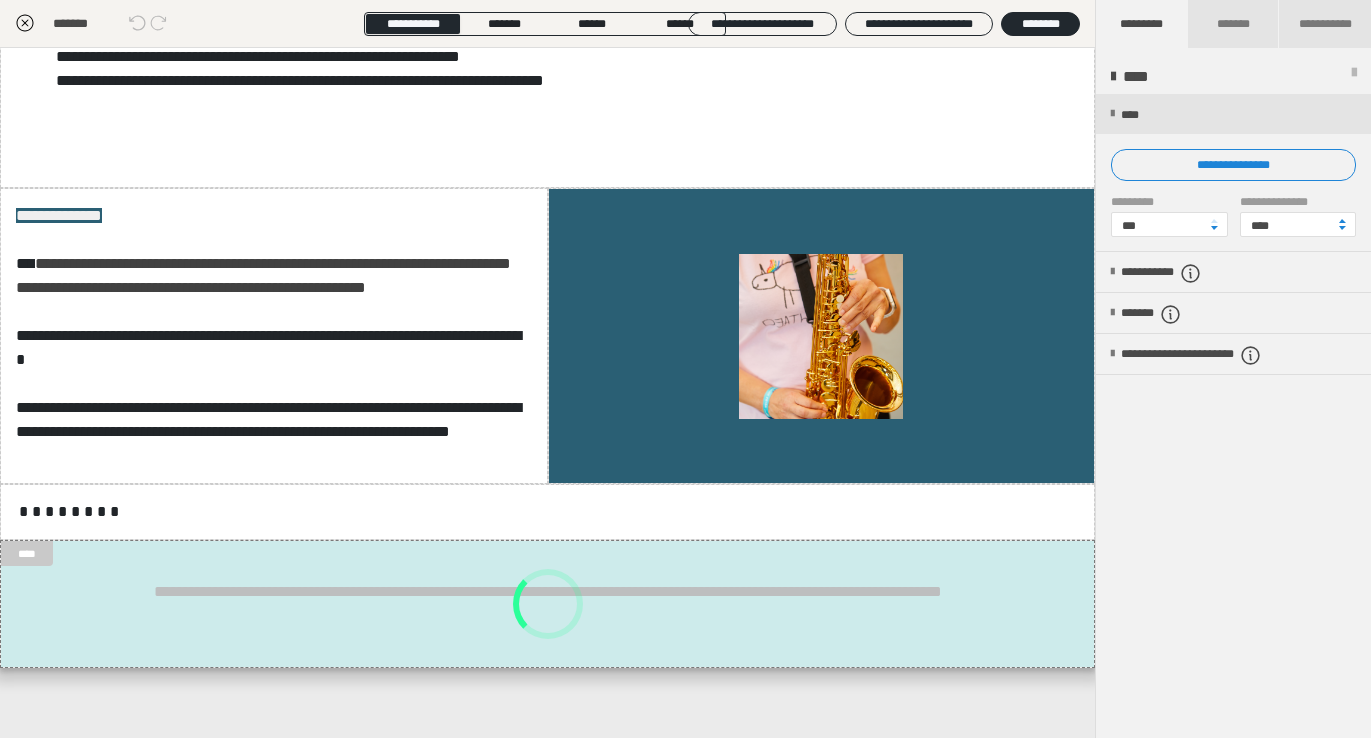 scroll, scrollTop: 2558, scrollLeft: 0, axis: vertical 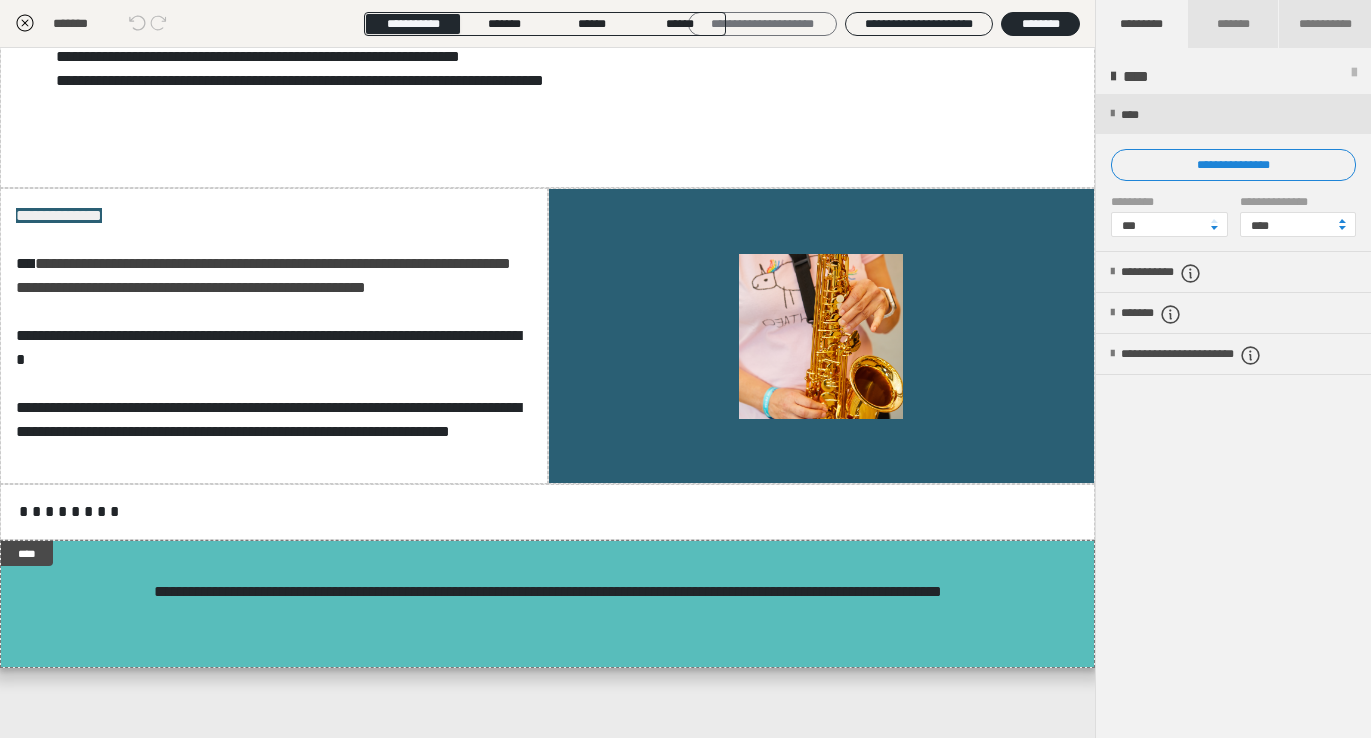 click on "**********" at bounding box center (762, 24) 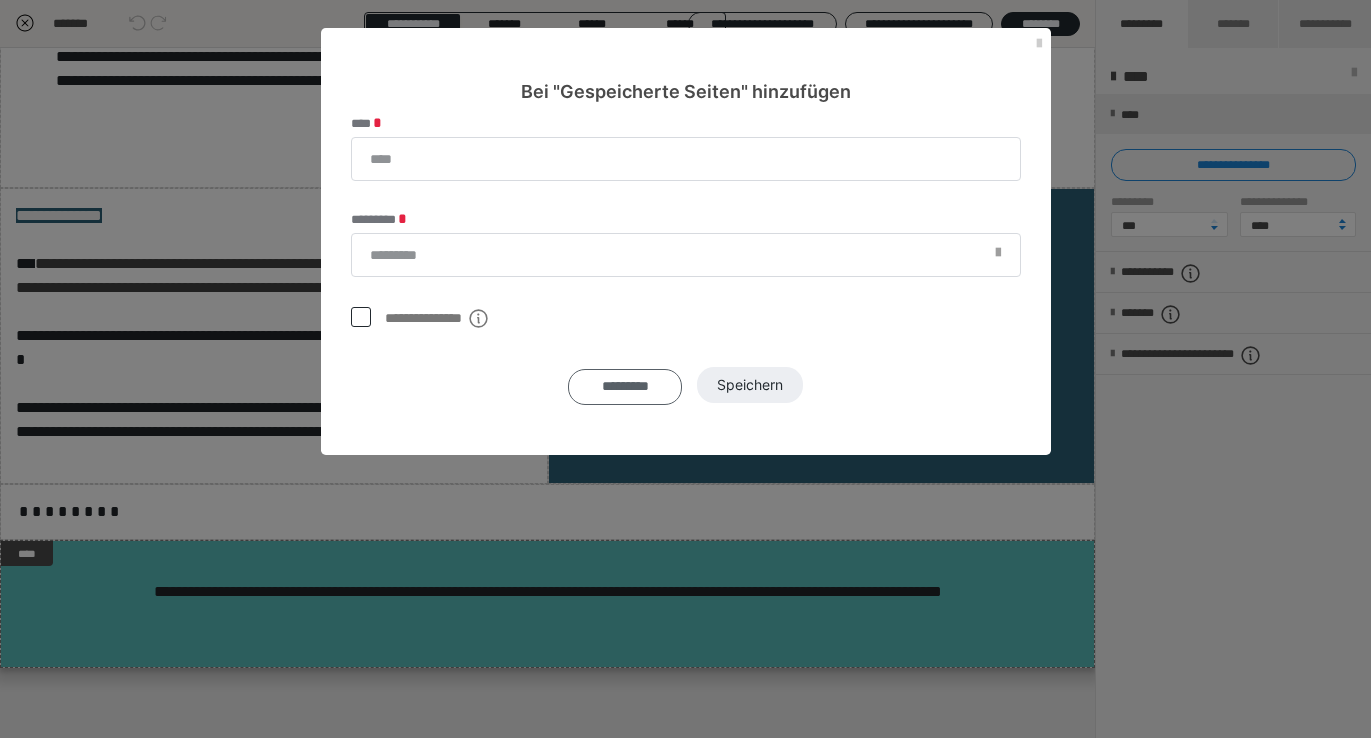 click on "*********" at bounding box center [625, 387] 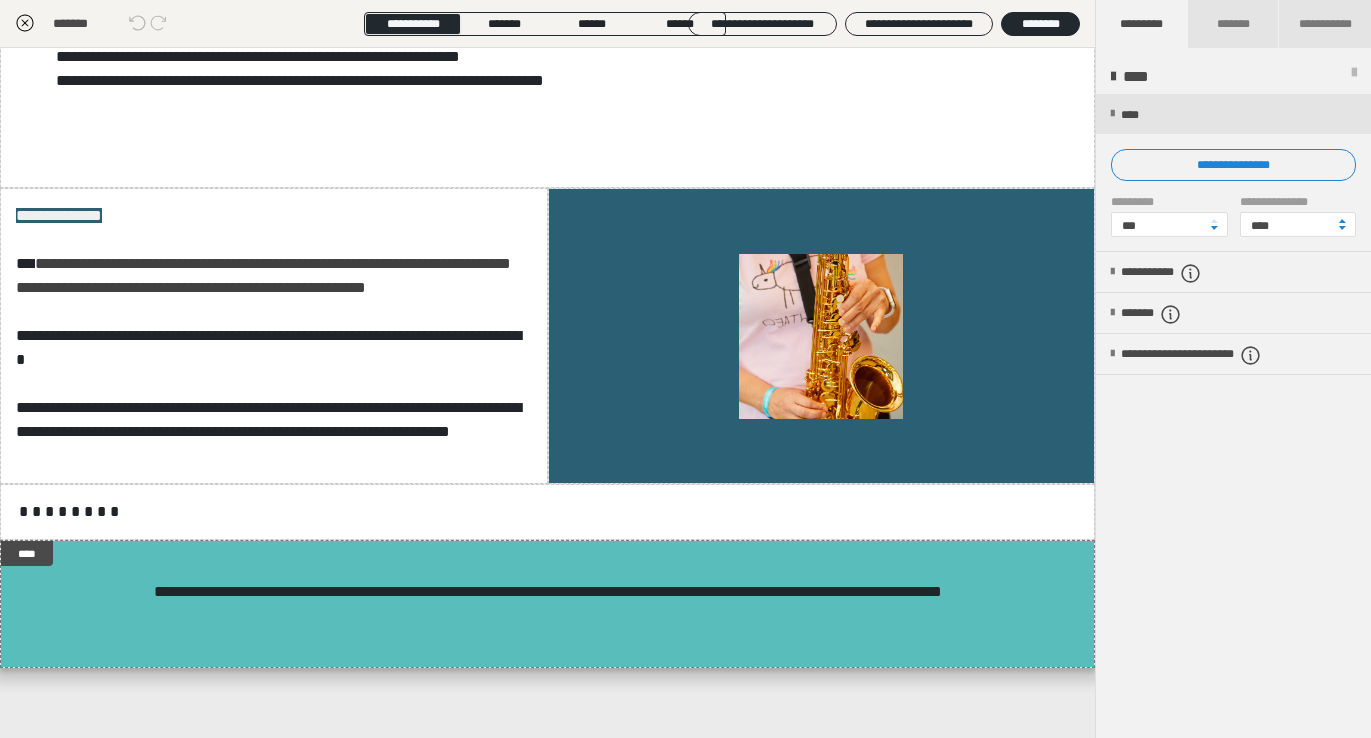 click 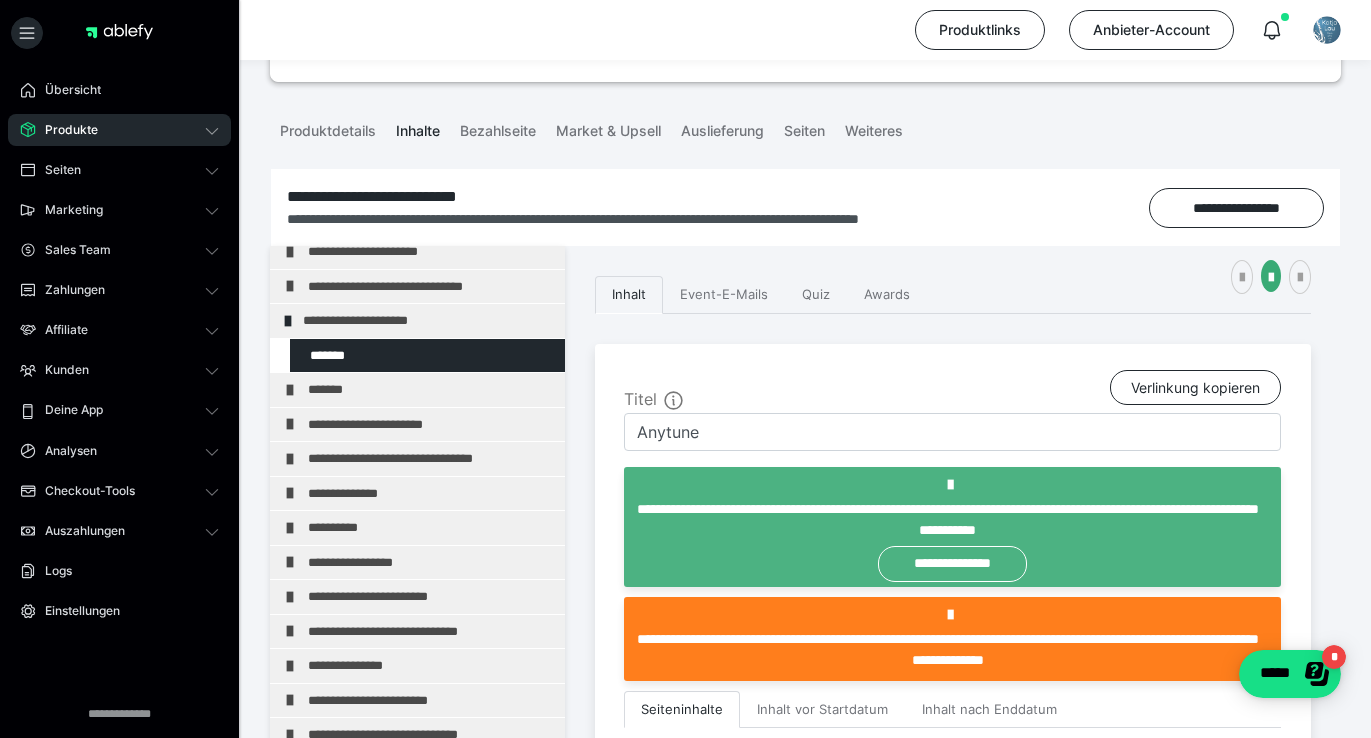 click on "Produkte" at bounding box center (64, 130) 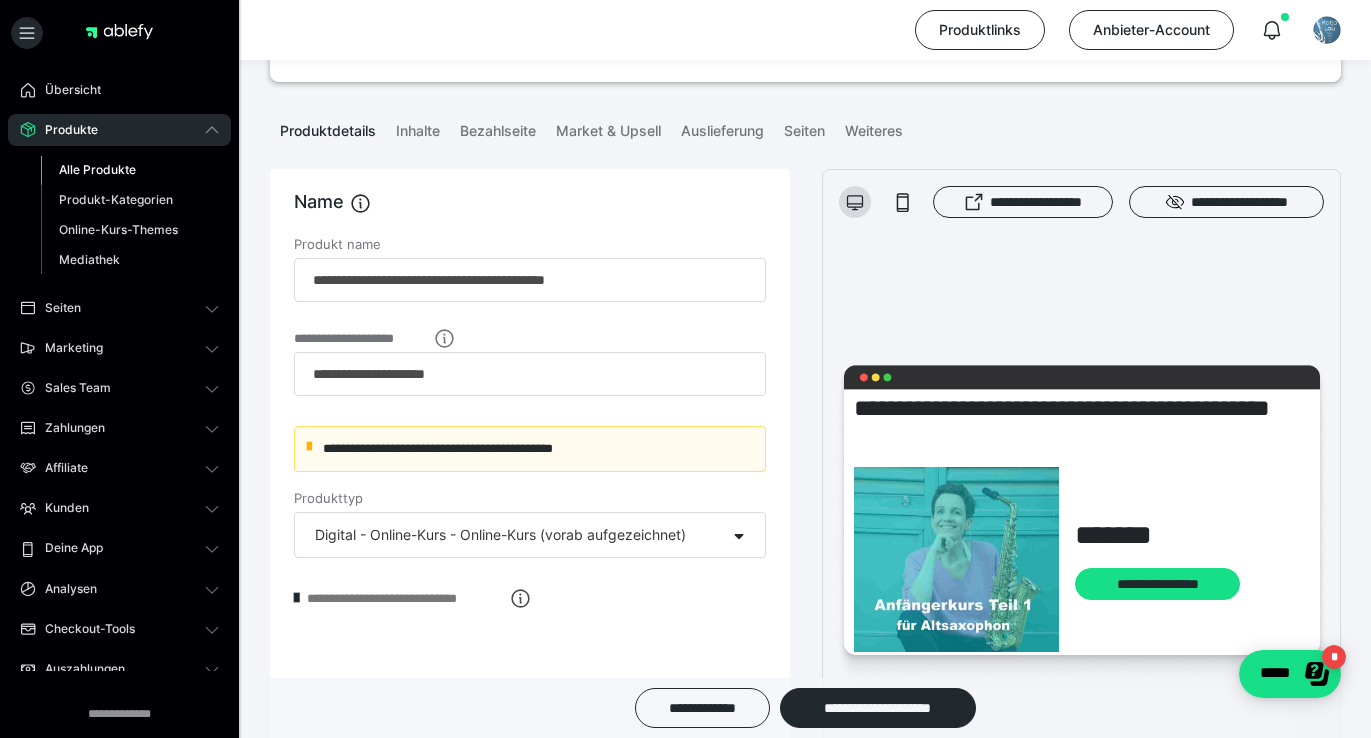click on "Alle Produkte" at bounding box center (97, 169) 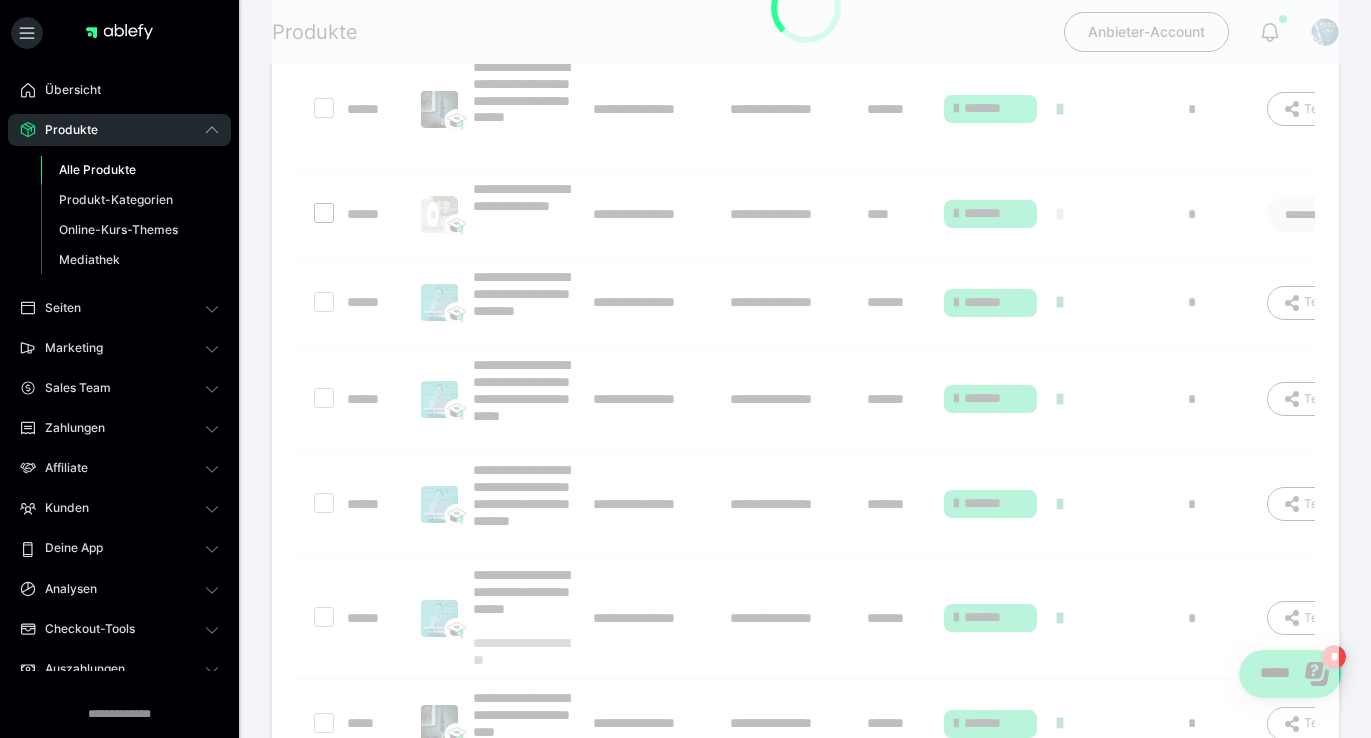scroll, scrollTop: 0, scrollLeft: 0, axis: both 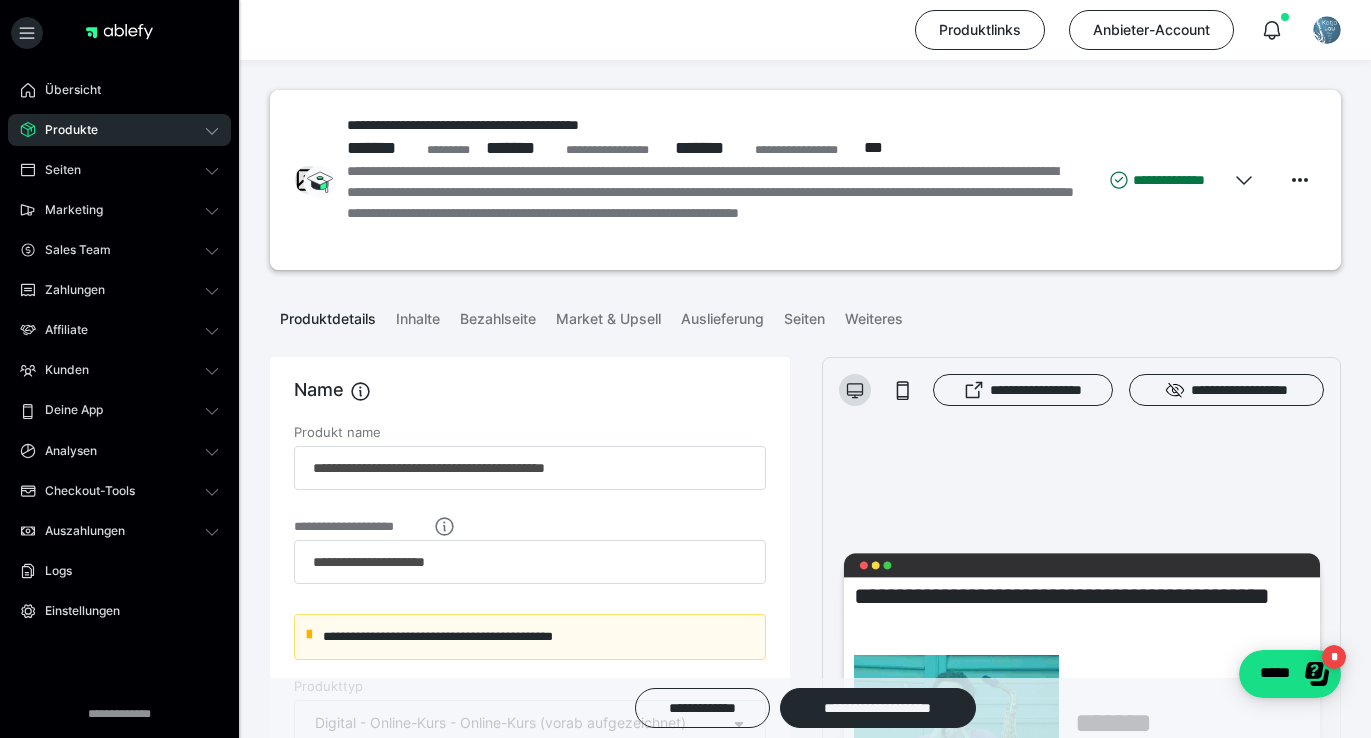 click on "Produkte" at bounding box center [119, 130] 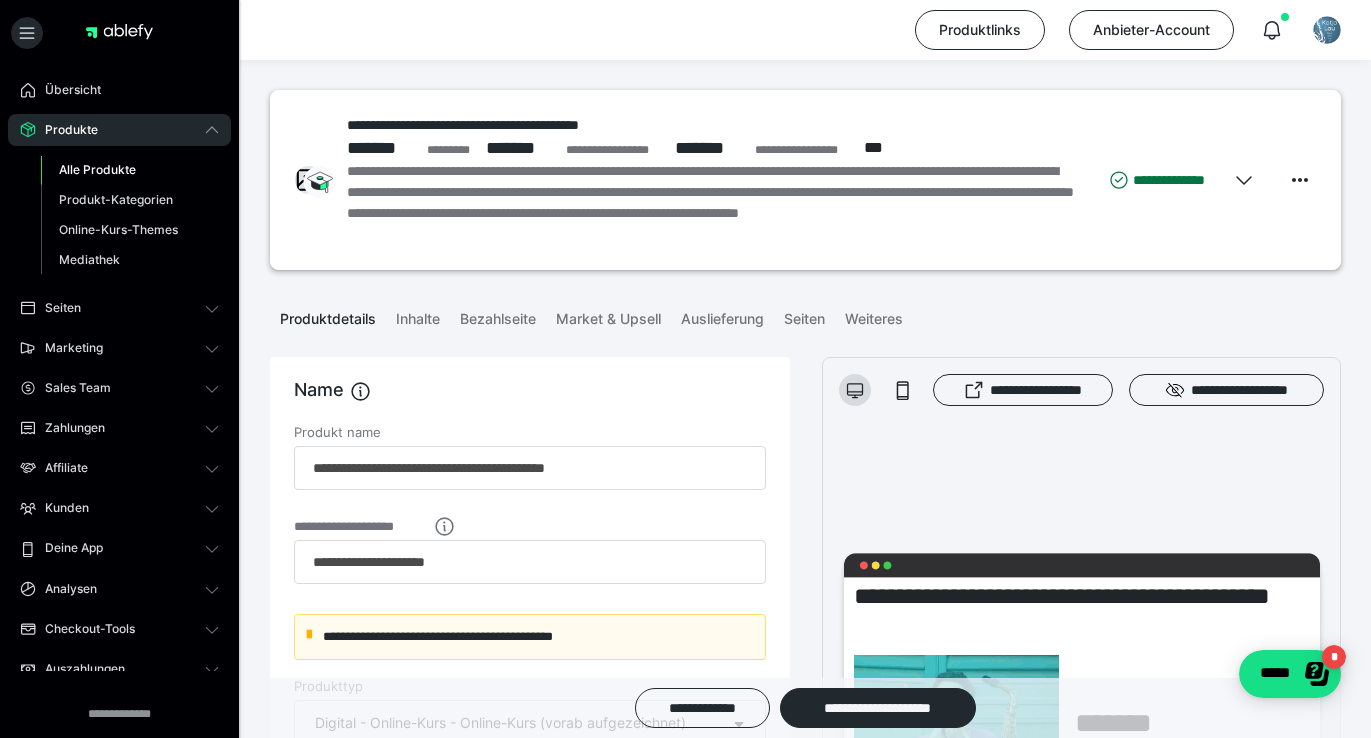 click on "Alle Produkte" at bounding box center (97, 169) 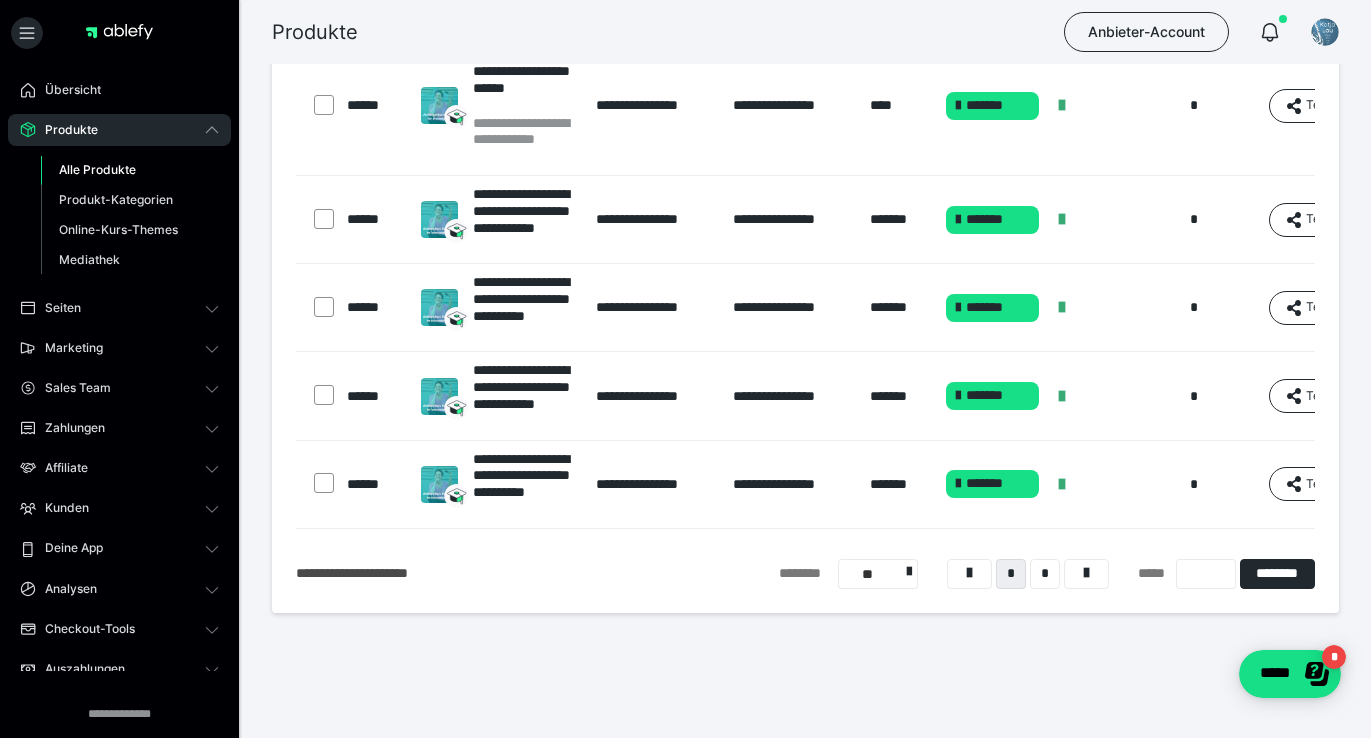 scroll, scrollTop: 852, scrollLeft: 0, axis: vertical 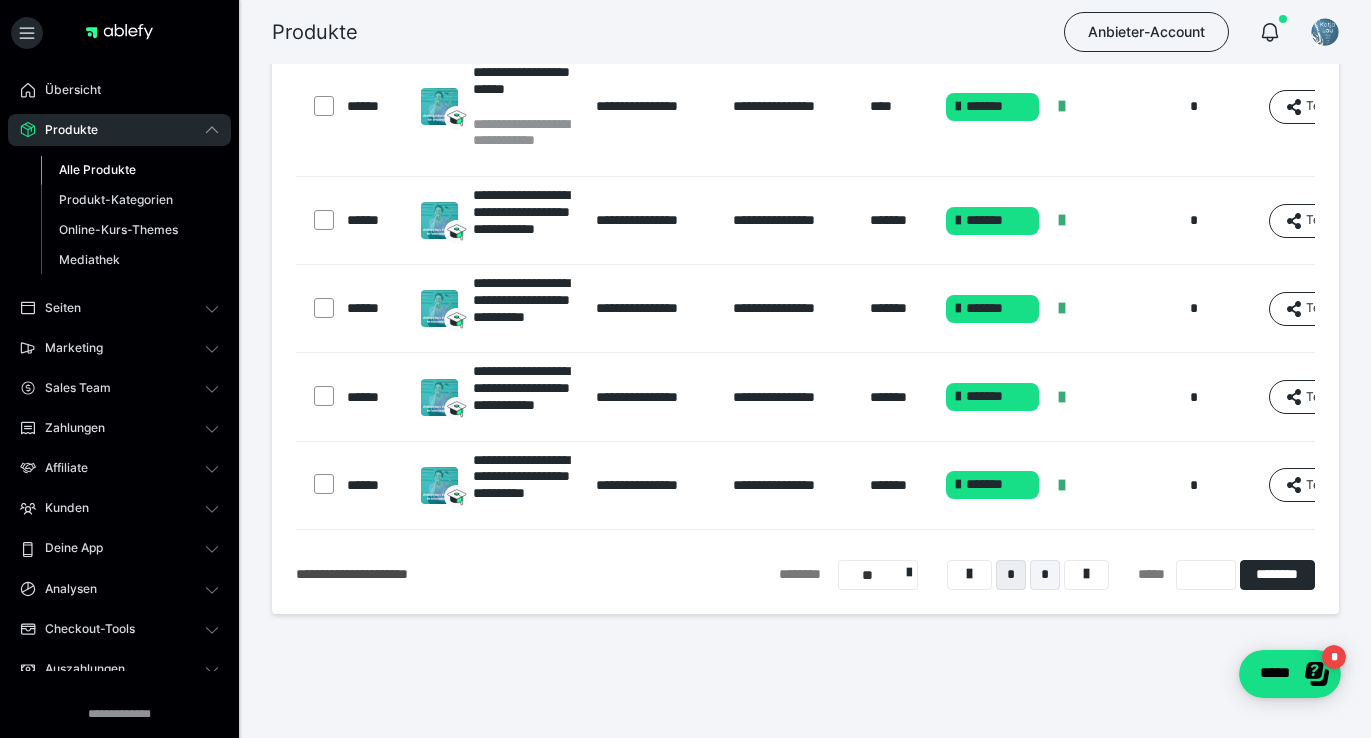 click on "*" at bounding box center [1045, 575] 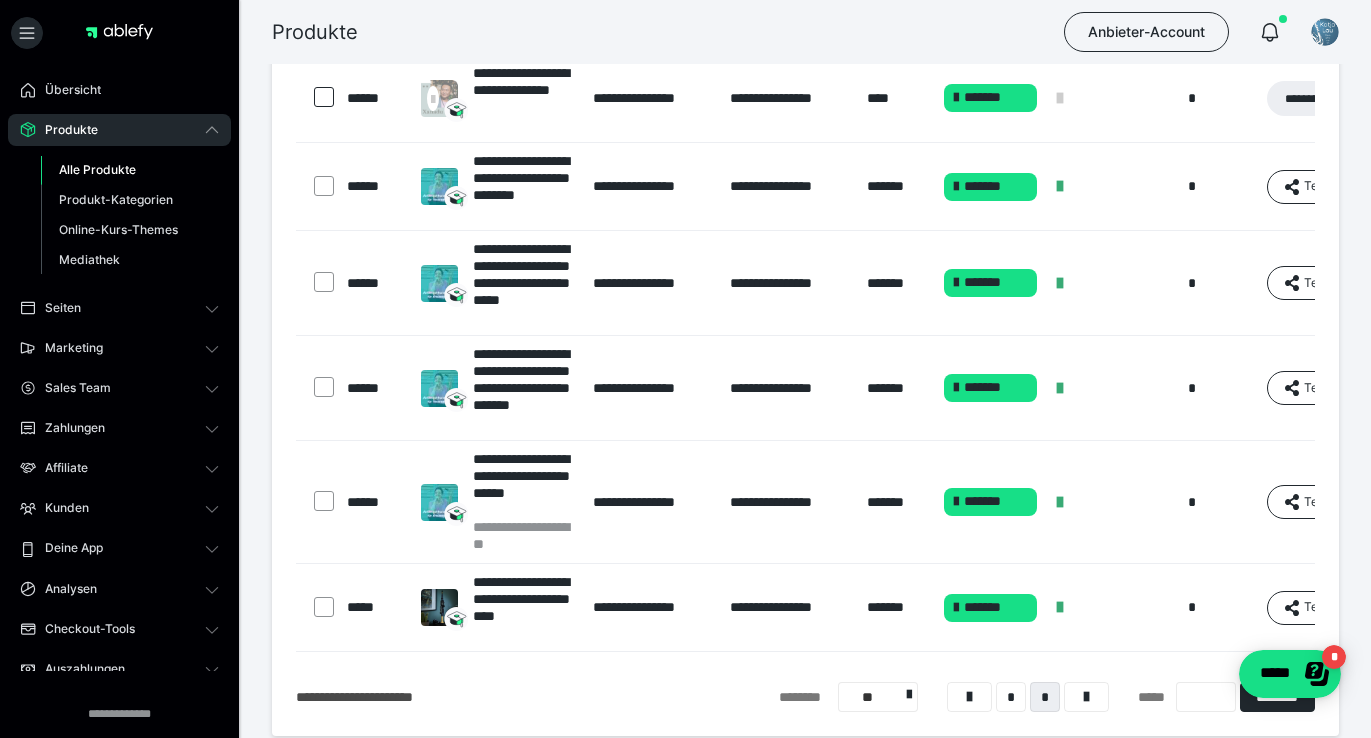 scroll, scrollTop: 438, scrollLeft: 0, axis: vertical 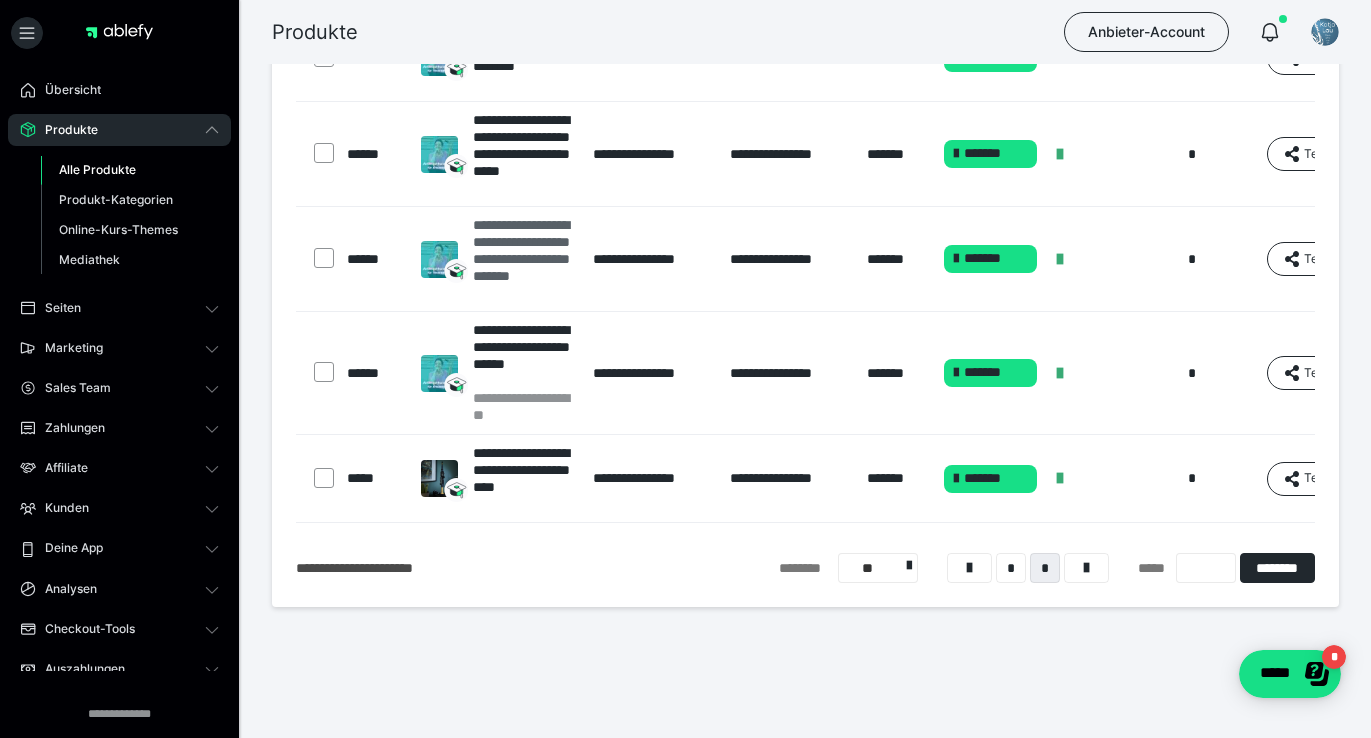 click on "**********" at bounding box center (523, 259) 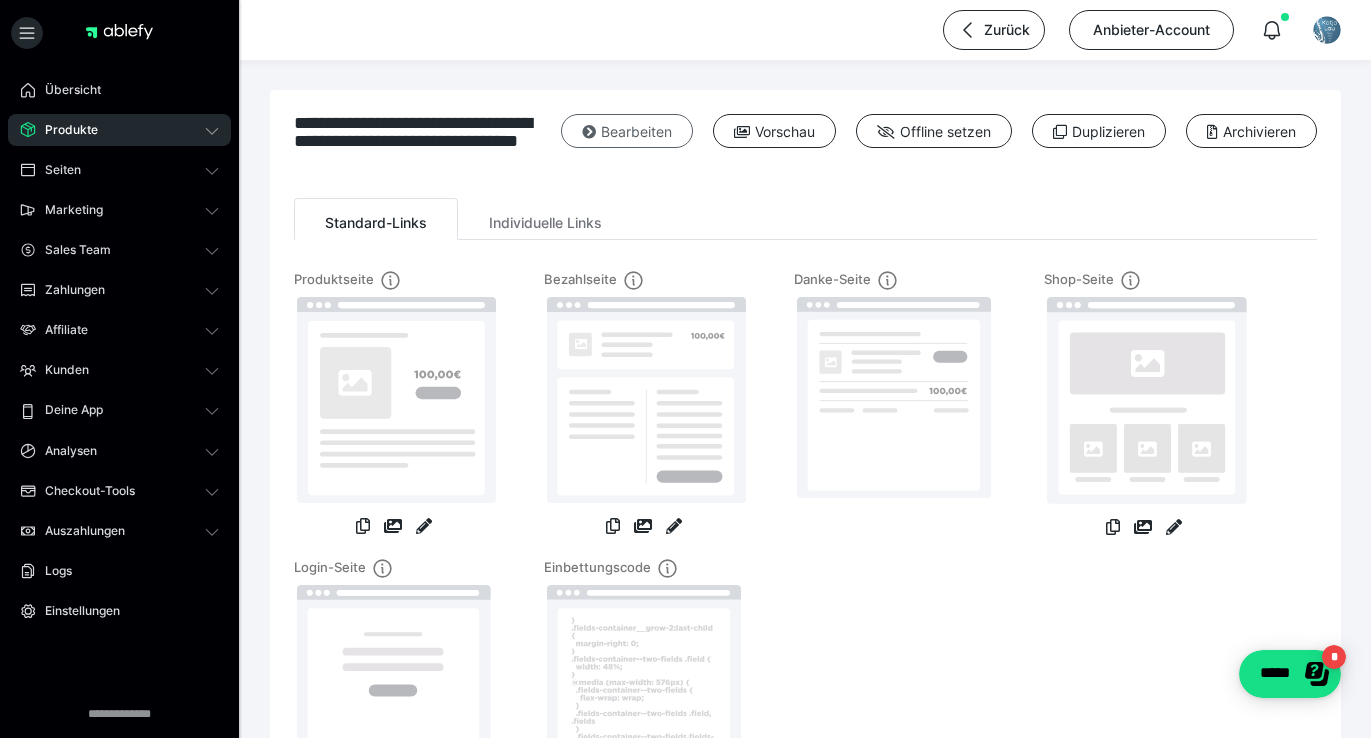 click on "Bearbeiten" at bounding box center (627, 131) 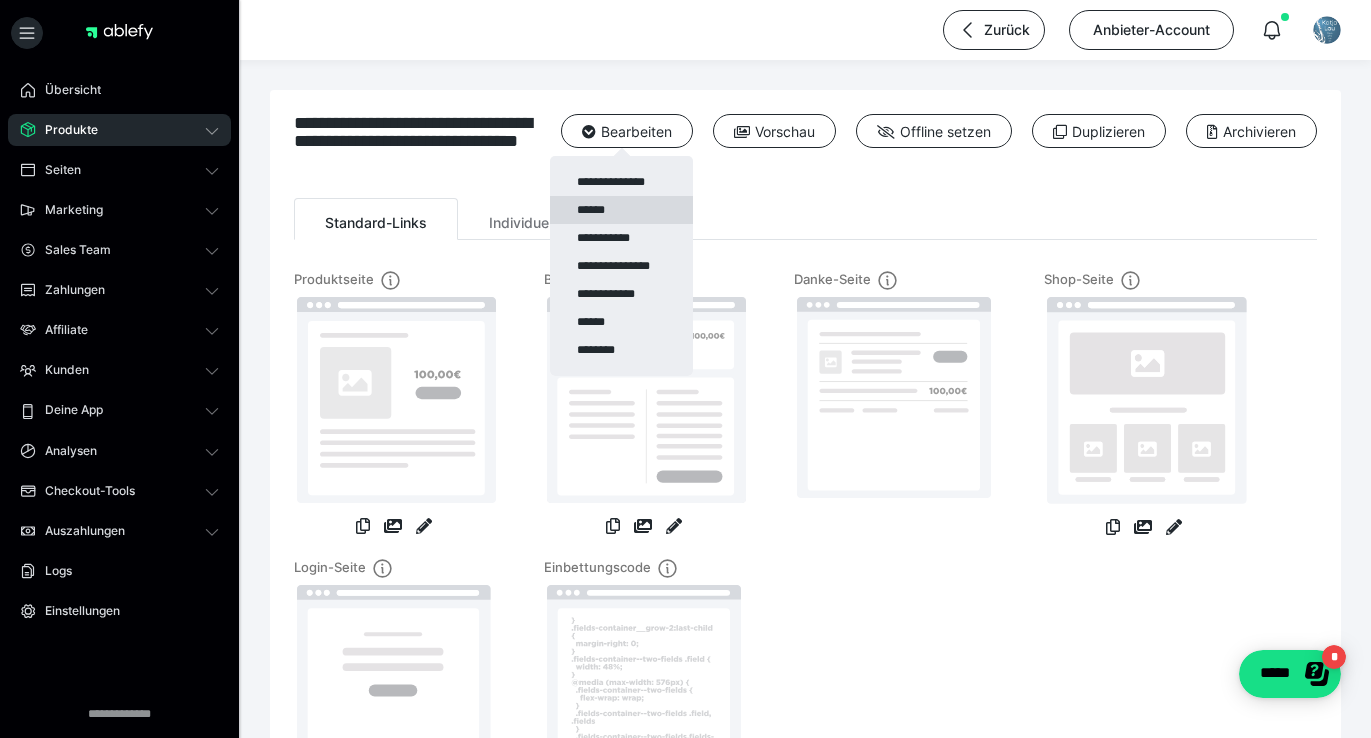 click on "******" at bounding box center (621, 210) 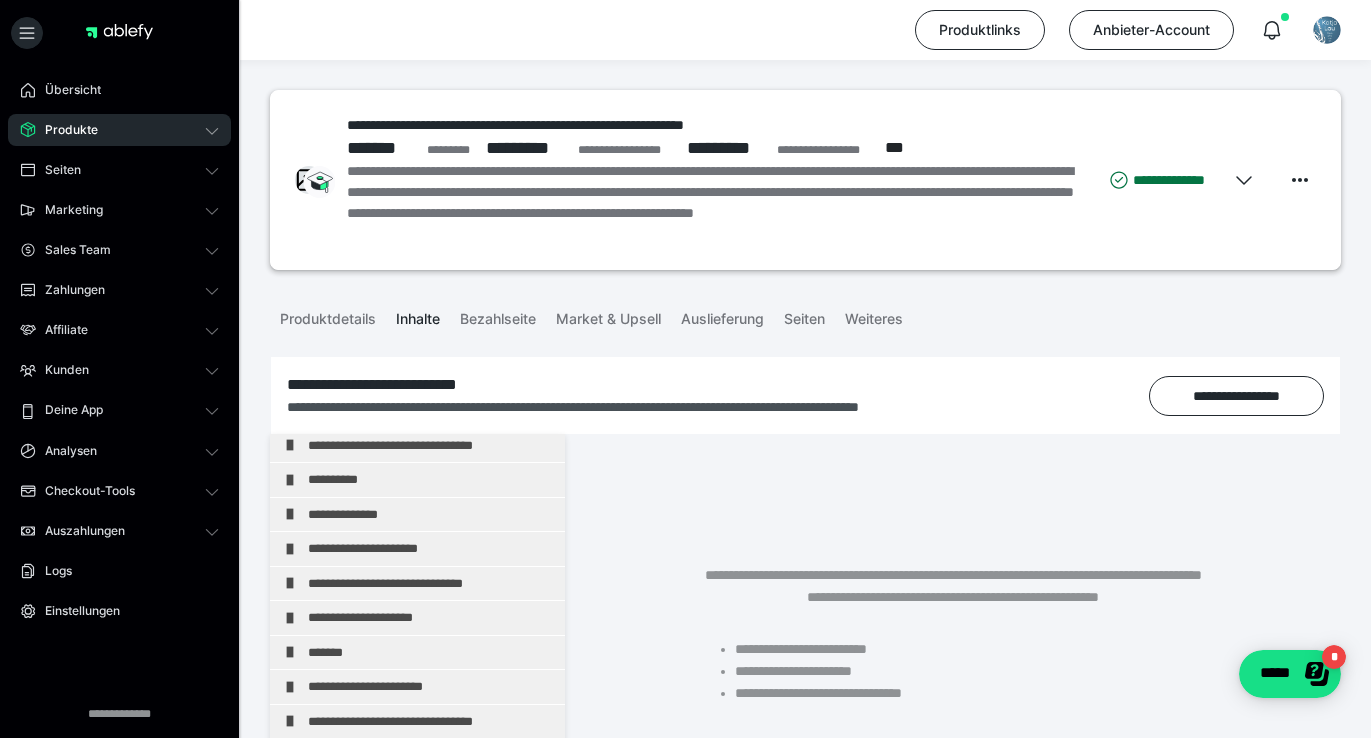 scroll, scrollTop: 656, scrollLeft: 0, axis: vertical 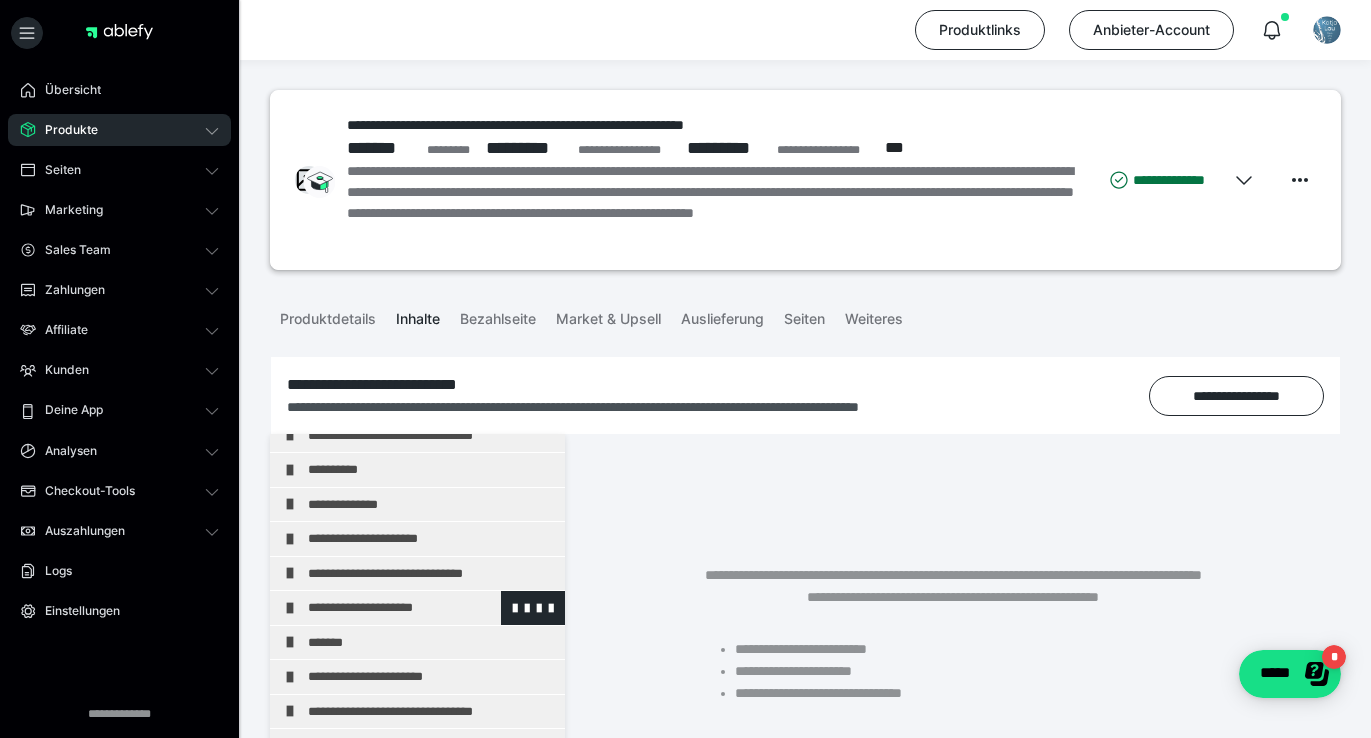 click on "**********" at bounding box center [431, 608] 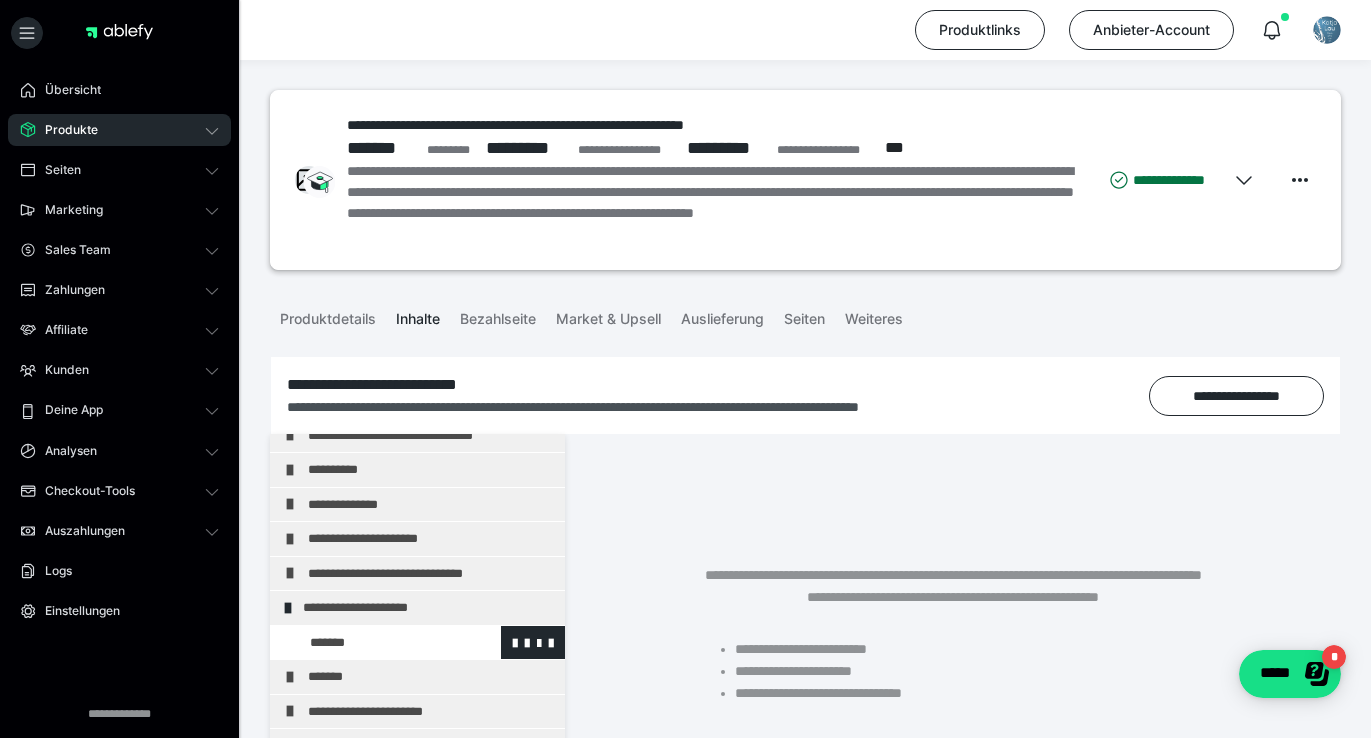 click at bounding box center (375, 643) 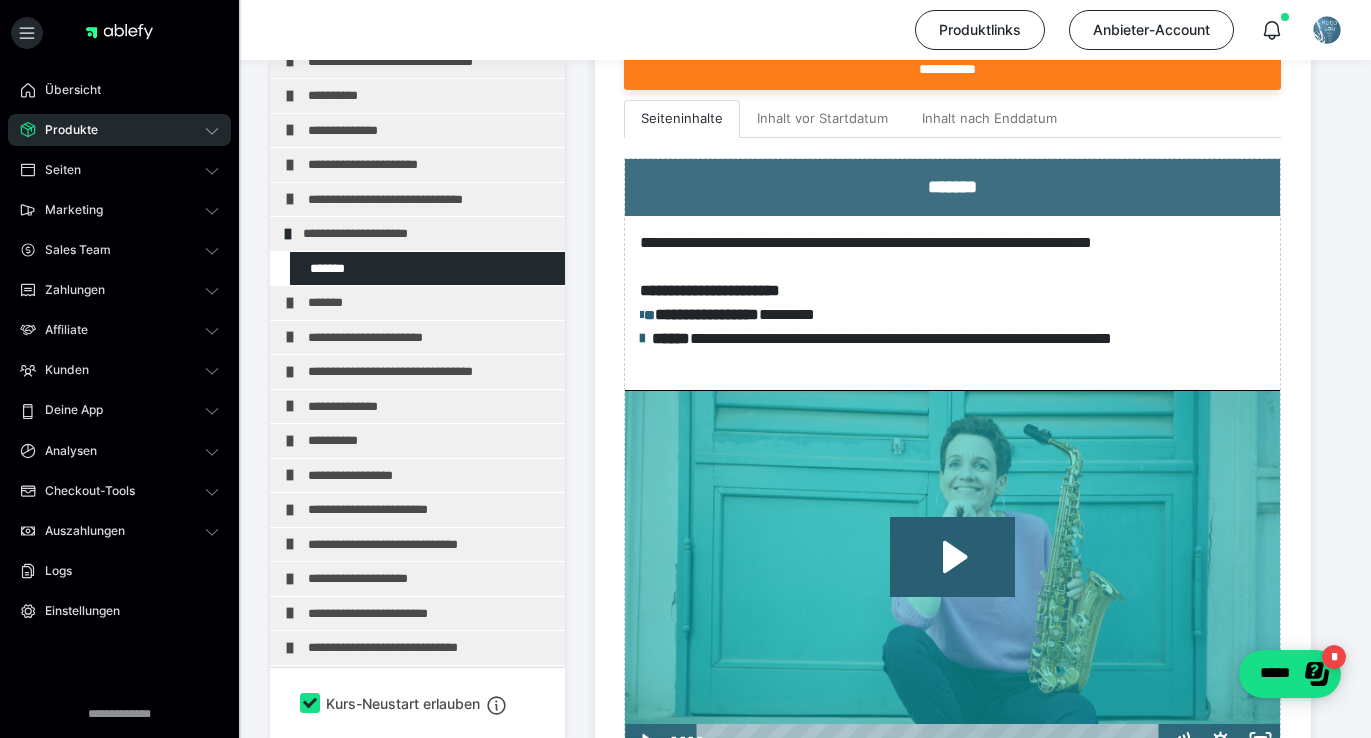 scroll, scrollTop: 653, scrollLeft: 0, axis: vertical 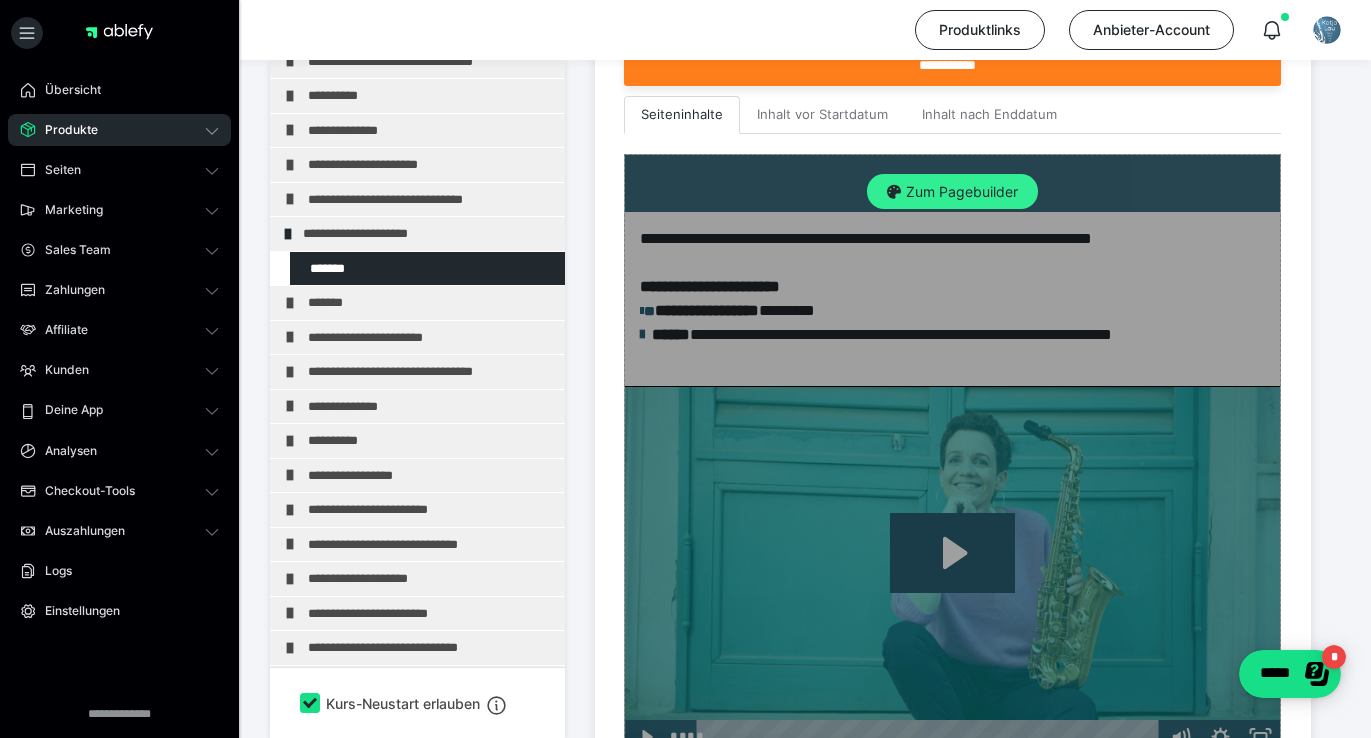 click on "Zum Pagebuilder" at bounding box center [952, 192] 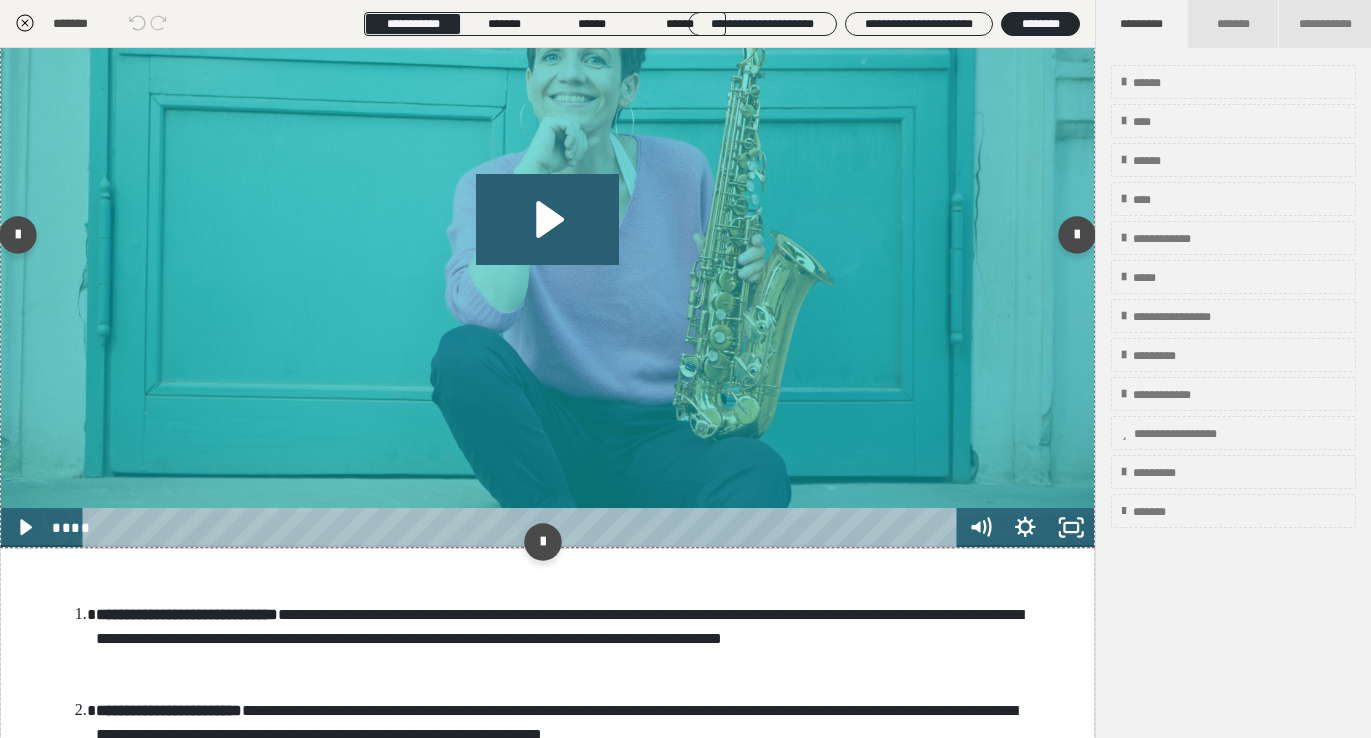 scroll, scrollTop: 0, scrollLeft: 0, axis: both 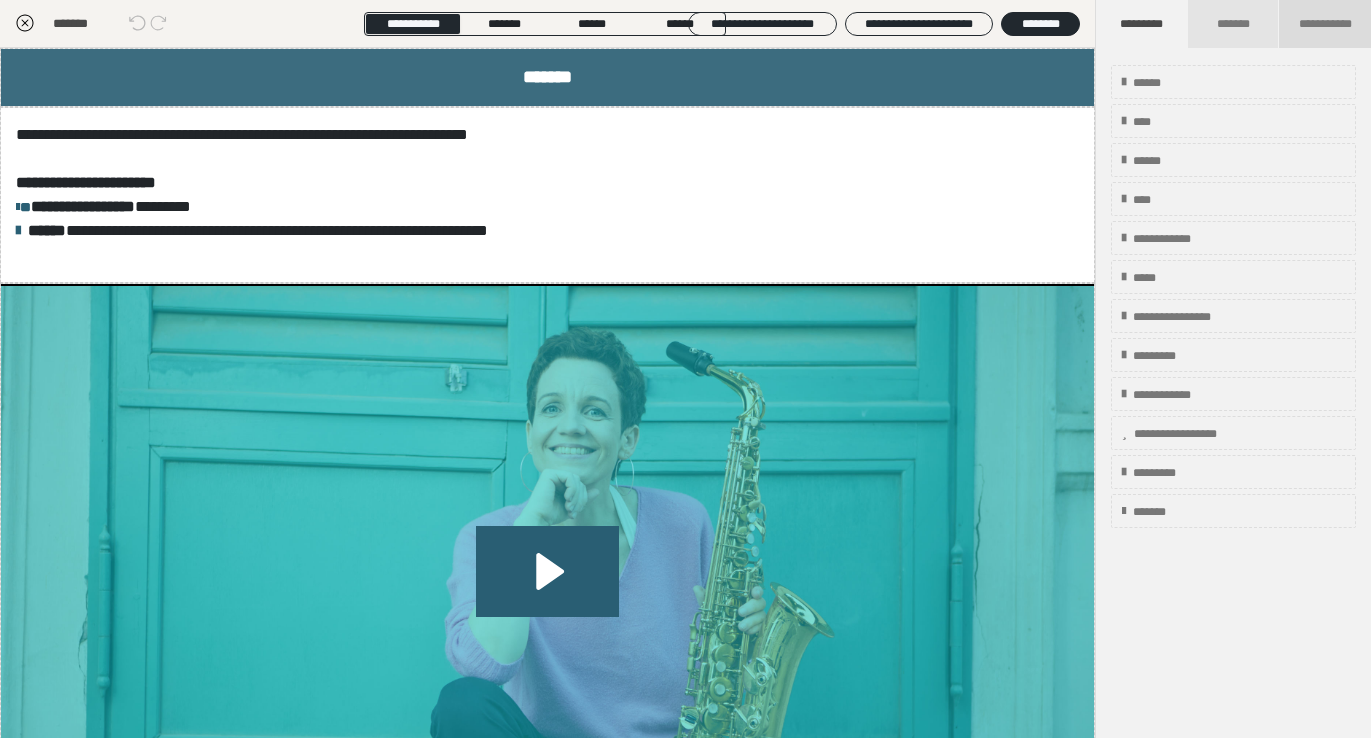 click on "**********" at bounding box center [1325, 24] 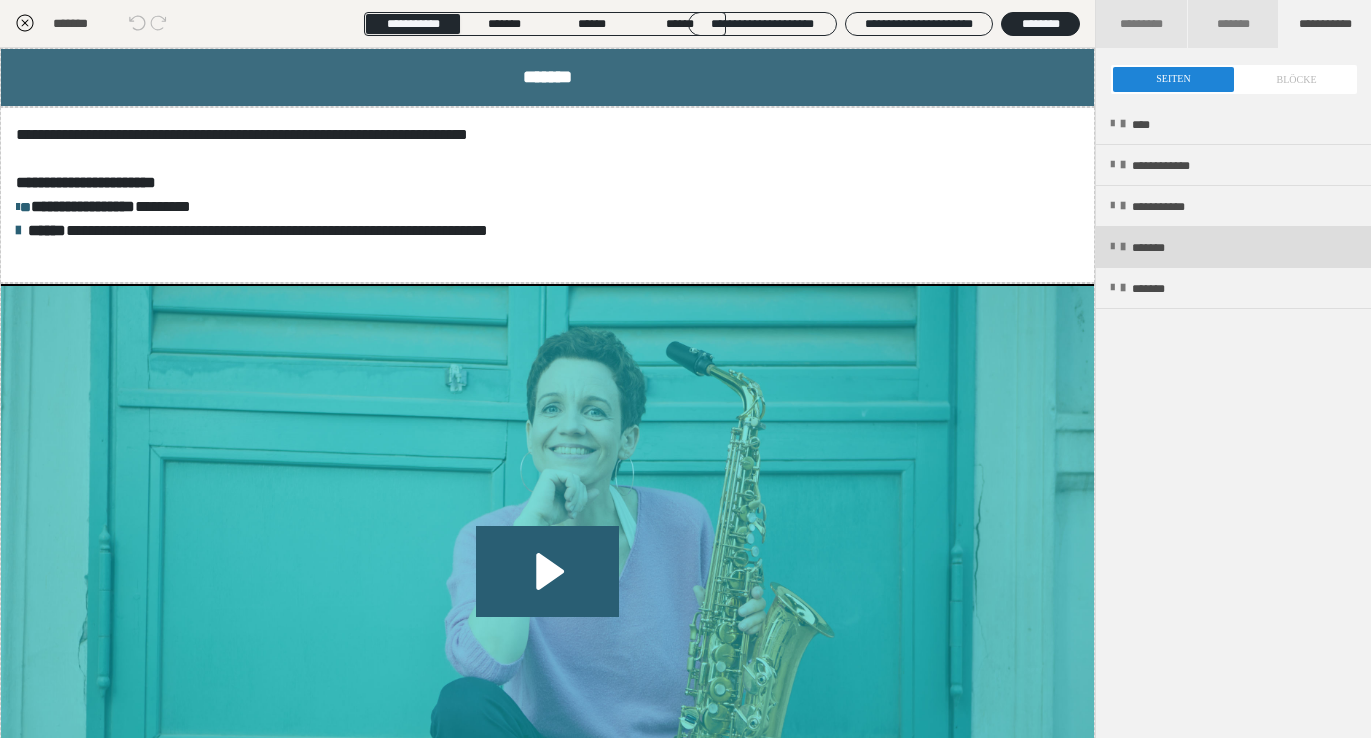 click on "*******" at bounding box center (1162, 248) 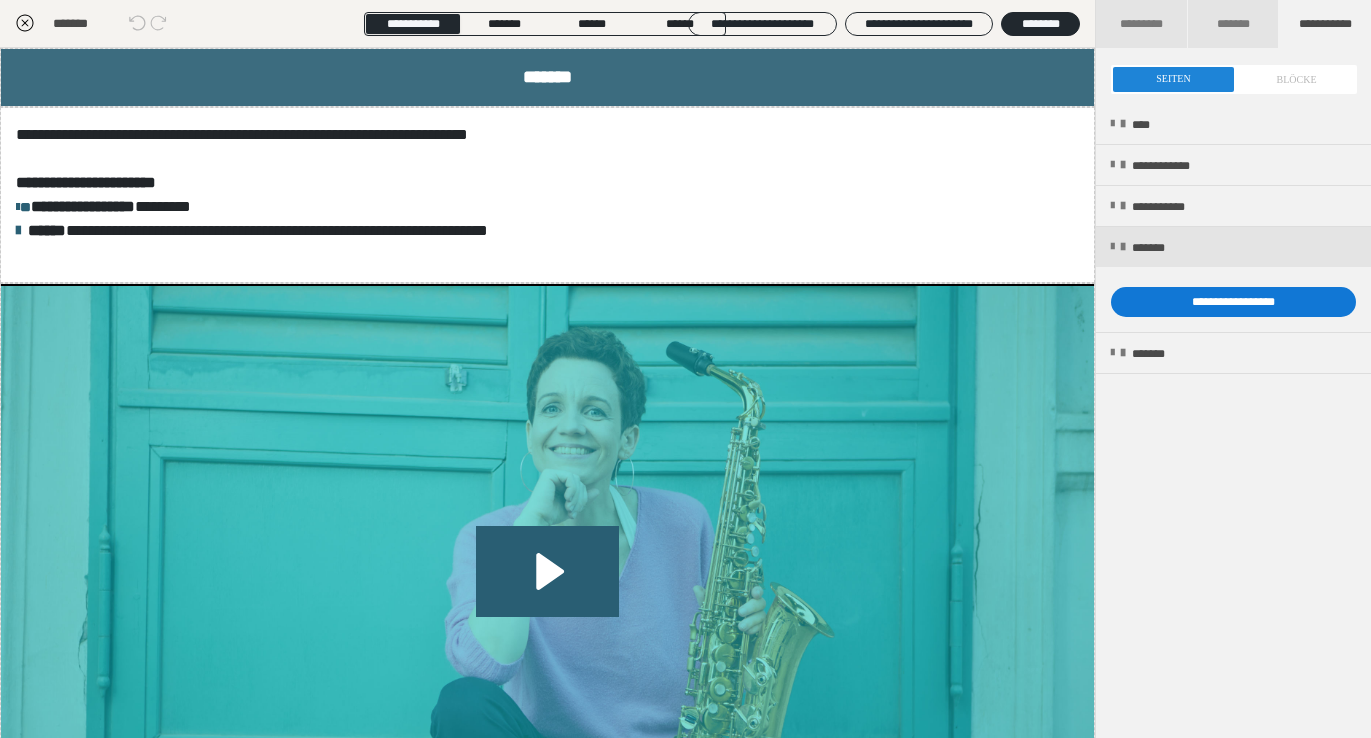 click on "**********" at bounding box center [1233, 302] 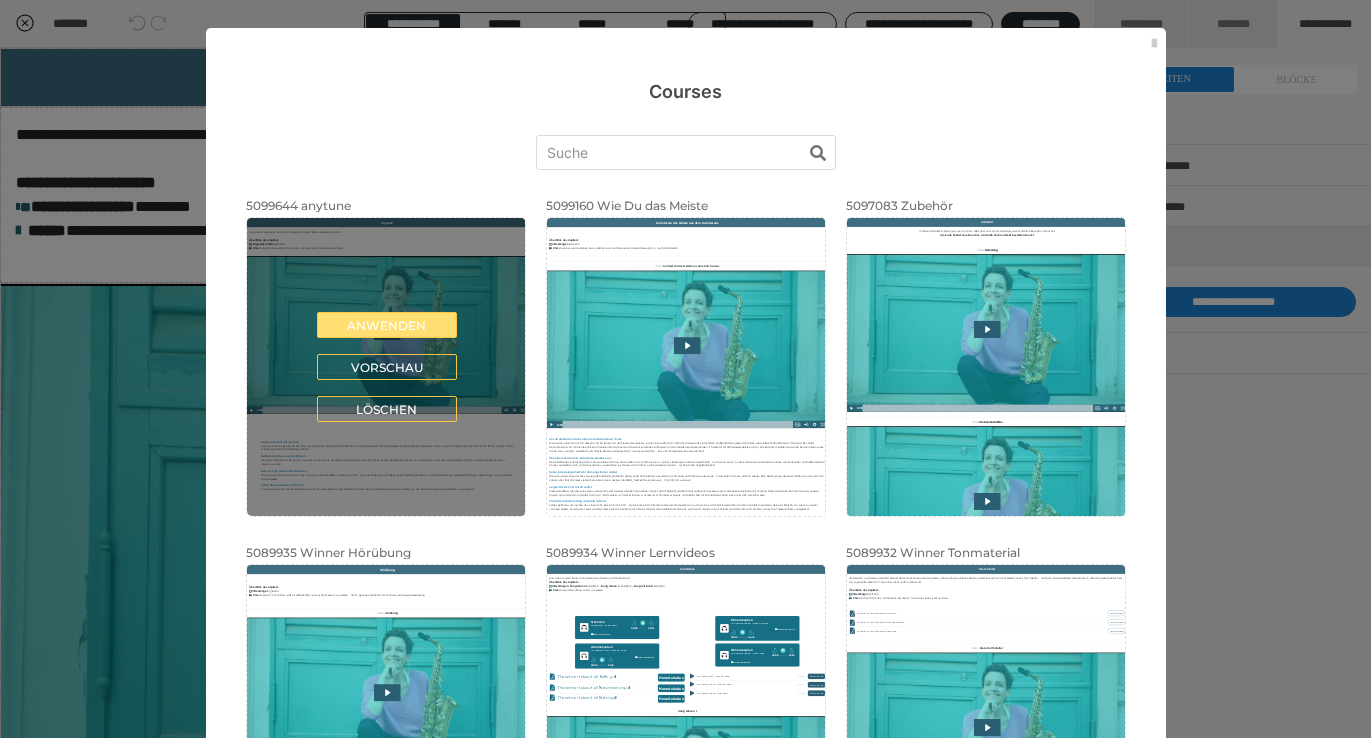 click on "Anwenden" at bounding box center (387, 325) 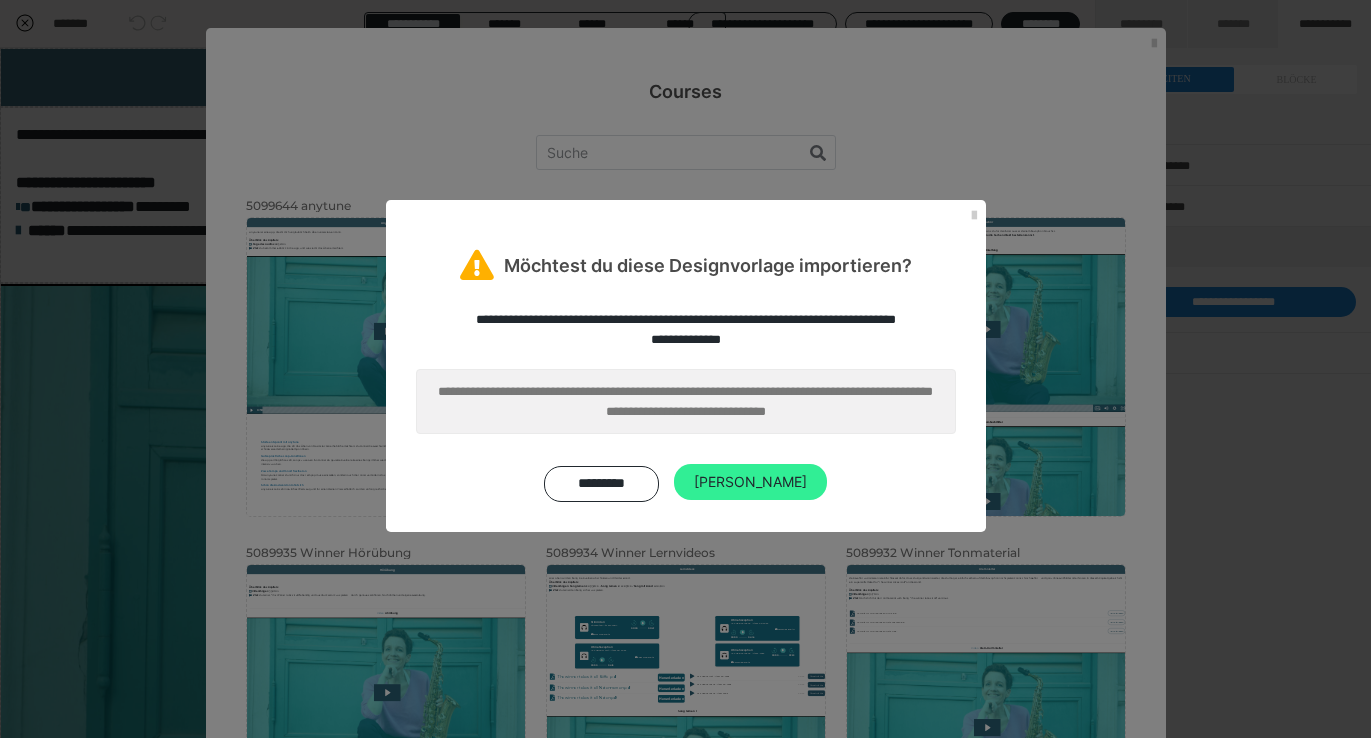 click on "Ja" at bounding box center (750, 482) 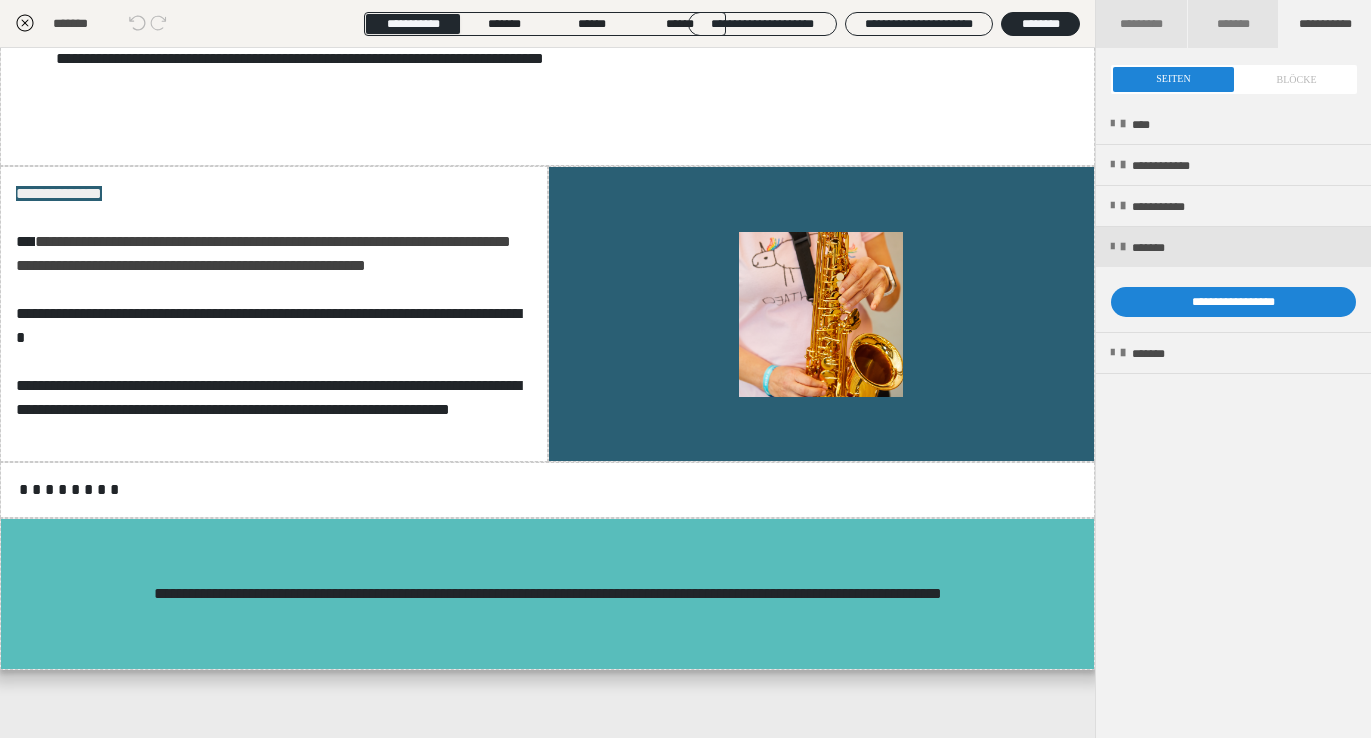 scroll, scrollTop: 2582, scrollLeft: 0, axis: vertical 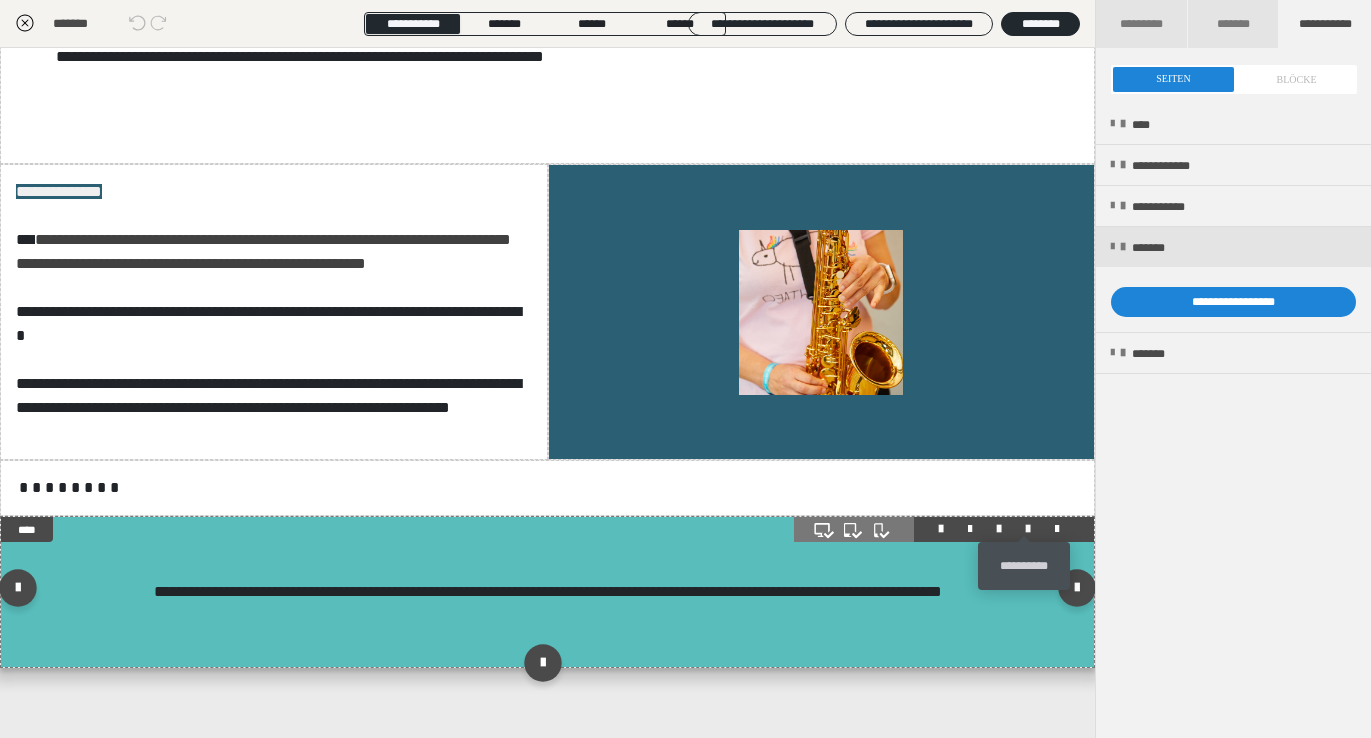 click at bounding box center [1028, 529] 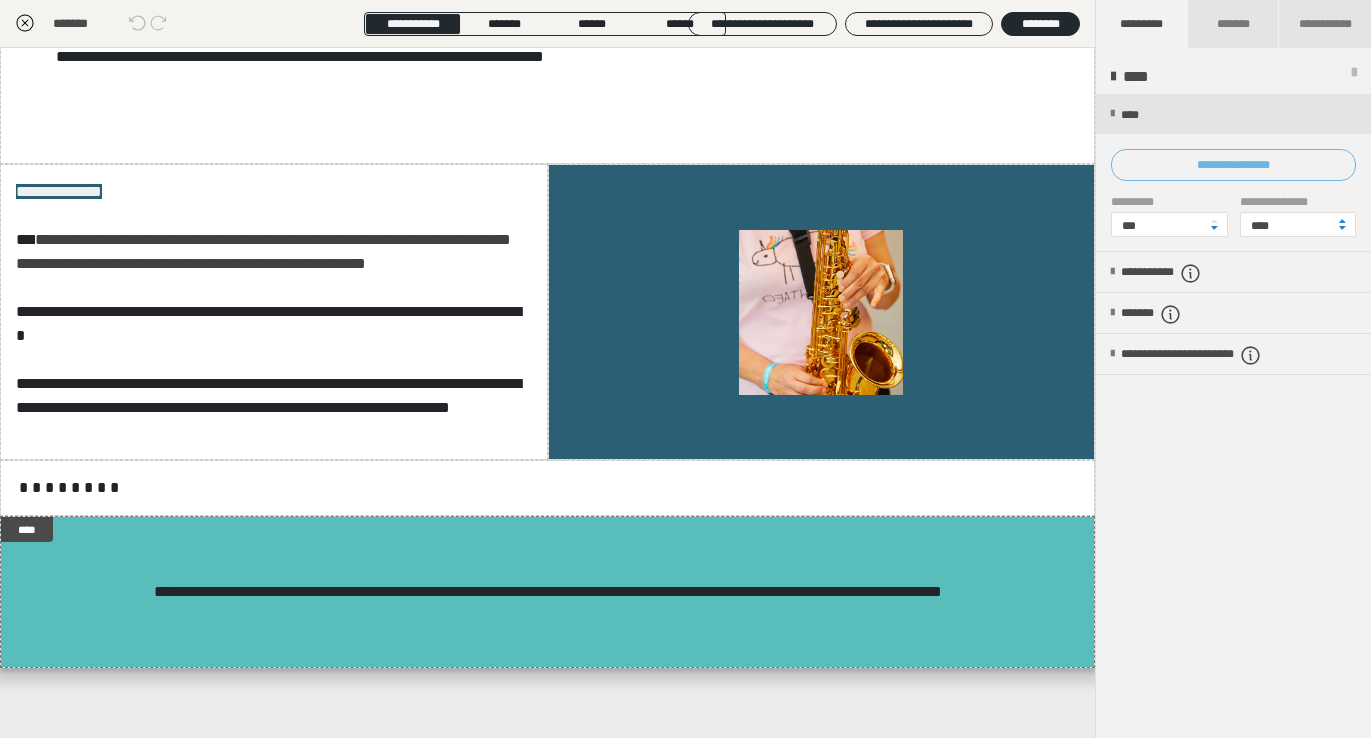 click on "**********" at bounding box center [1233, 165] 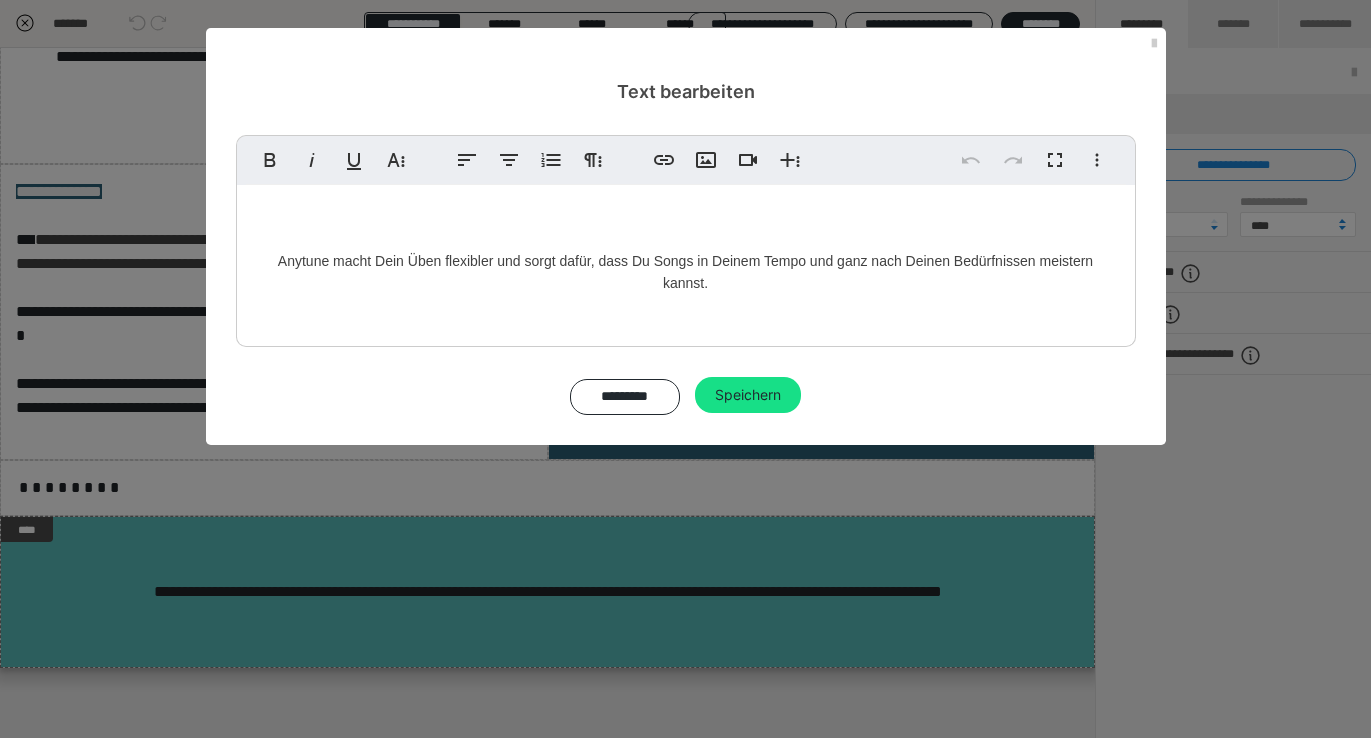 click on "Anytune macht Dein Üben flexibler und sorgt dafür, dass Du Songs in Deinem Tempo und ganz nach Deinen Bedürfnissen meistern kannst." at bounding box center (686, 261) 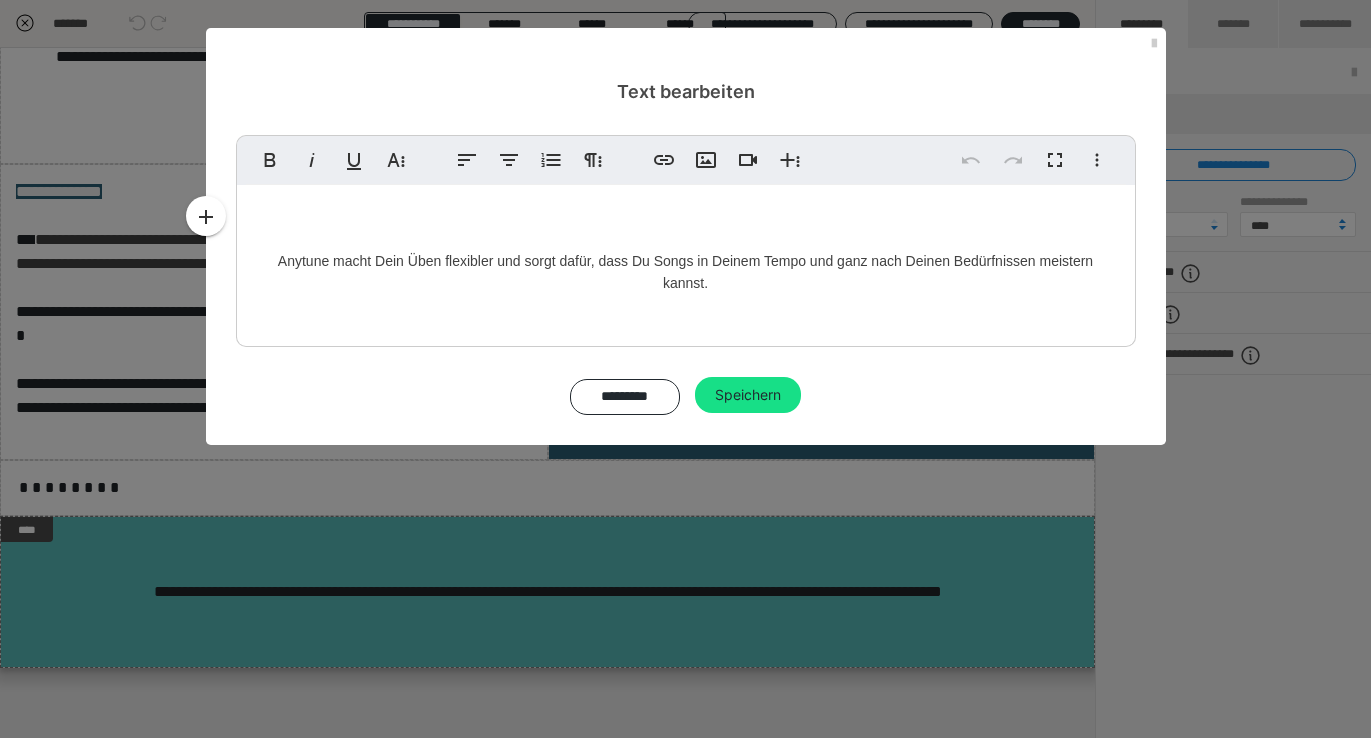 click on "Anytune macht Dein Üben flexibler und sorgt dafür, dass Du Songs in Deinem Tempo und ganz nach Deinen Bedürfnissen meistern kannst." at bounding box center (686, 261) 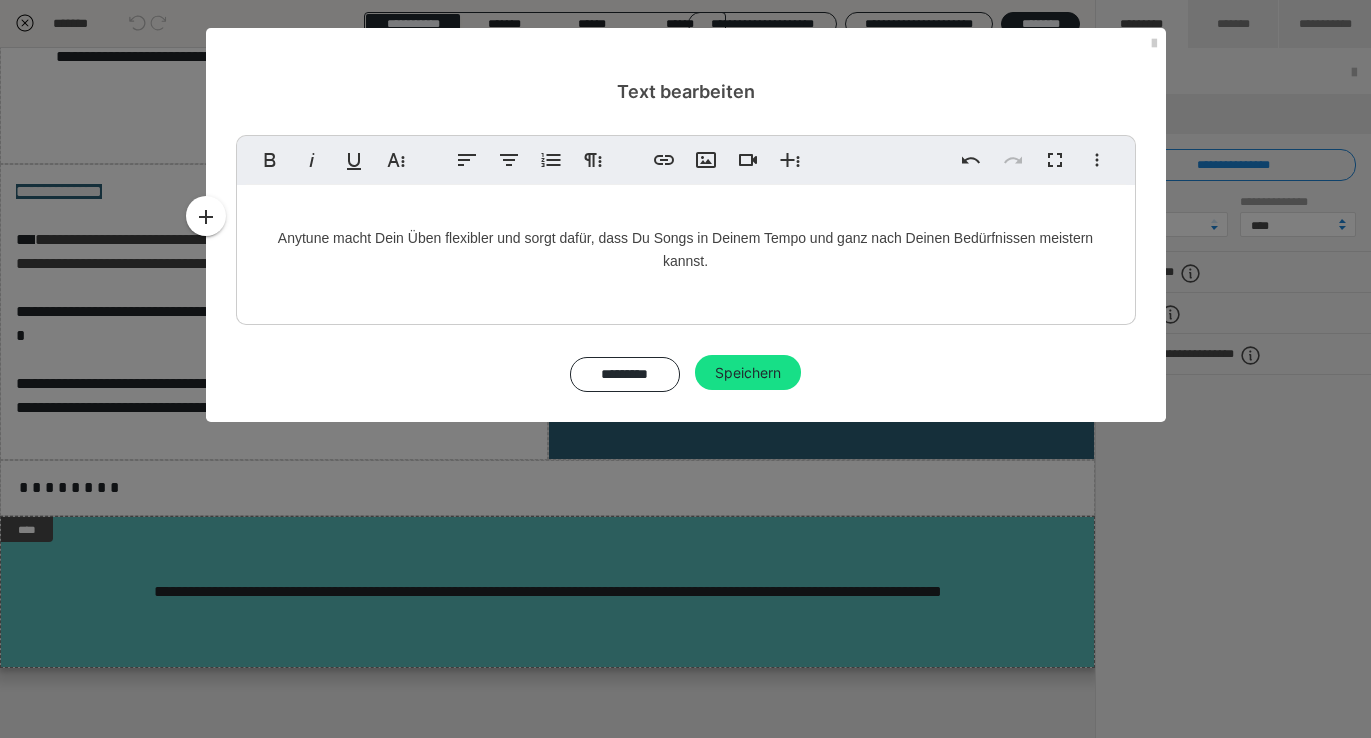 click on "Anytune macht Dein Üben flexibler und sorgt dafür, dass Du Songs in Deinem Tempo und ganz nach Deinen Bedürfnissen meistern kannst." at bounding box center [686, 250] 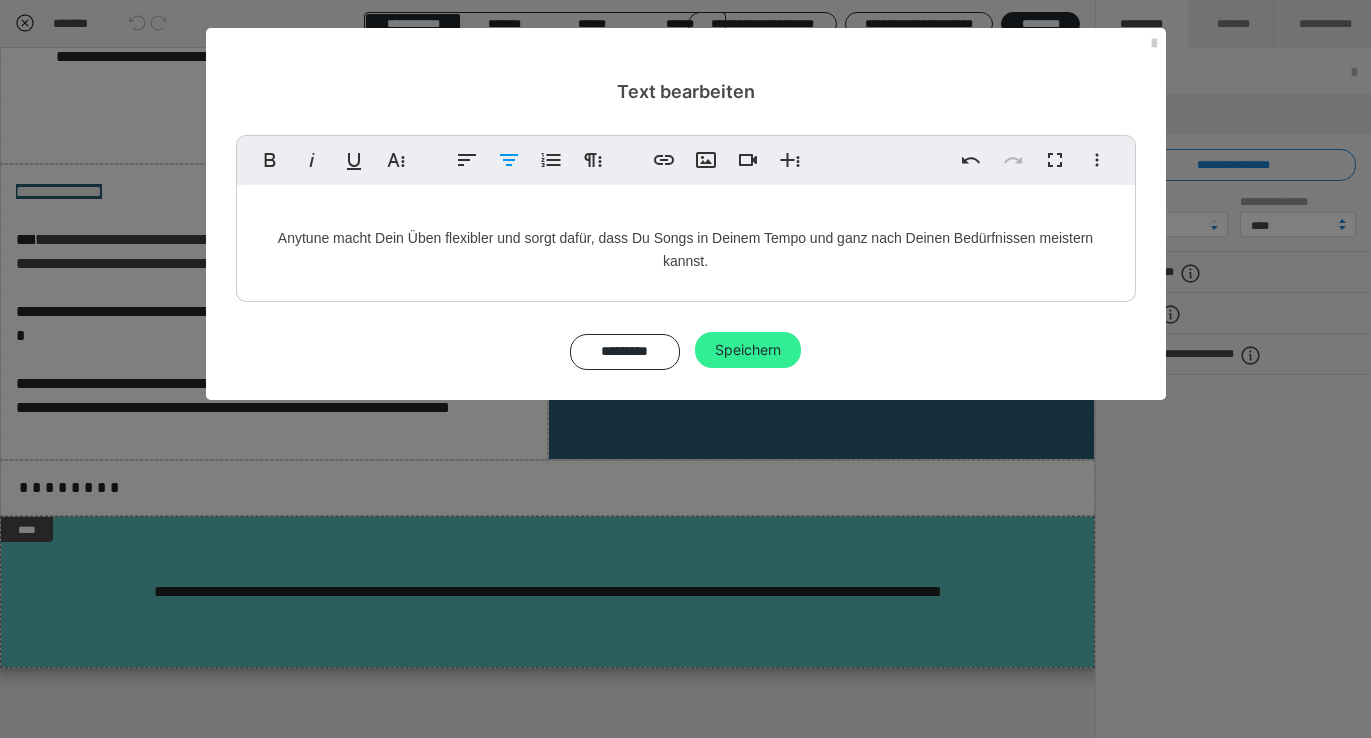click on "Speichern" at bounding box center (748, 350) 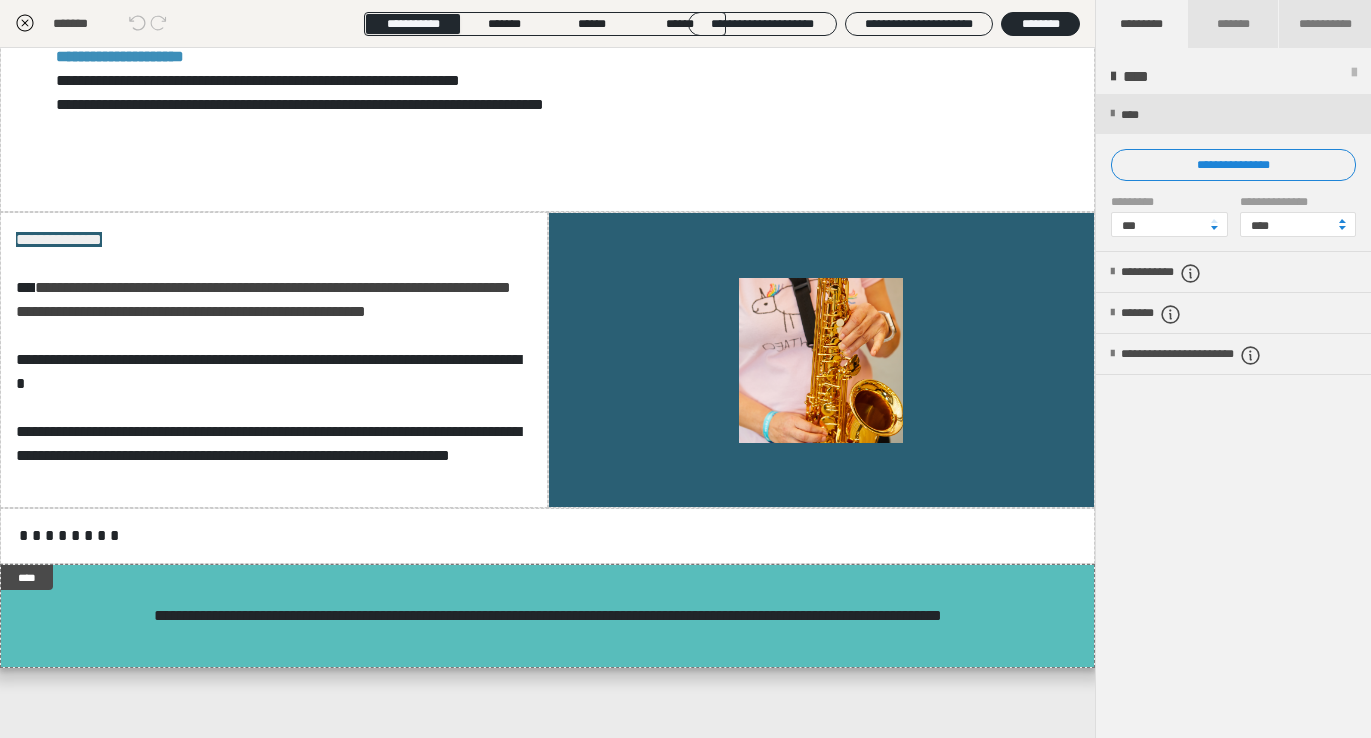 click 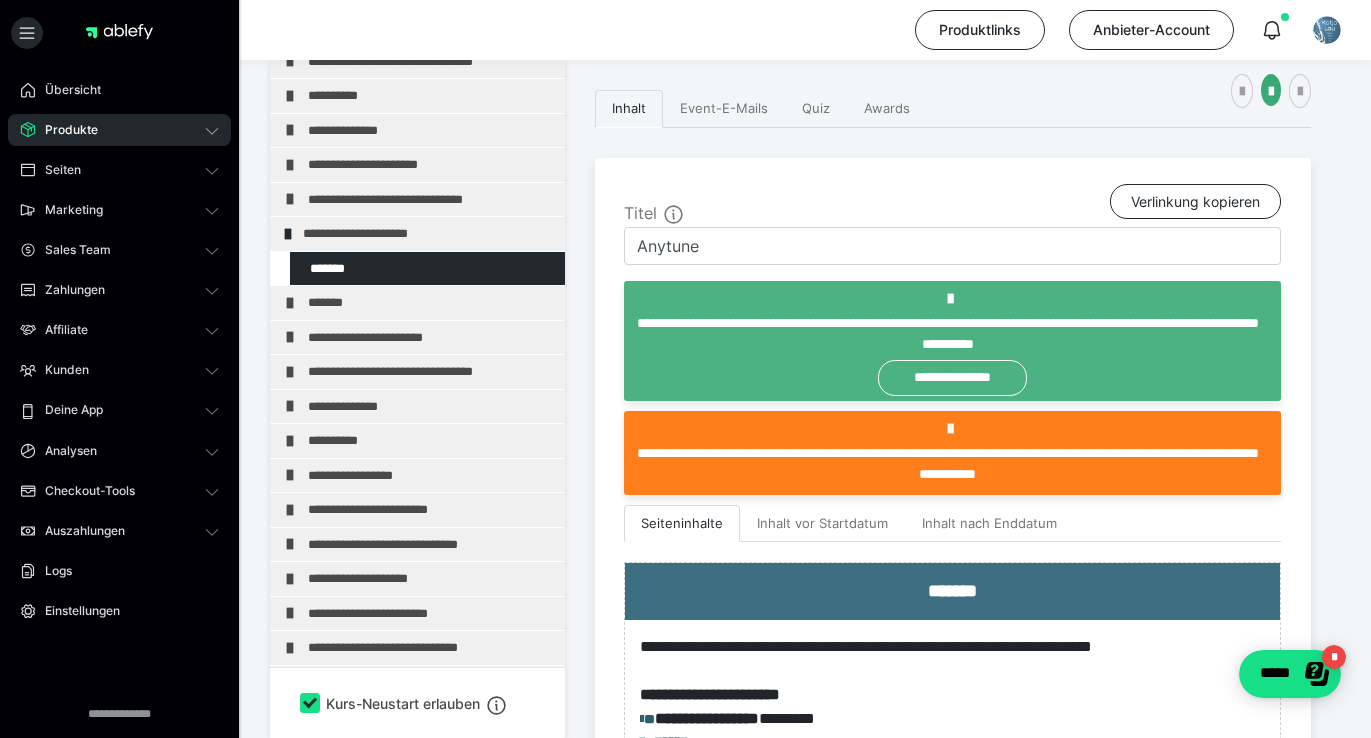 click on "Produkte" at bounding box center (119, 130) 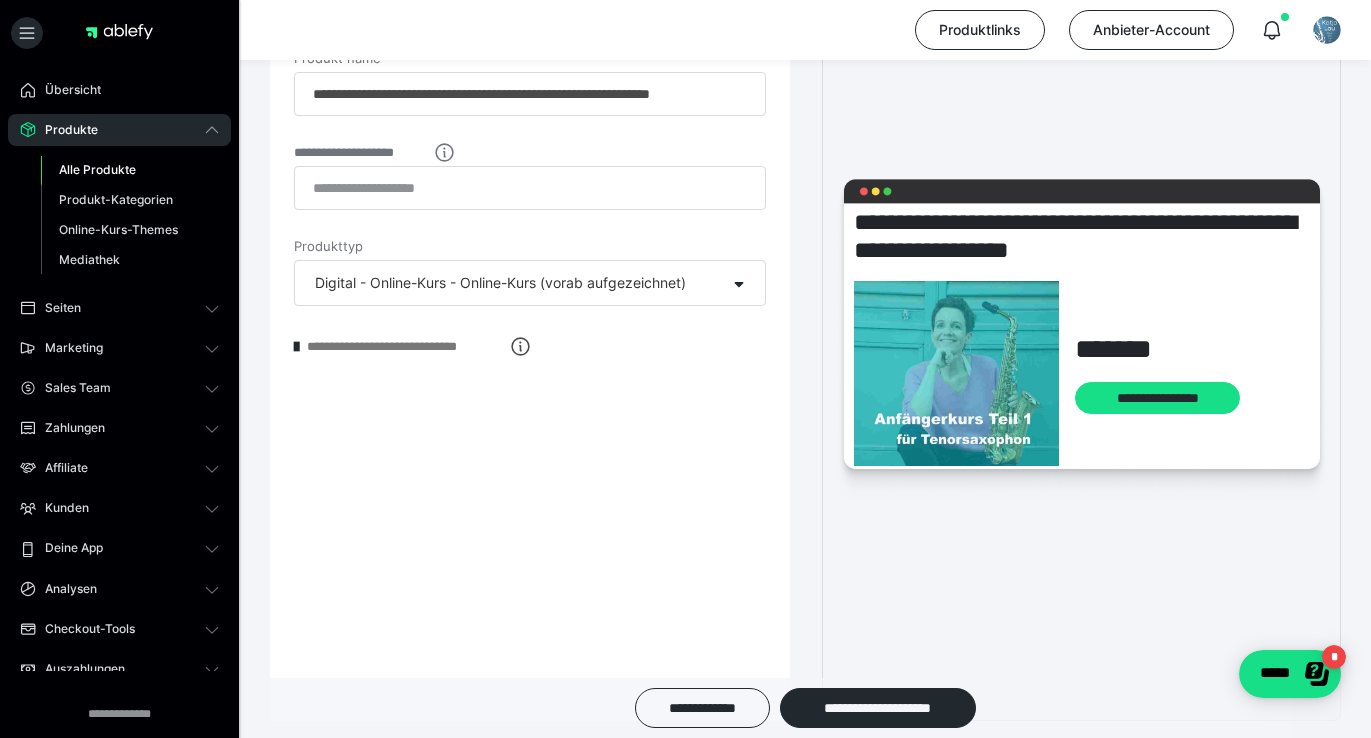 click on "Alle Produkte" at bounding box center (97, 169) 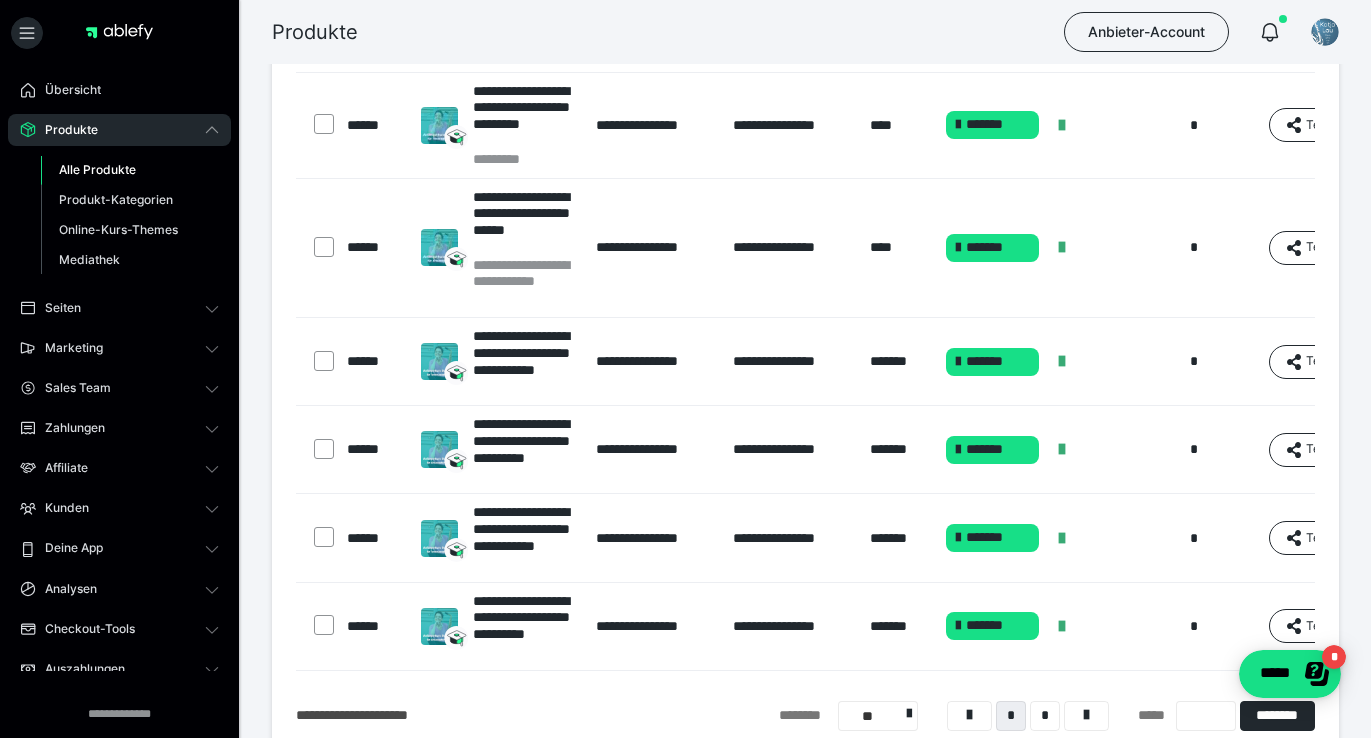 scroll, scrollTop: 859, scrollLeft: 0, axis: vertical 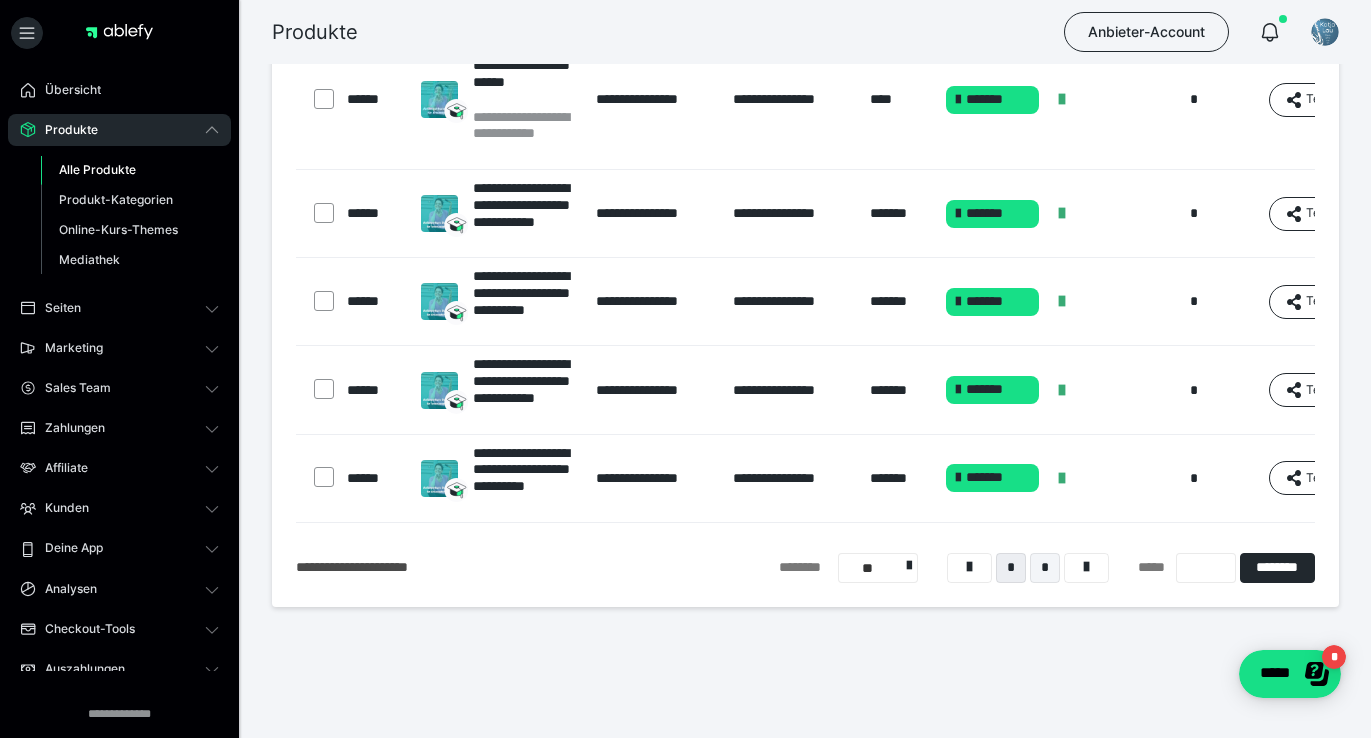 click on "*" at bounding box center [1045, 568] 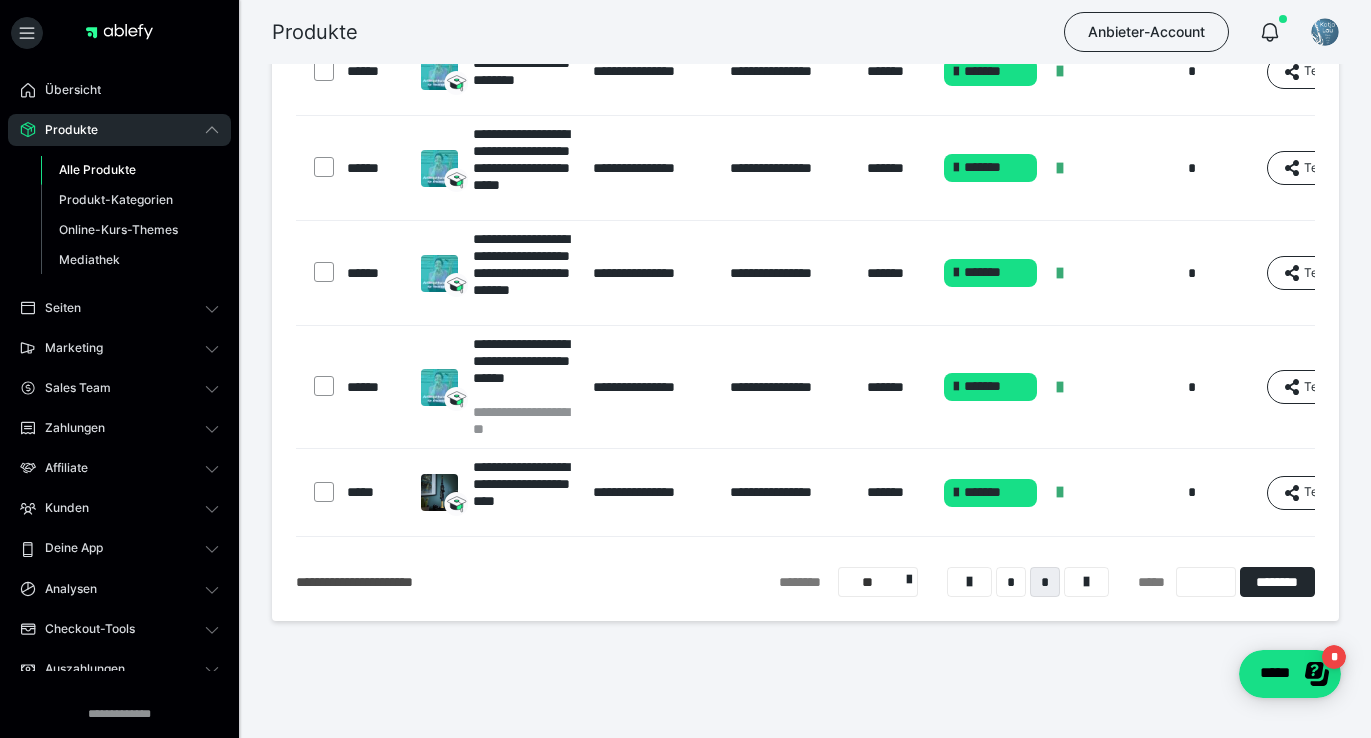 scroll, scrollTop: 438, scrollLeft: 0, axis: vertical 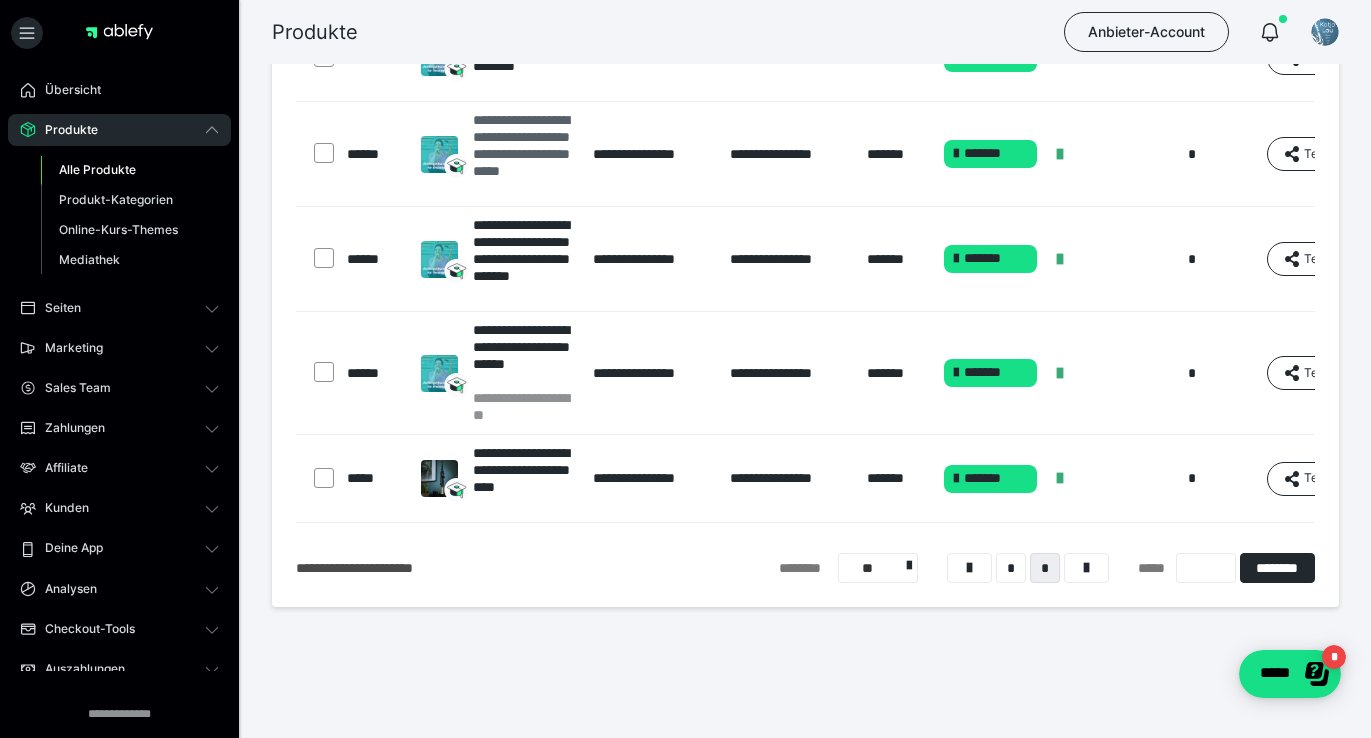 click on "**********" at bounding box center (523, 154) 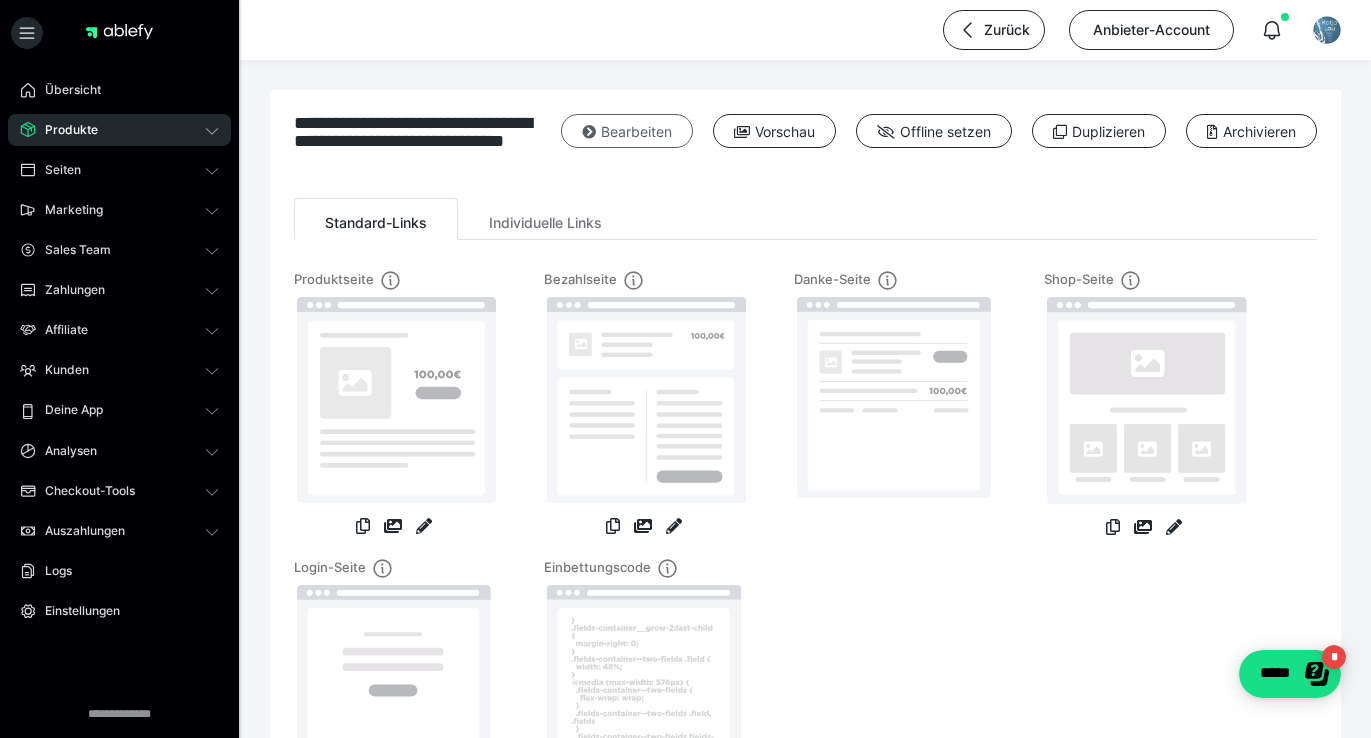 click on "Bearbeiten" at bounding box center (627, 131) 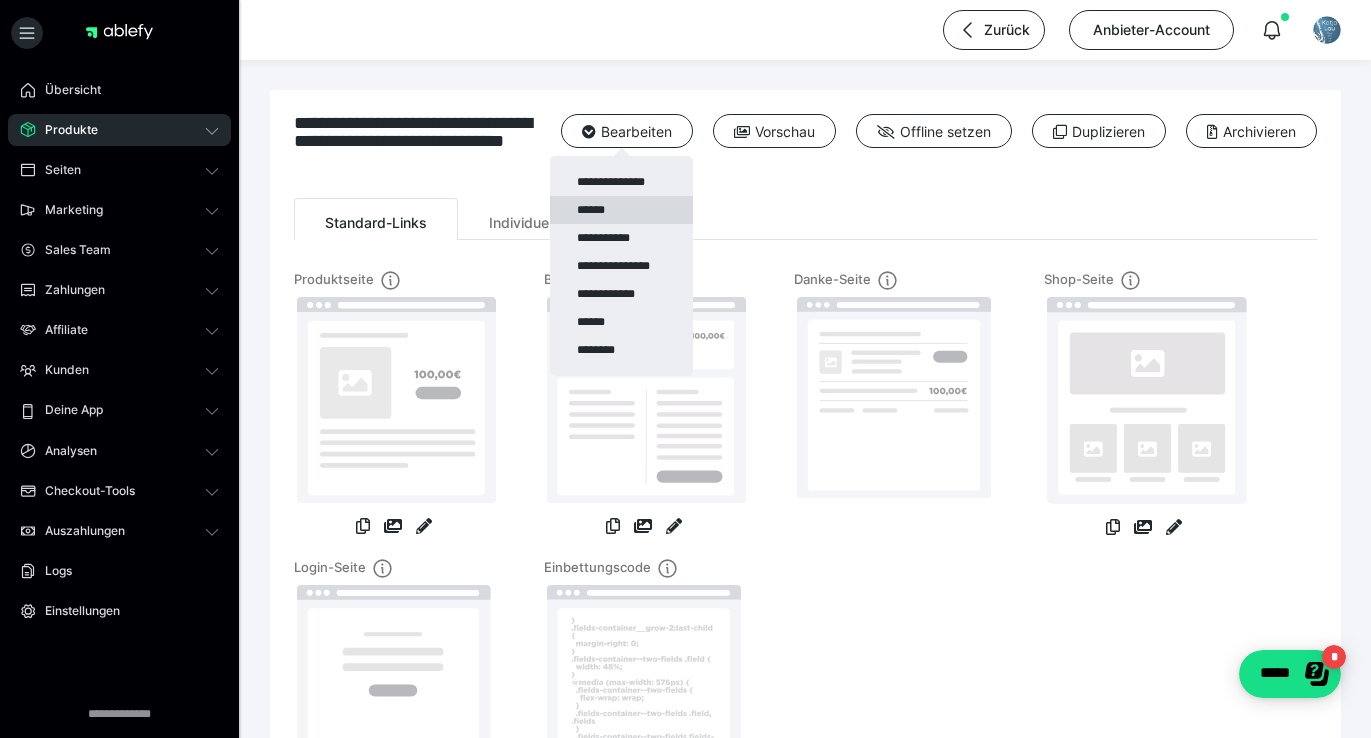 click on "******" at bounding box center (621, 210) 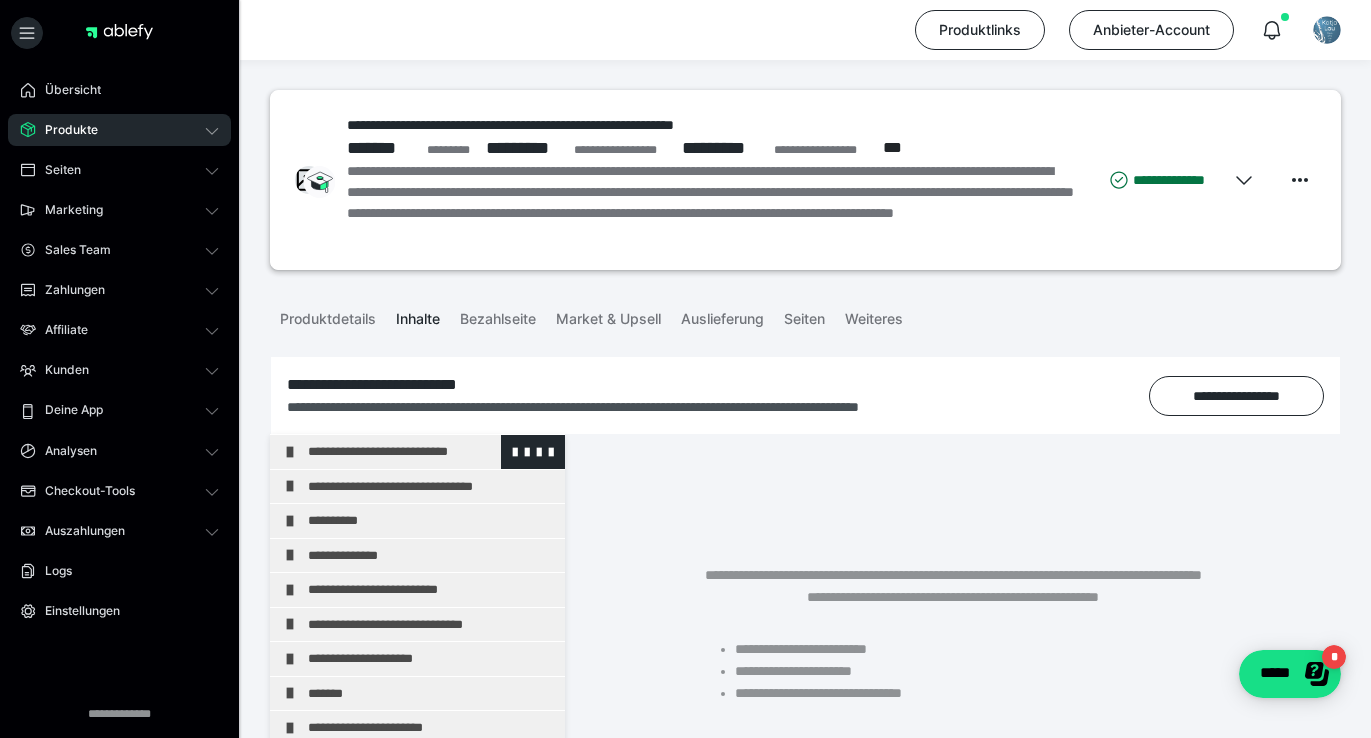 scroll, scrollTop: 692, scrollLeft: 0, axis: vertical 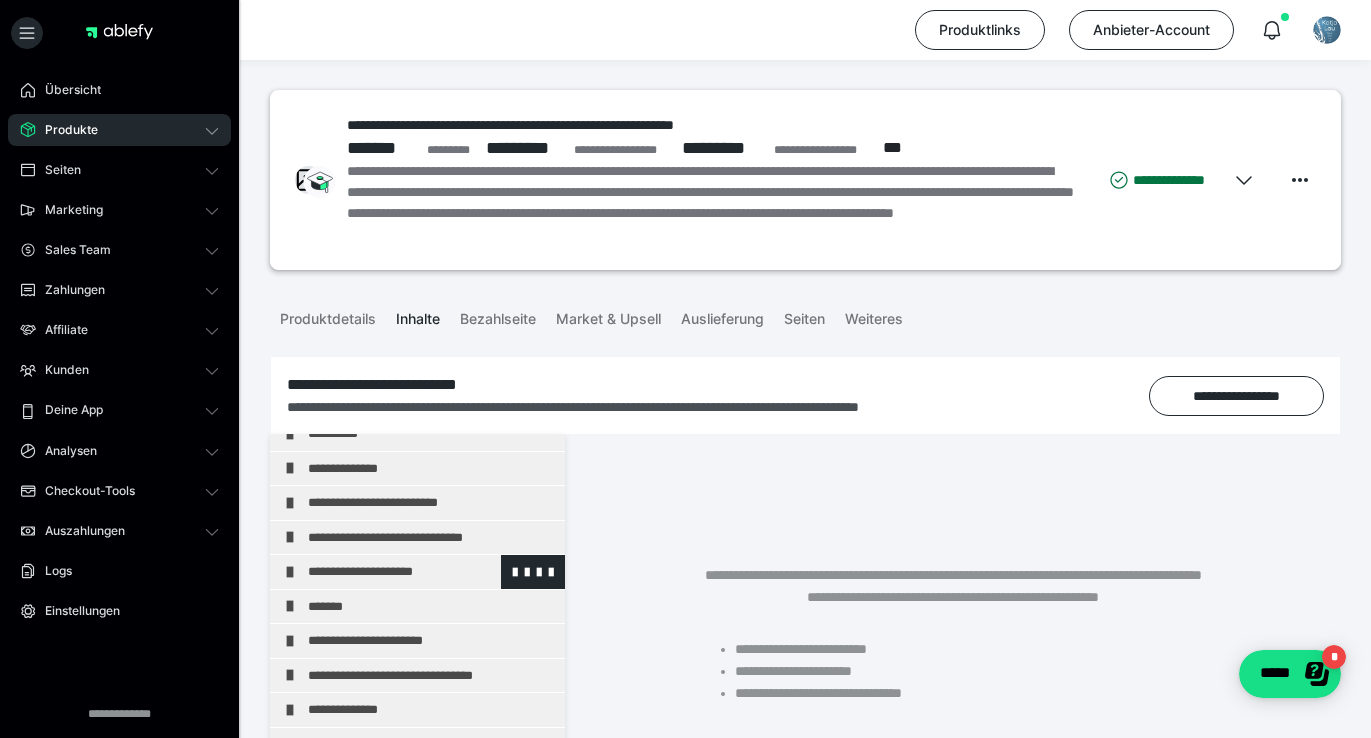 click on "**********" at bounding box center (431, 572) 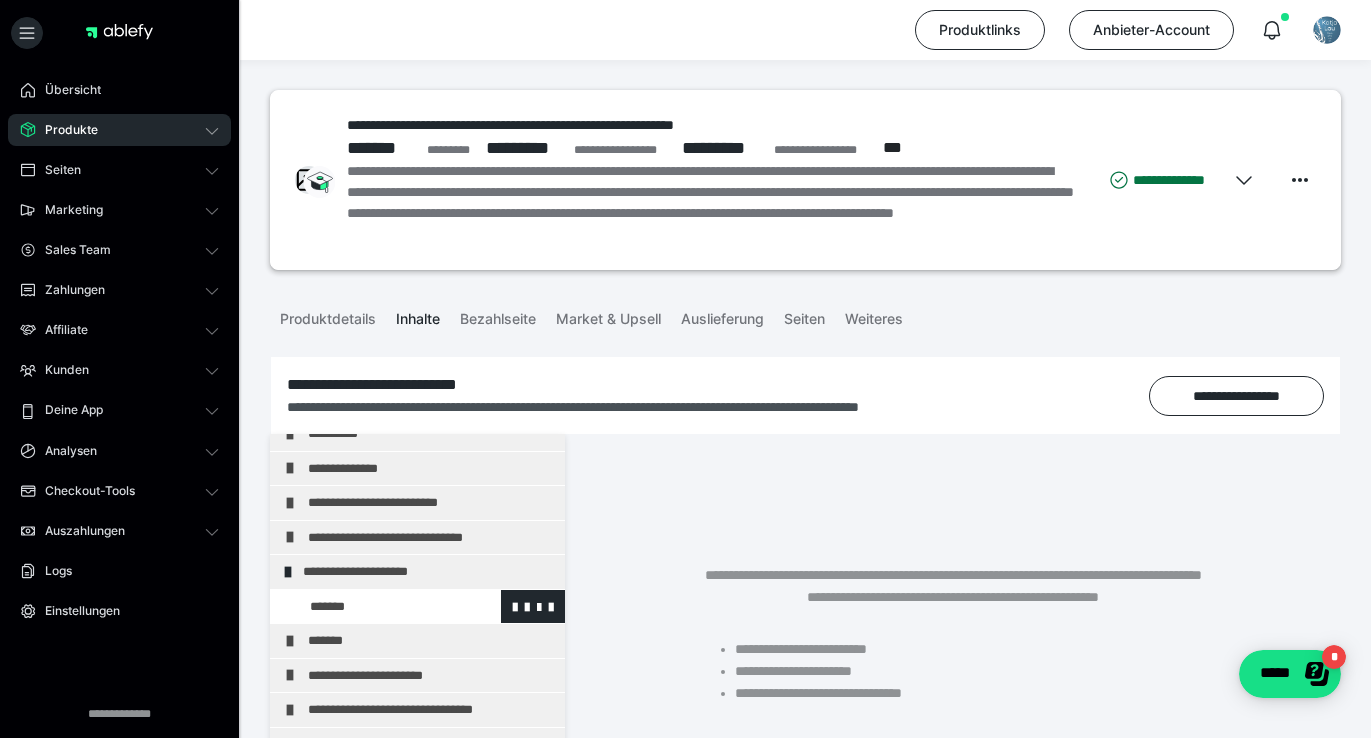 click at bounding box center (375, 607) 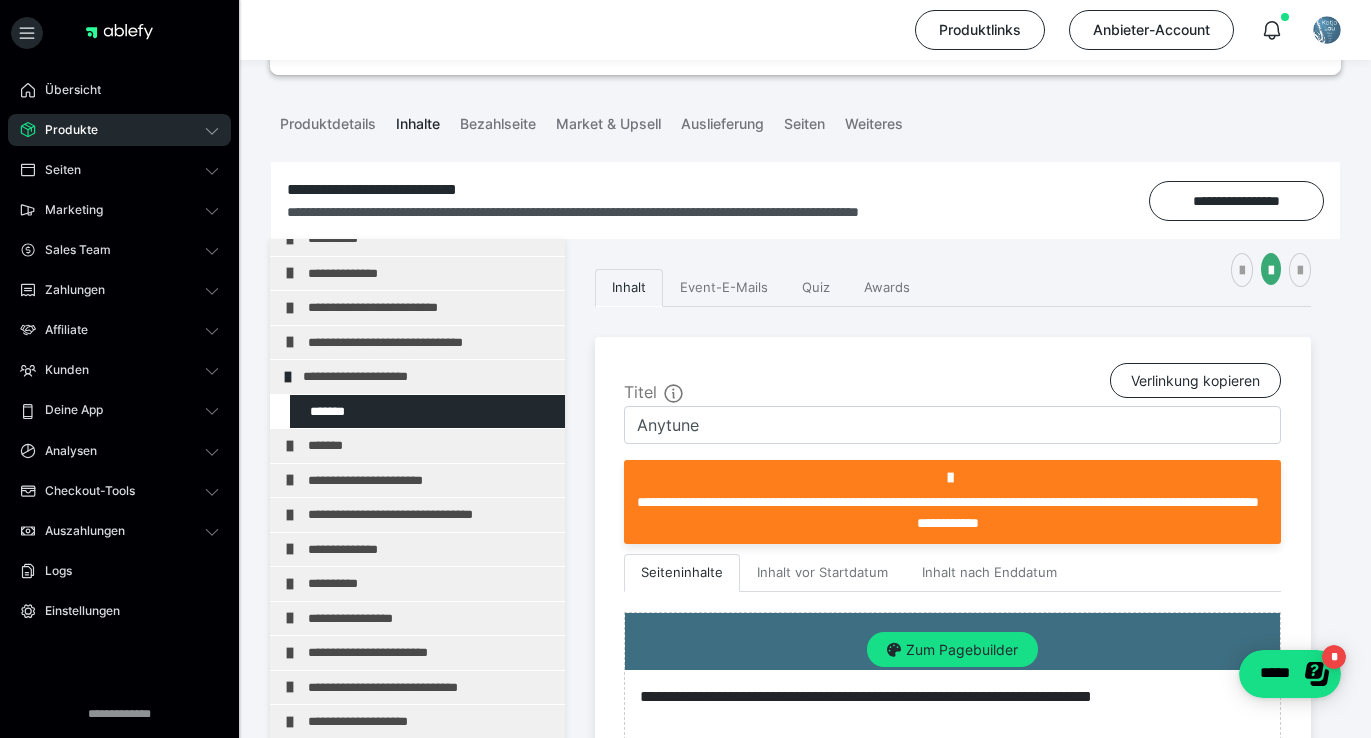 scroll, scrollTop: 205, scrollLeft: 0, axis: vertical 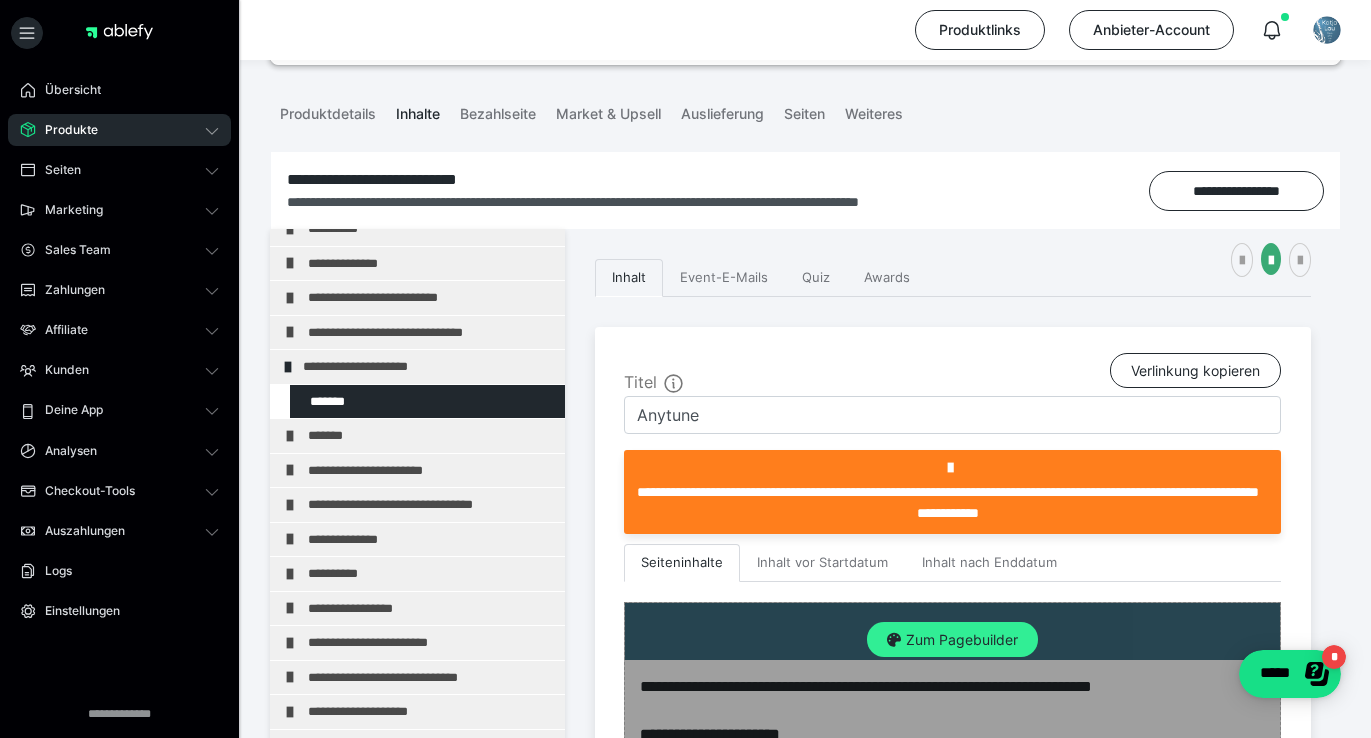 click on "Zum Pagebuilder" at bounding box center (952, 640) 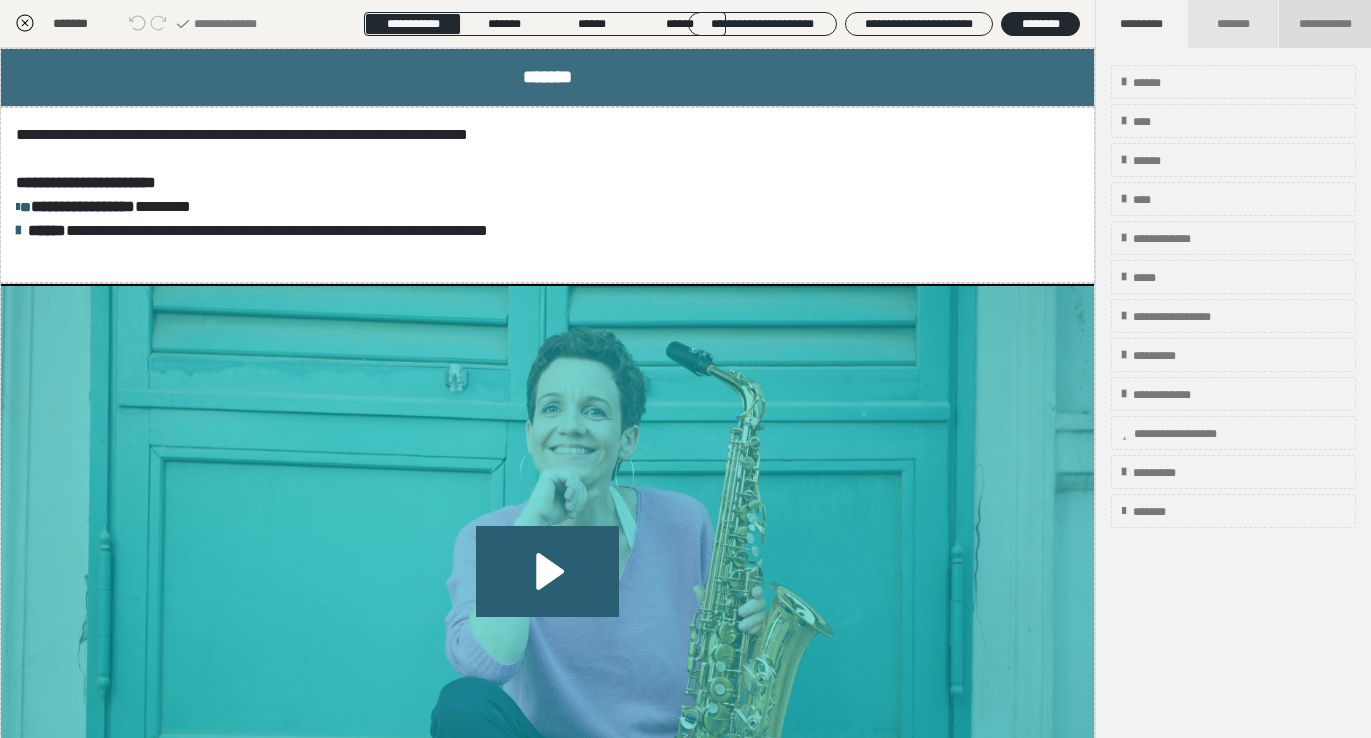 click on "**********" at bounding box center (1325, 24) 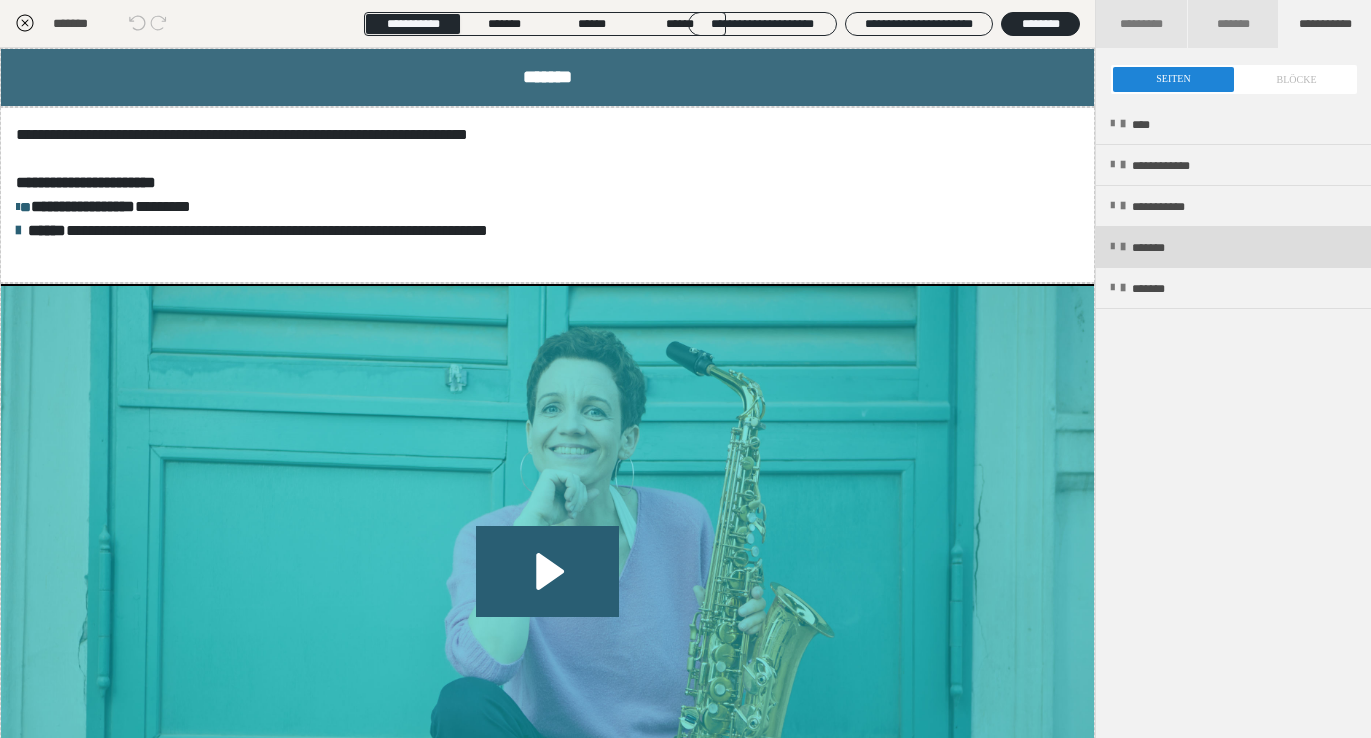 click on "*******" at bounding box center (1233, 247) 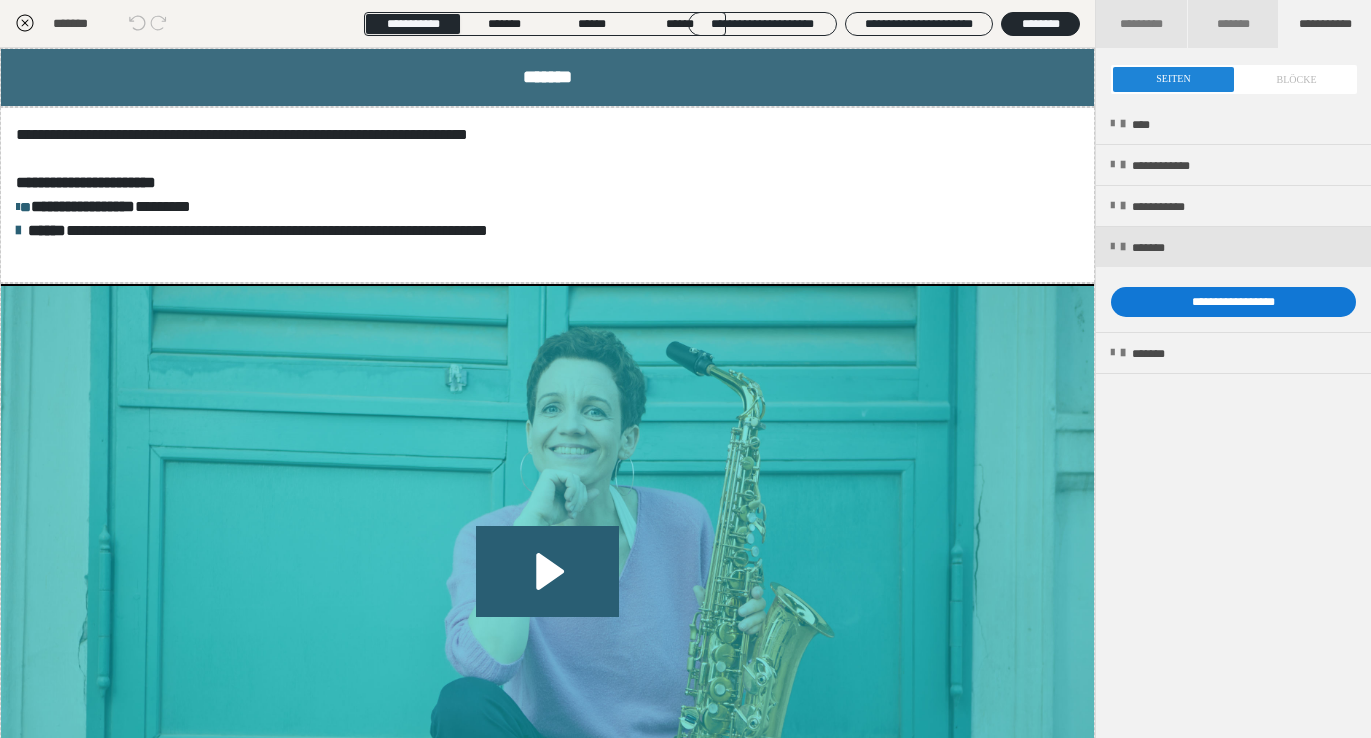 click on "**********" at bounding box center (1233, 302) 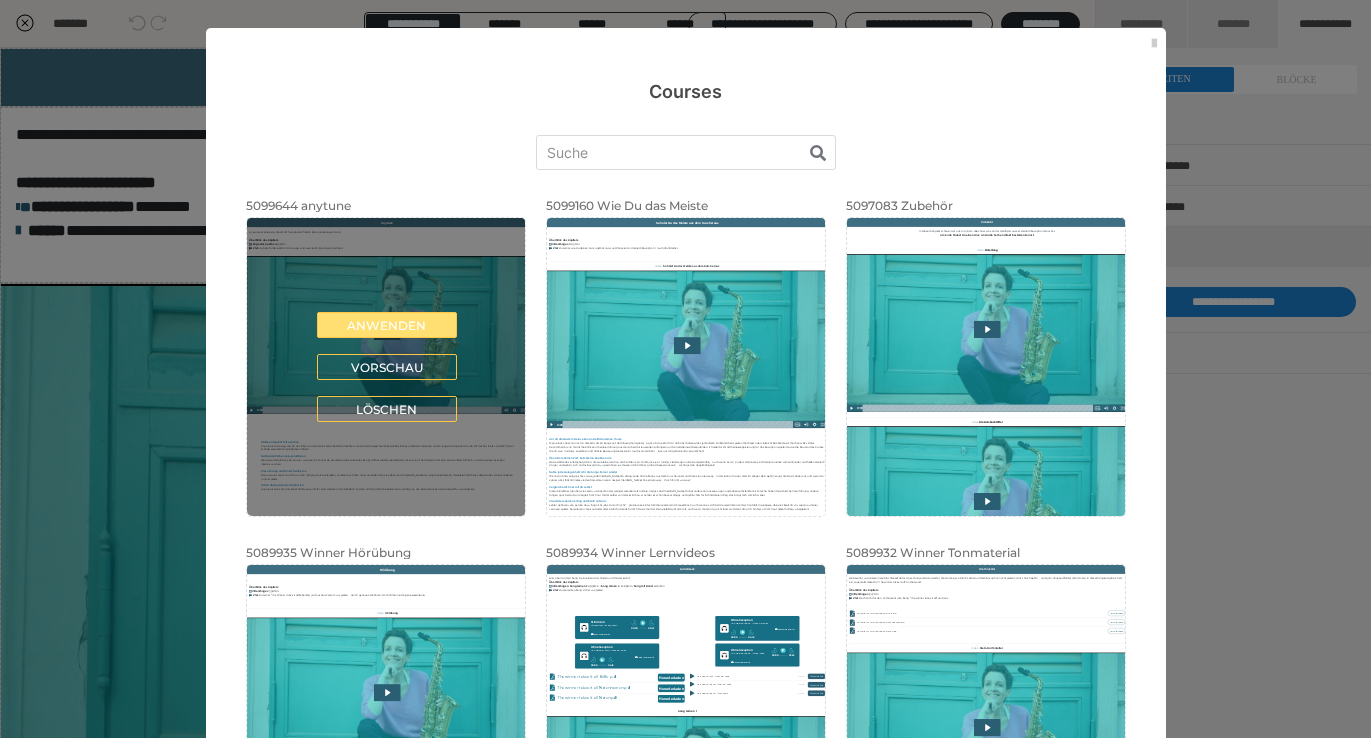 click on "Anwenden" at bounding box center [387, 325] 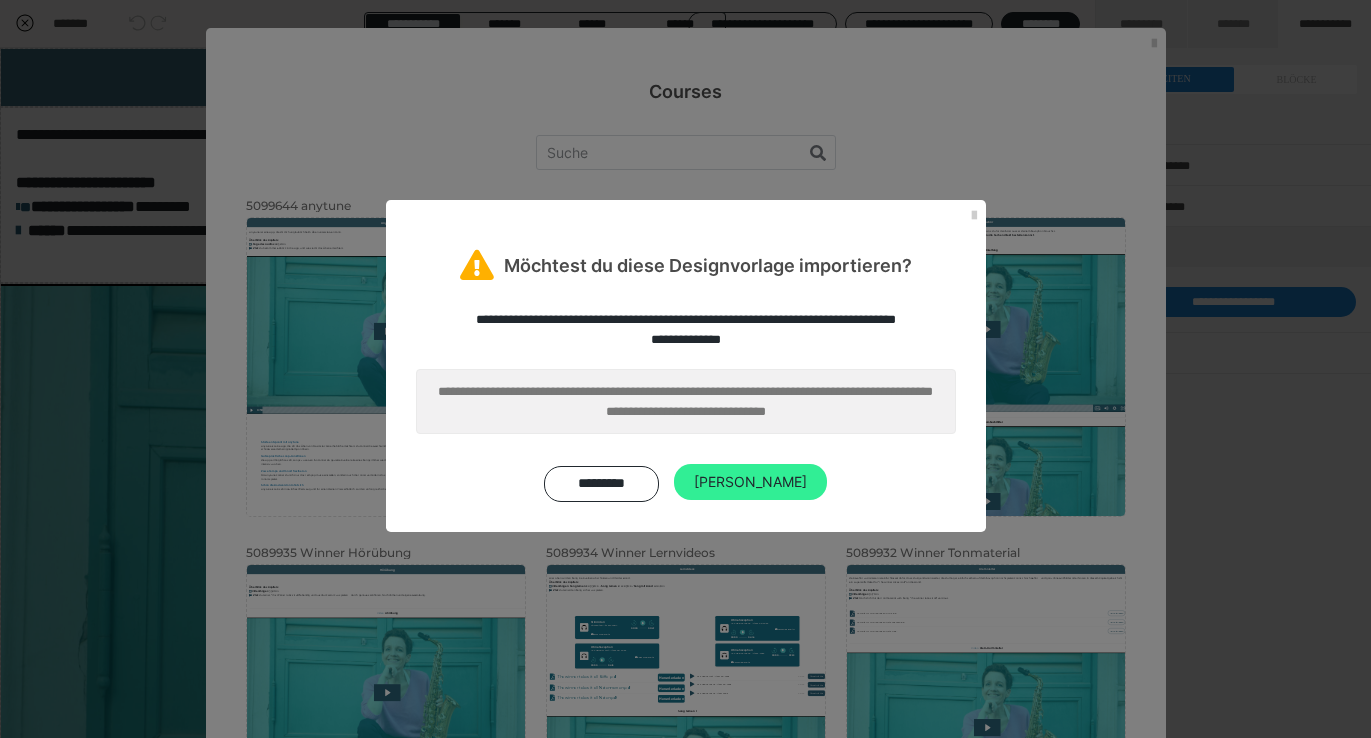click on "Ja" at bounding box center (750, 482) 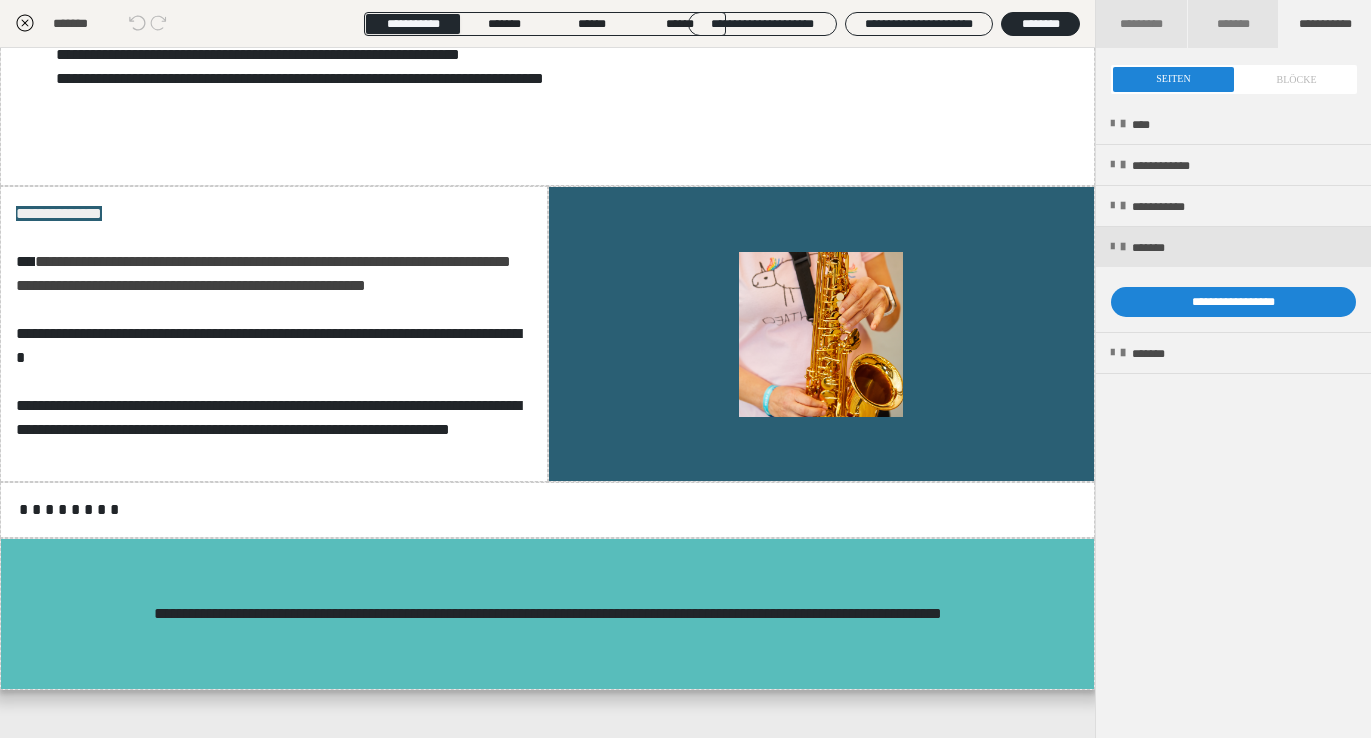 scroll, scrollTop: 2582, scrollLeft: 0, axis: vertical 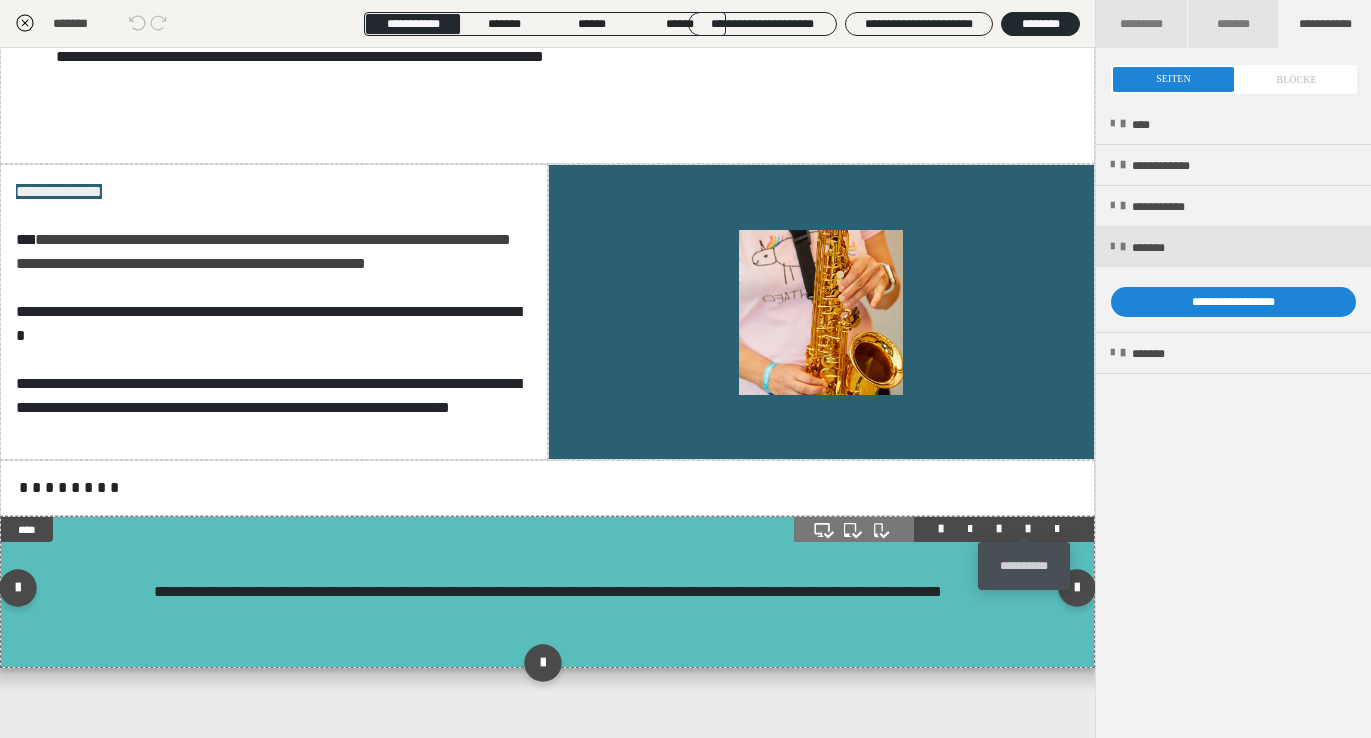 click at bounding box center [1028, 529] 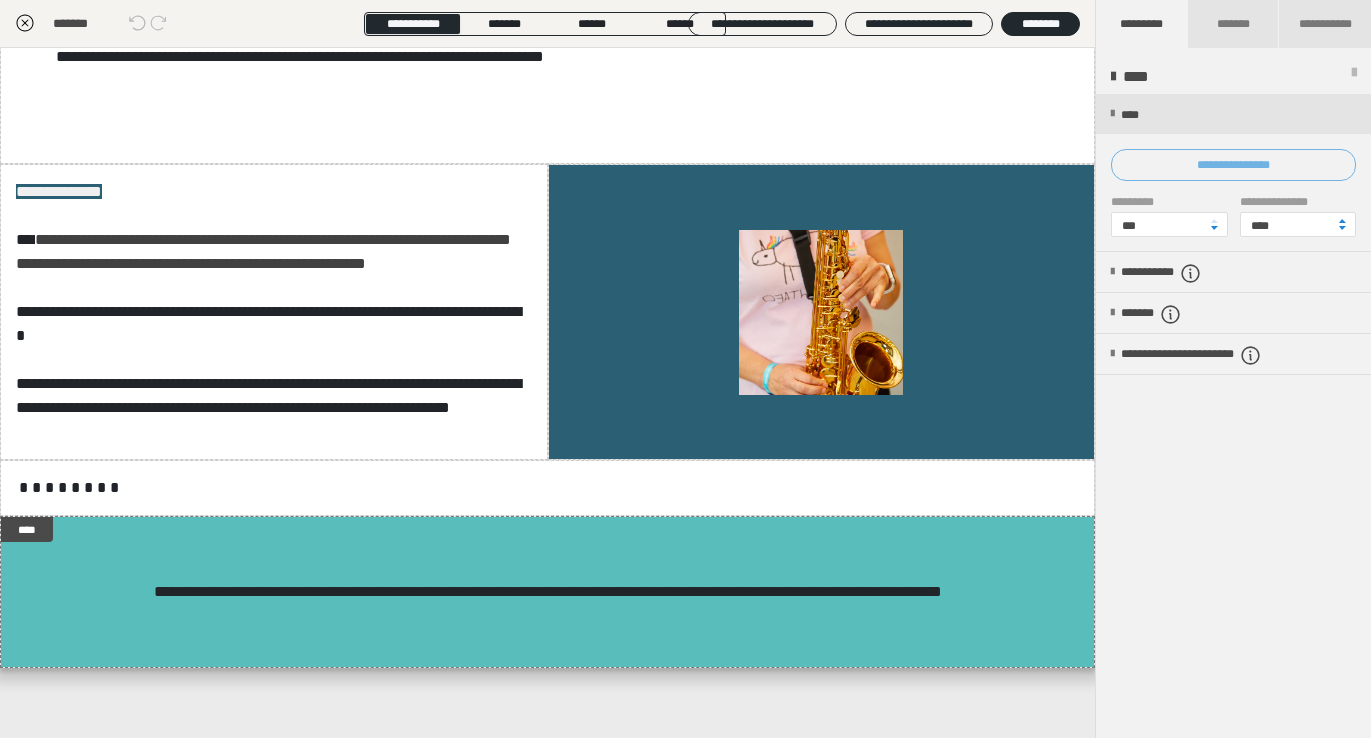 click on "**********" at bounding box center [1233, 165] 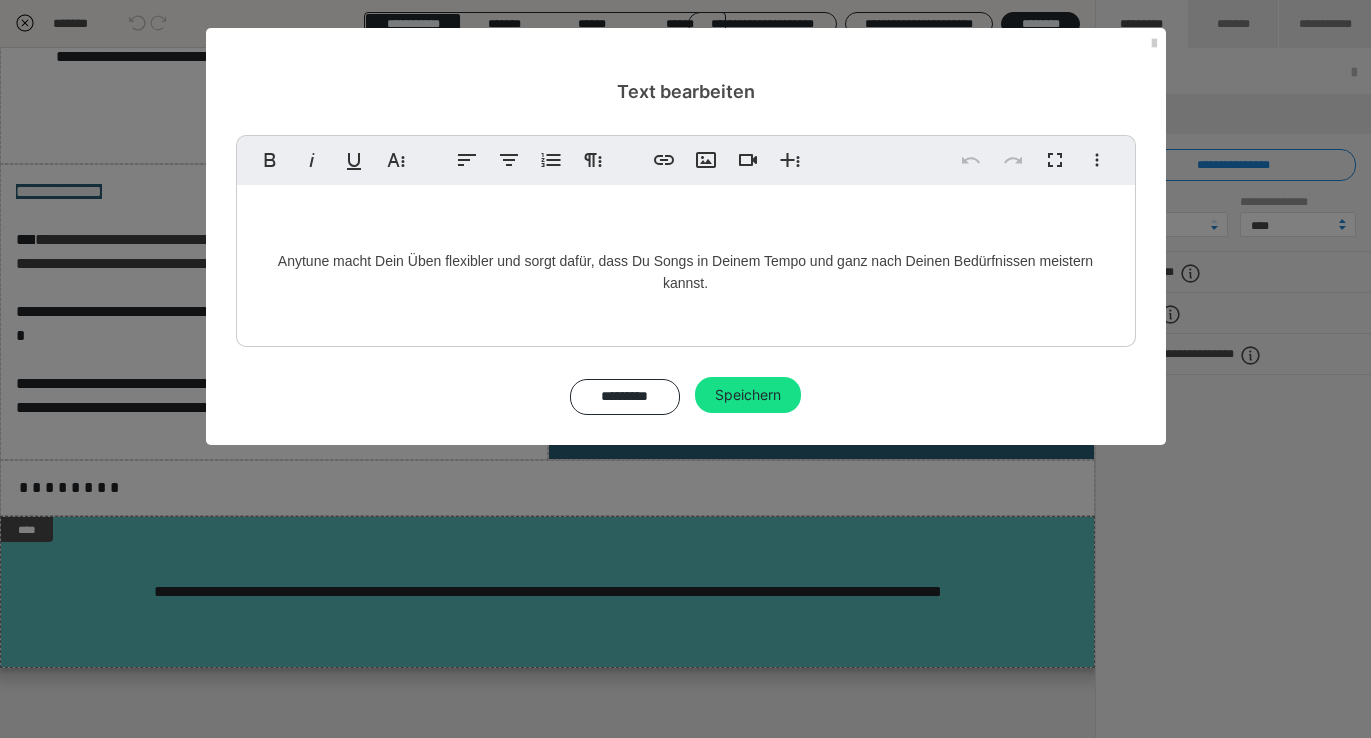 click on "Anytune macht Dein Üben flexibler und sorgt dafür, dass Du Songs in Deinem Tempo und ganz nach Deinen Bedürfnissen meistern kannst." at bounding box center (686, 261) 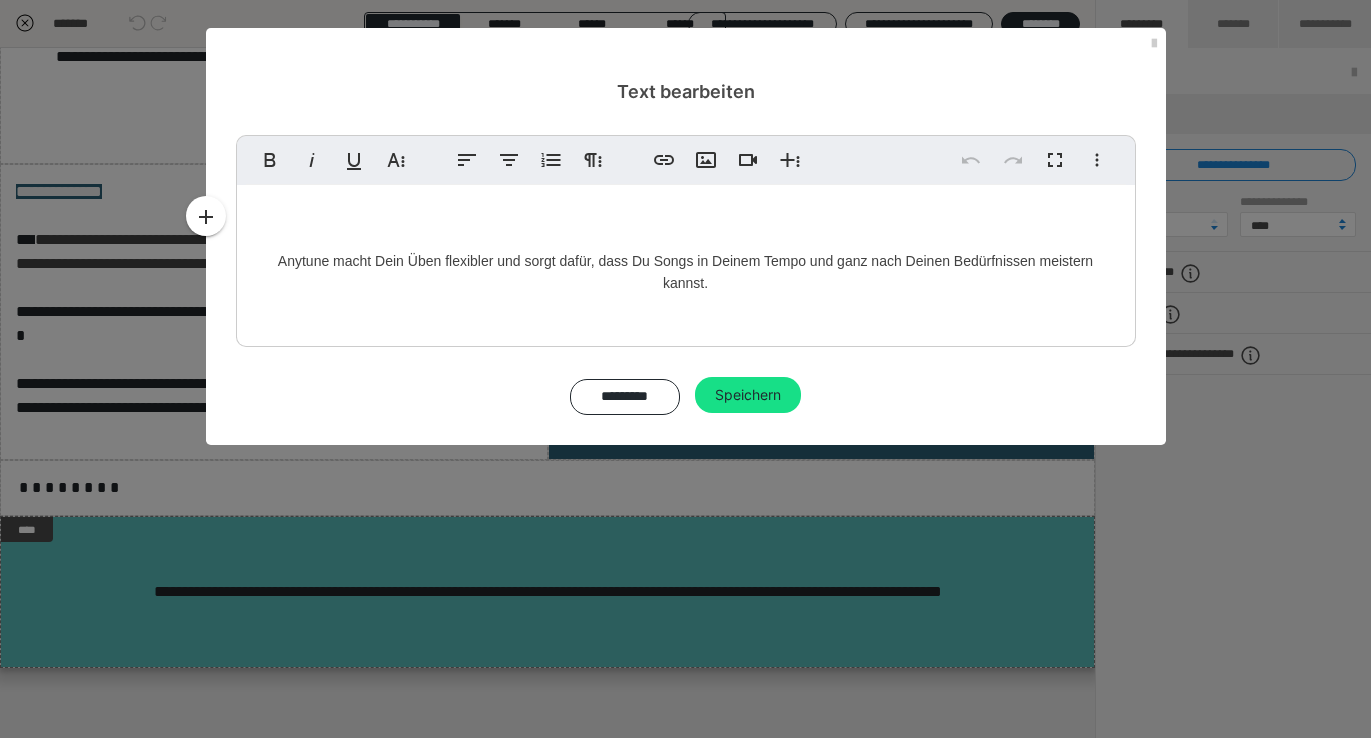 click on "Anytune macht Dein Üben flexibler und sorgt dafür, dass Du Songs in Deinem Tempo und ganz nach Deinen Bedürfnissen meistern kannst." at bounding box center [686, 261] 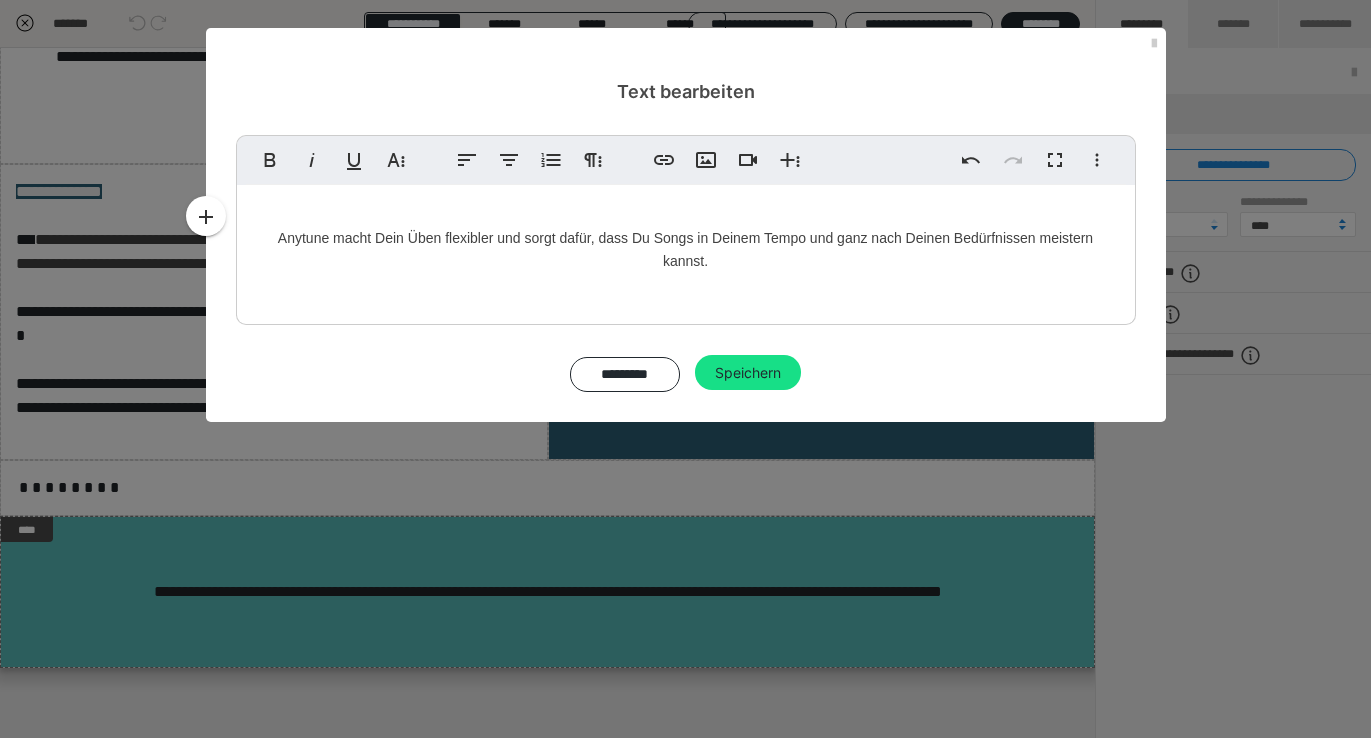 click on "Anytune macht Dein Üben flexibler und sorgt dafür, dass Du Songs in Deinem Tempo und ganz nach Deinen Bedürfnissen meistern kannst." at bounding box center [686, 250] 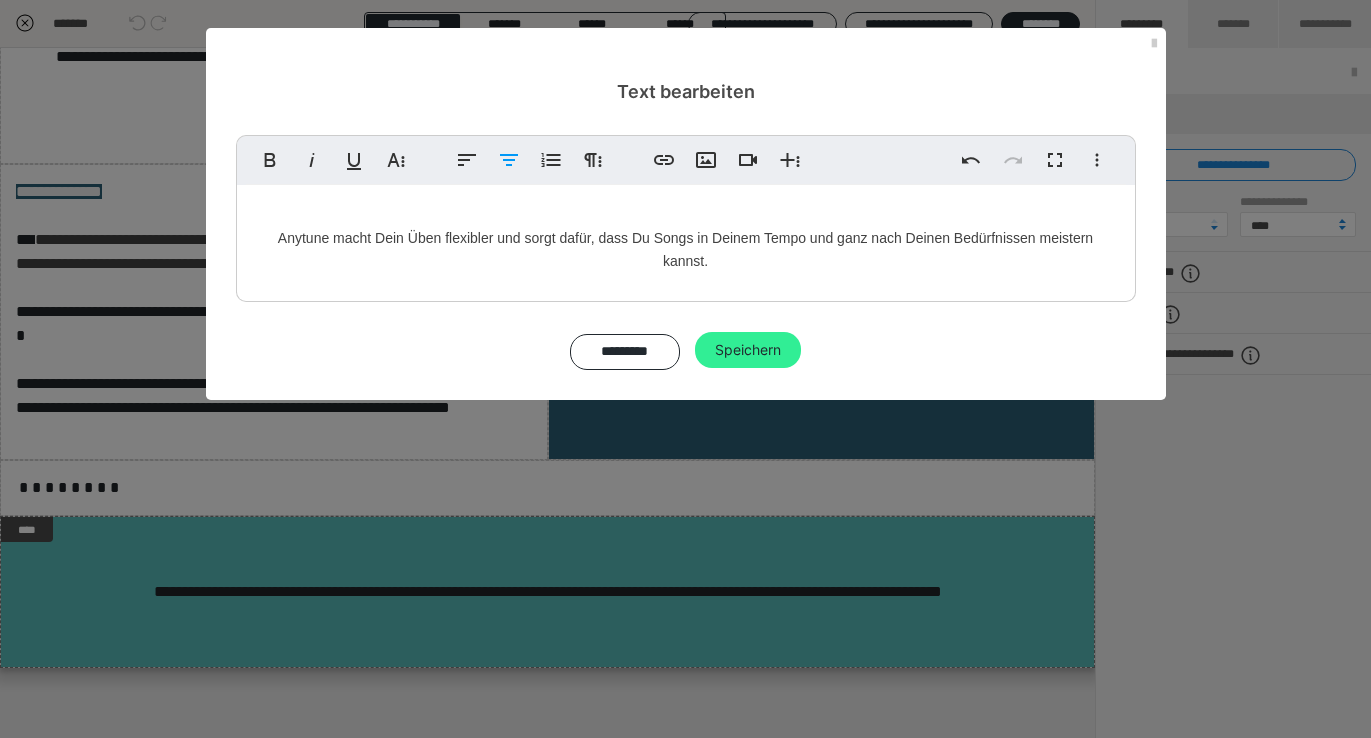click on "Speichern" at bounding box center [748, 350] 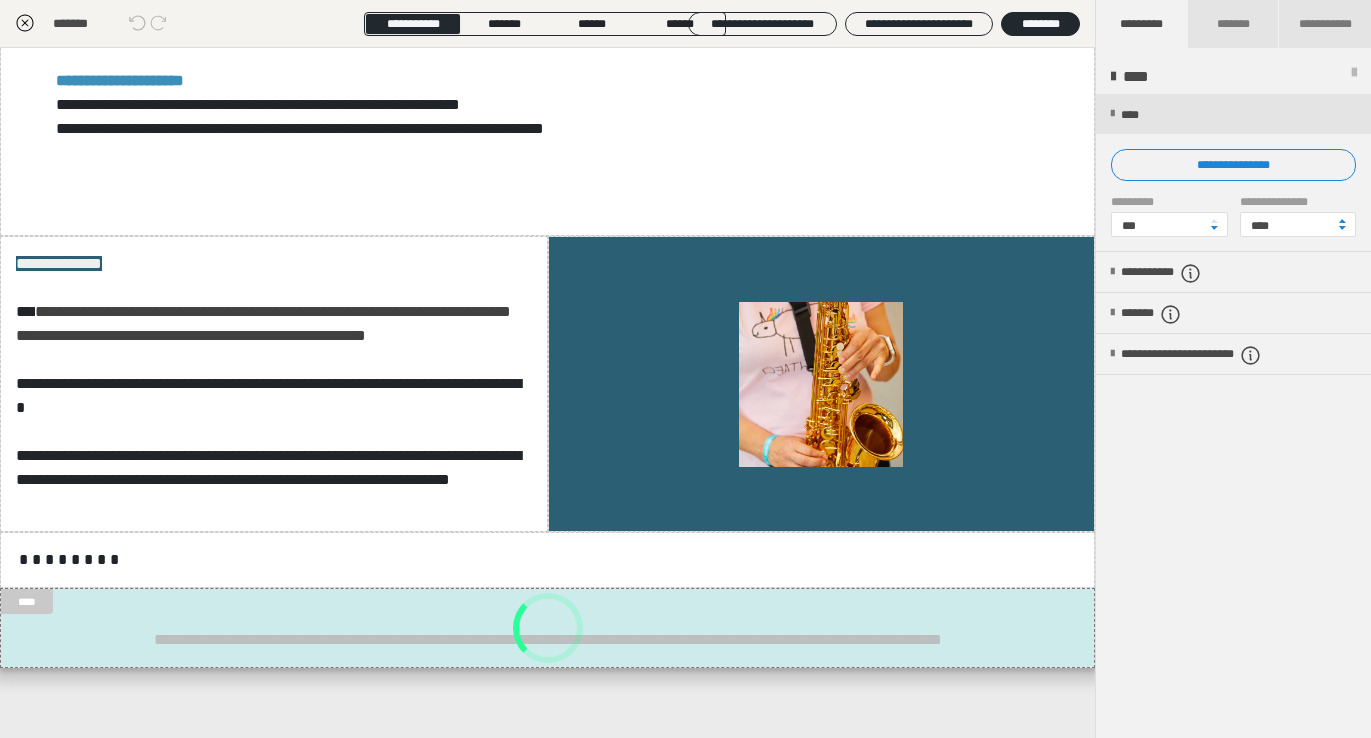 scroll, scrollTop: 2534, scrollLeft: 0, axis: vertical 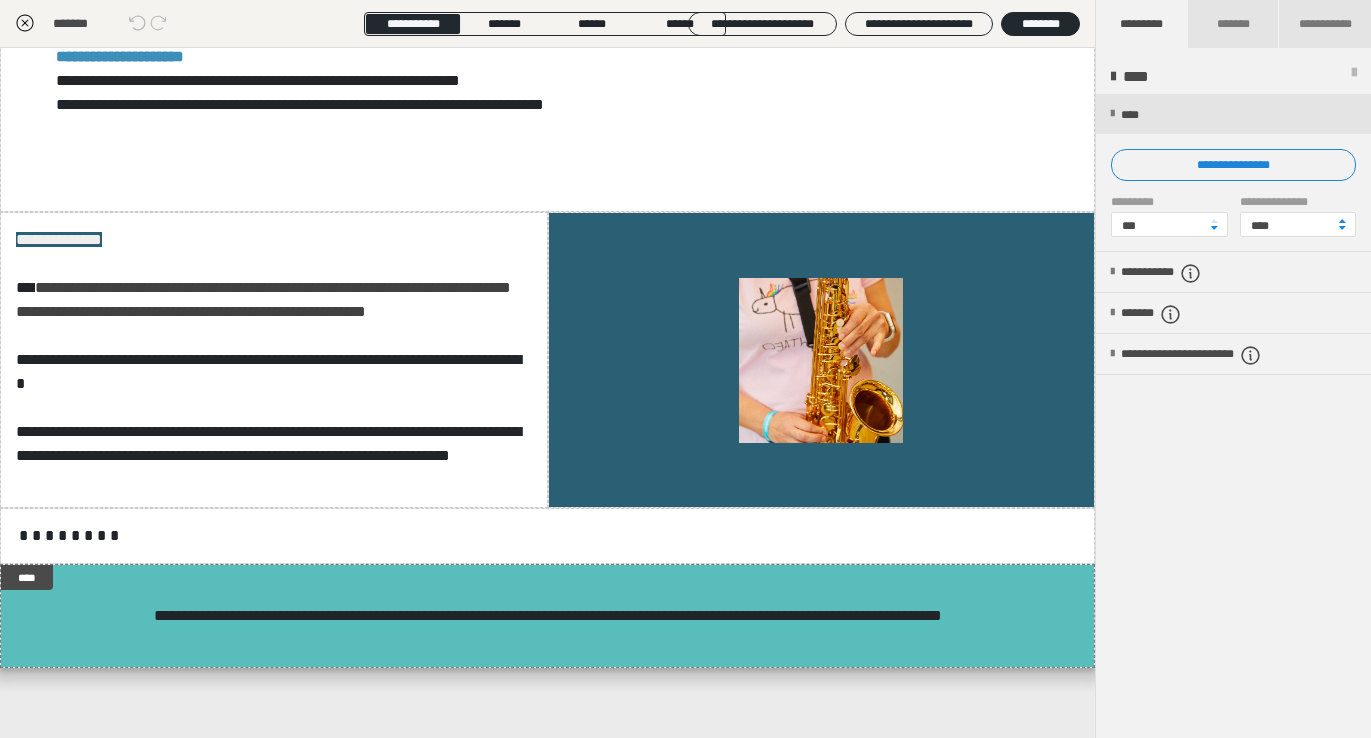 click 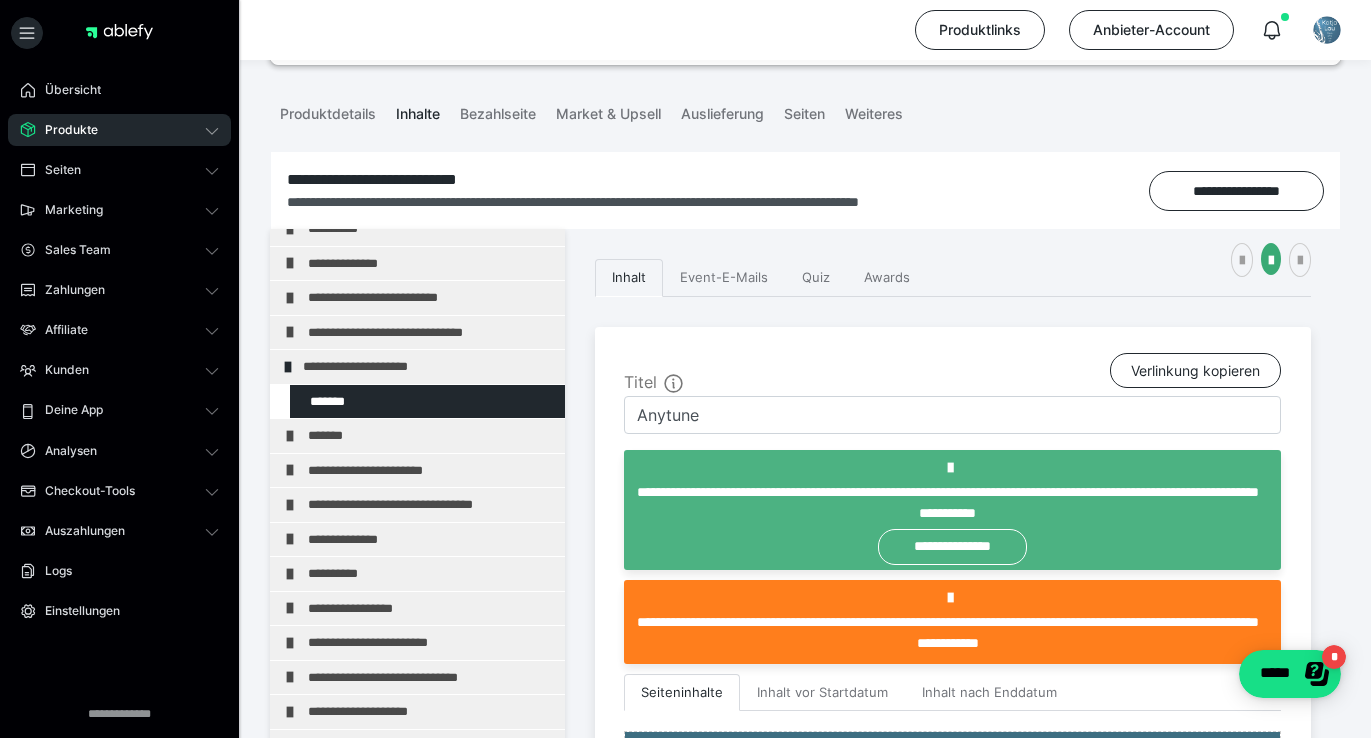 click on "Produkte" at bounding box center (64, 130) 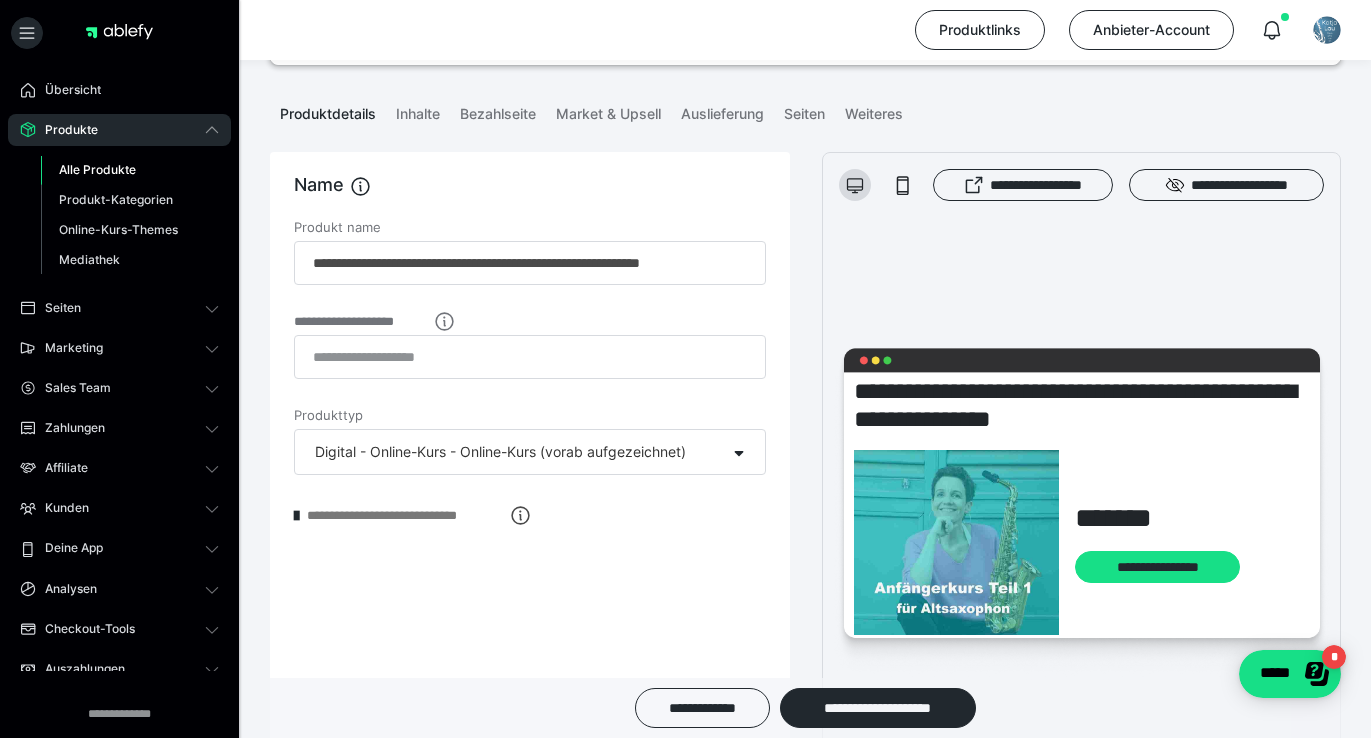 click on "Alle Produkte" at bounding box center [97, 169] 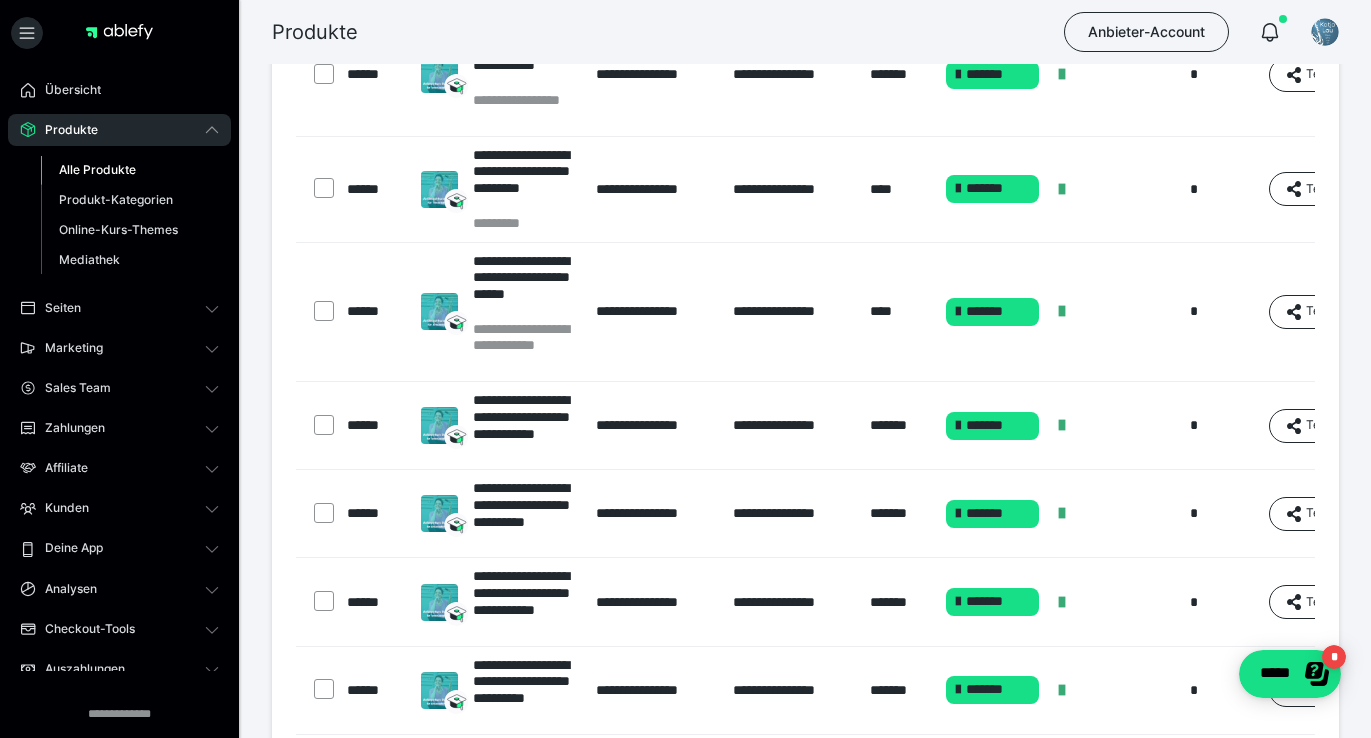 scroll, scrollTop: 859, scrollLeft: 0, axis: vertical 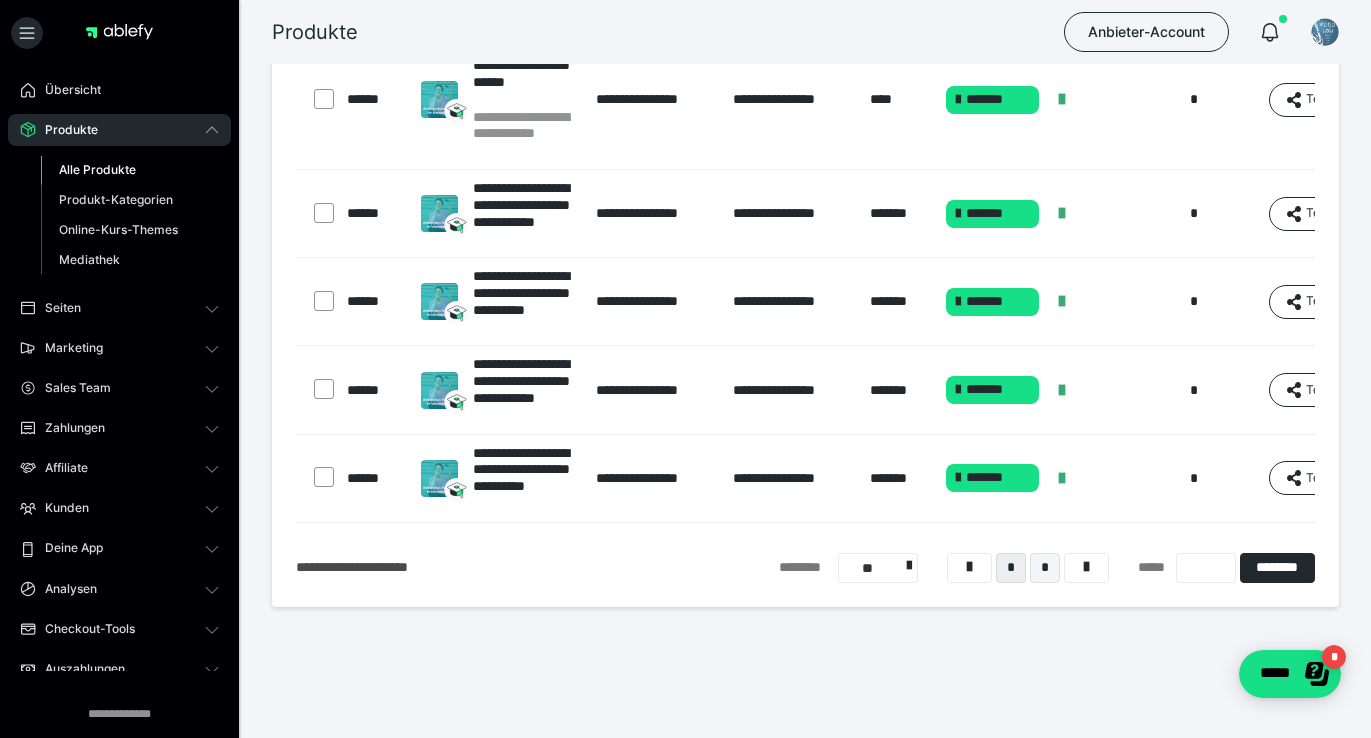 click on "*" at bounding box center [1045, 568] 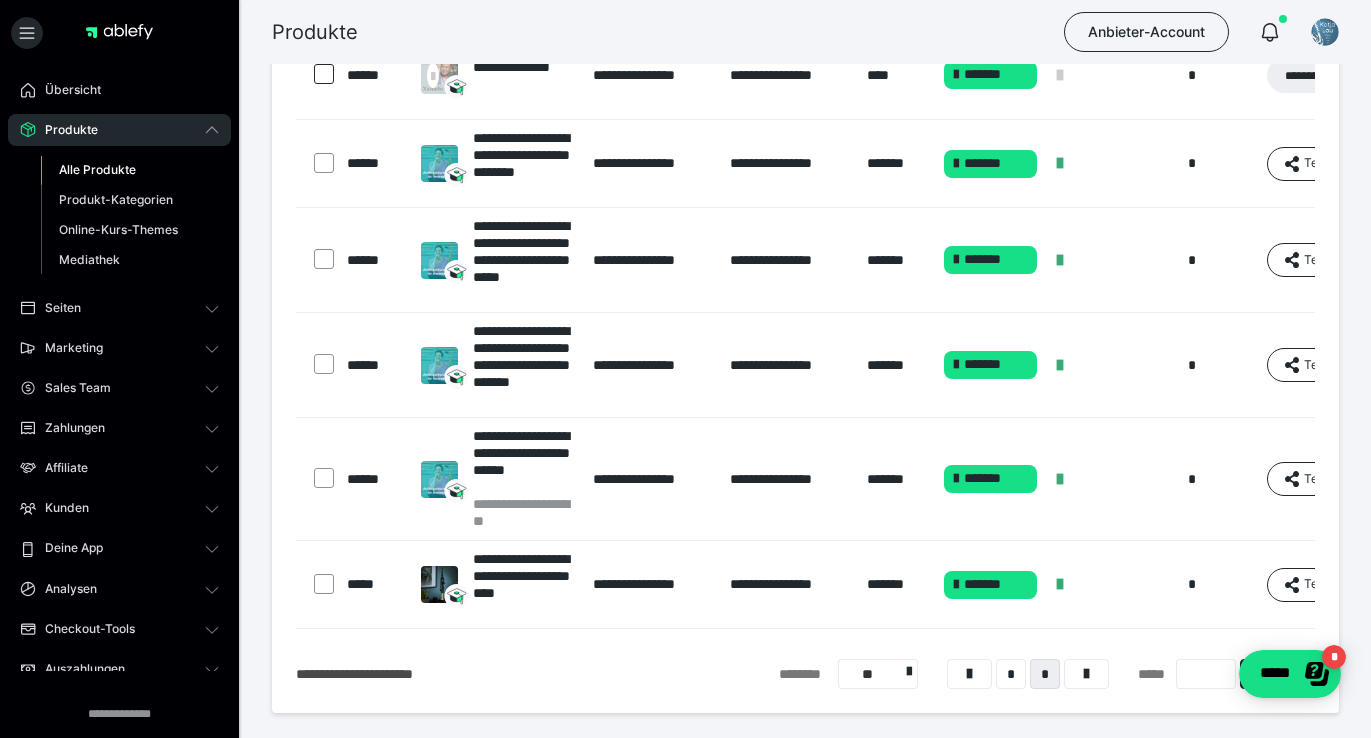 scroll, scrollTop: 333, scrollLeft: 0, axis: vertical 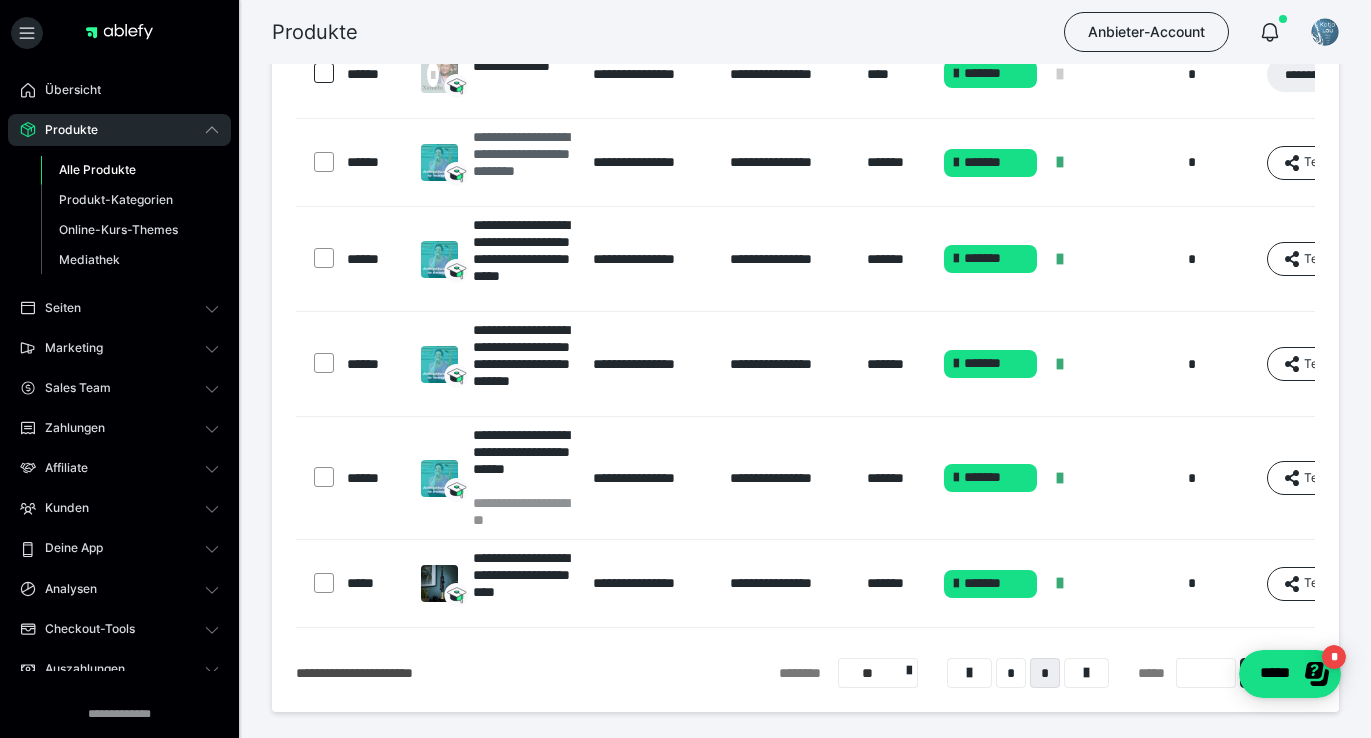 click on "**********" at bounding box center [523, 162] 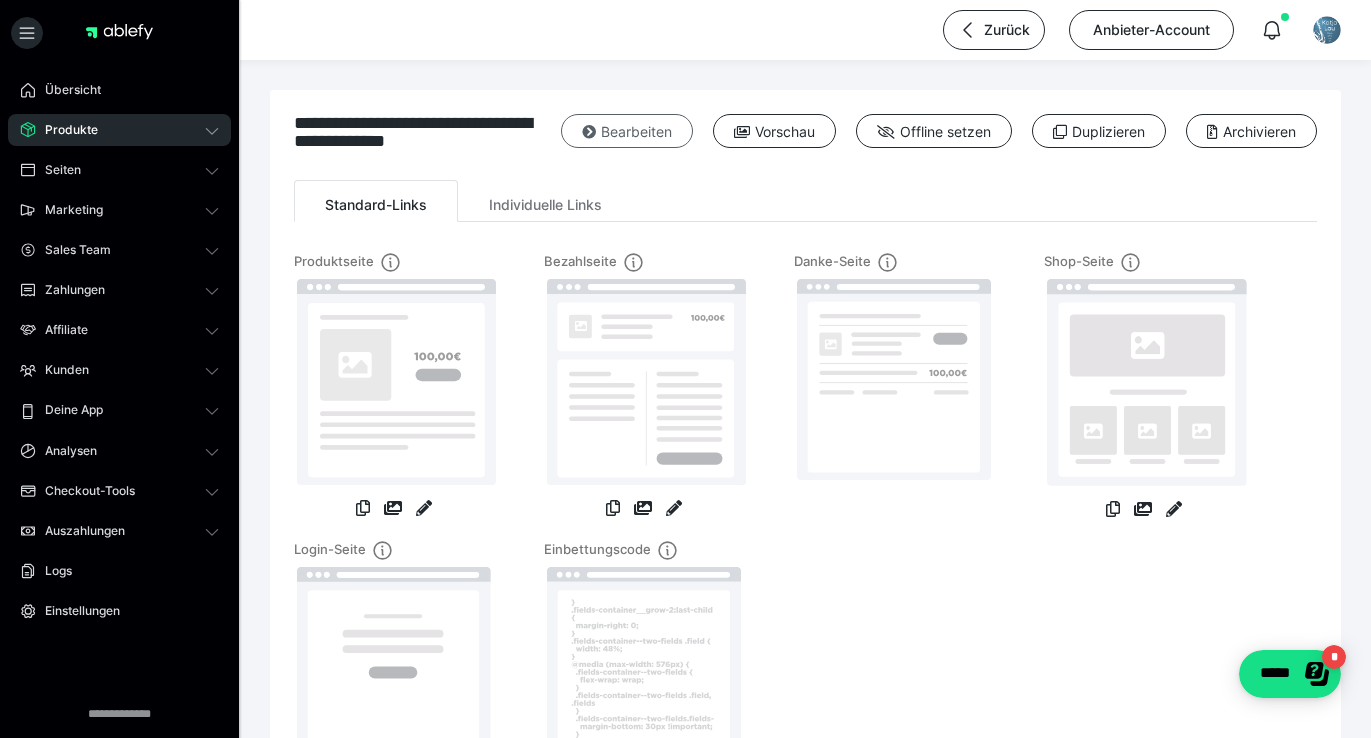 click on "Bearbeiten" at bounding box center (627, 131) 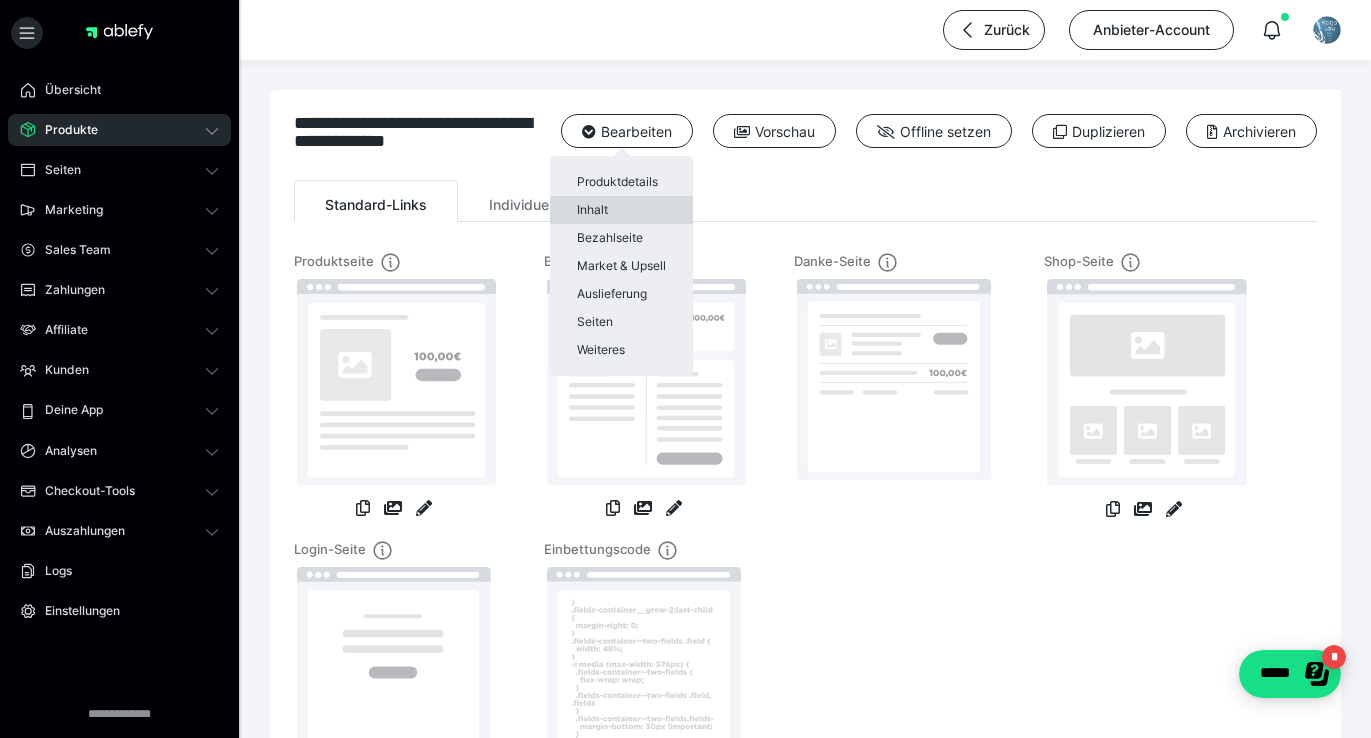 click on "Inhalt" at bounding box center (621, 210) 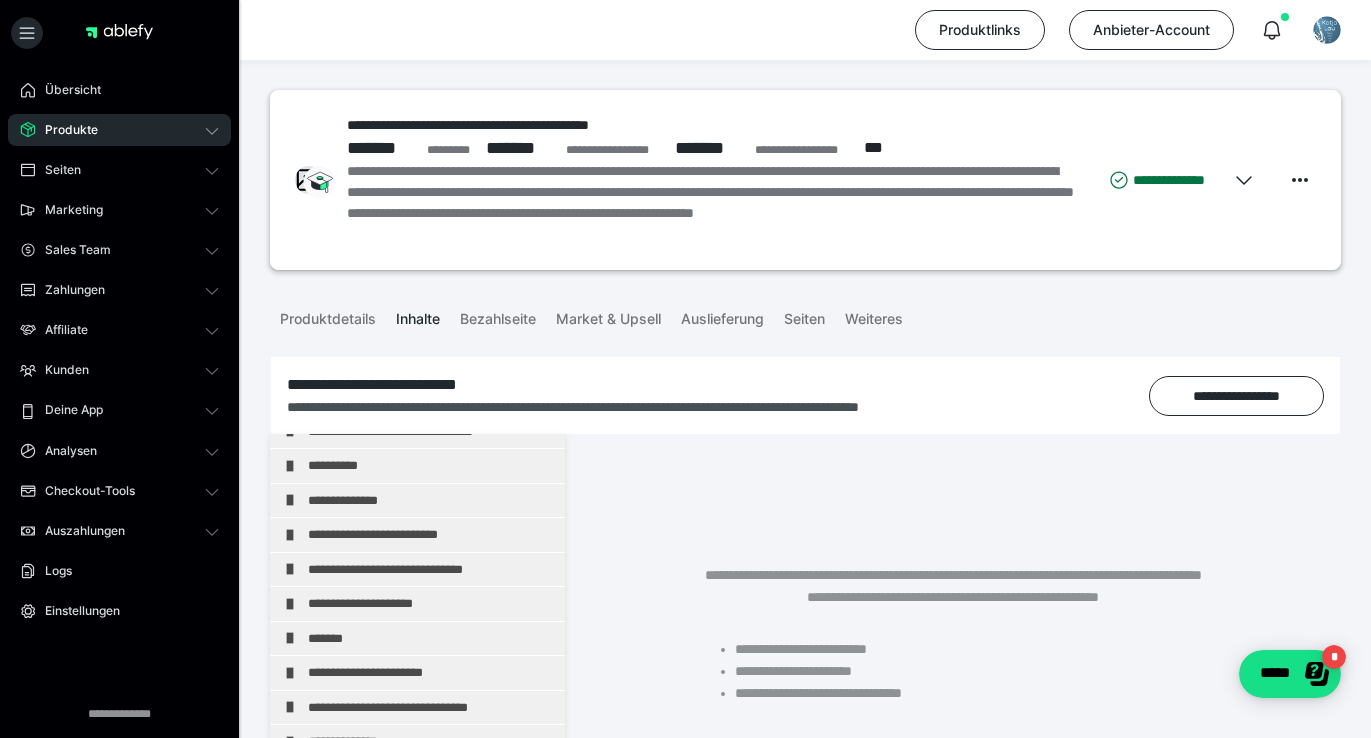 scroll, scrollTop: 638, scrollLeft: 0, axis: vertical 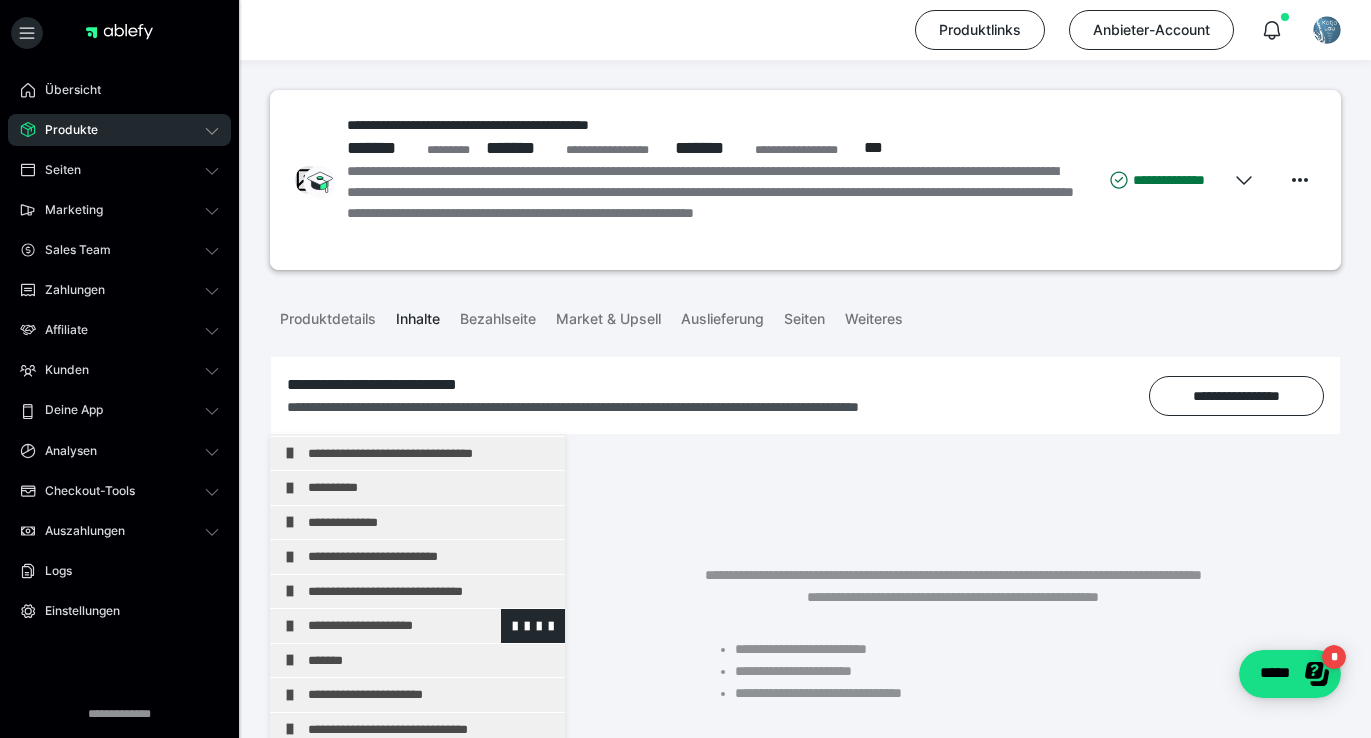 click on "**********" at bounding box center (431, 626) 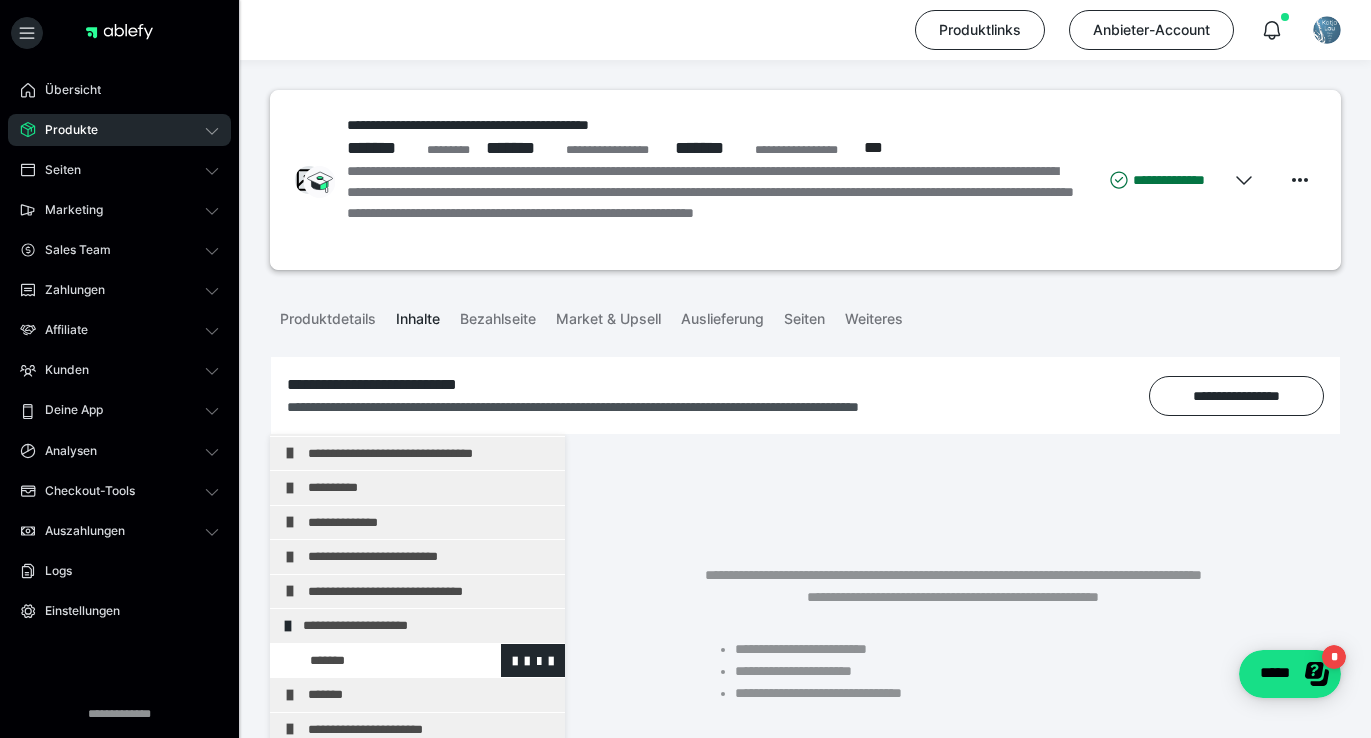 click at bounding box center (375, 661) 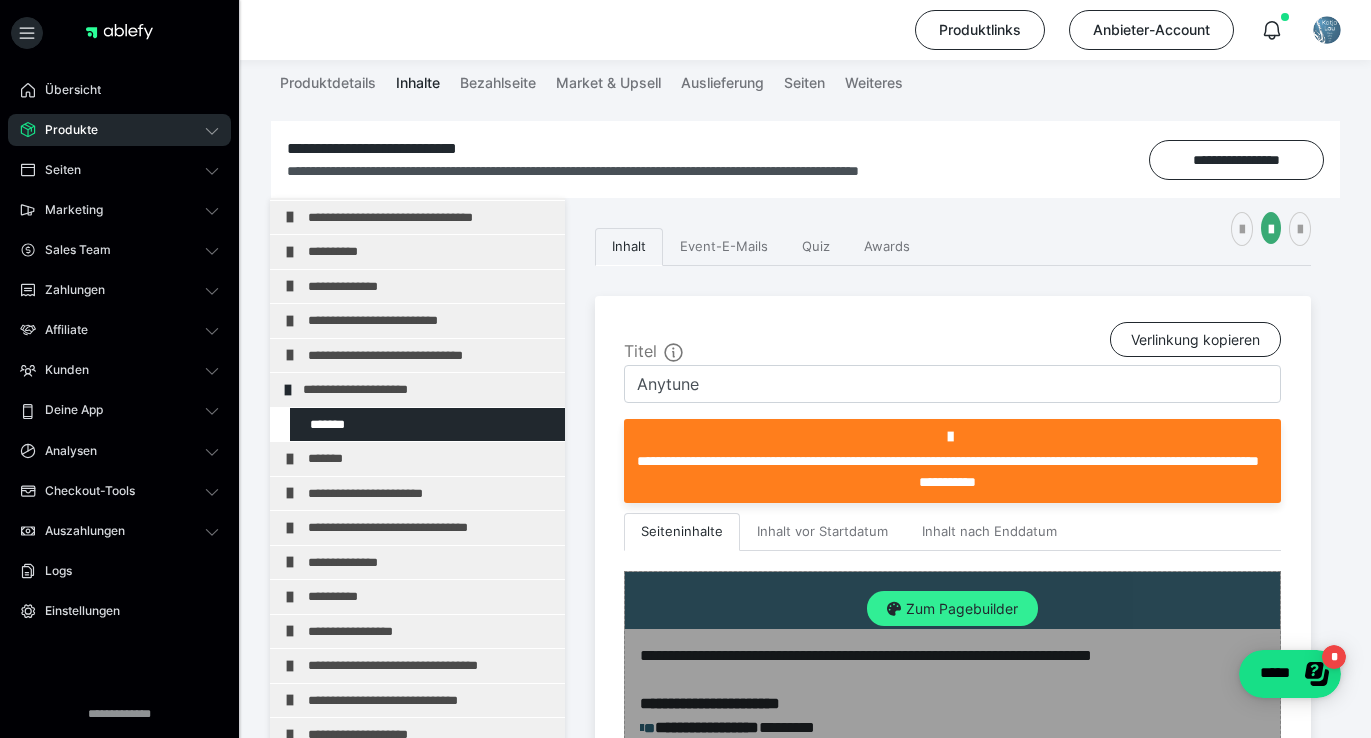 scroll, scrollTop: 242, scrollLeft: 0, axis: vertical 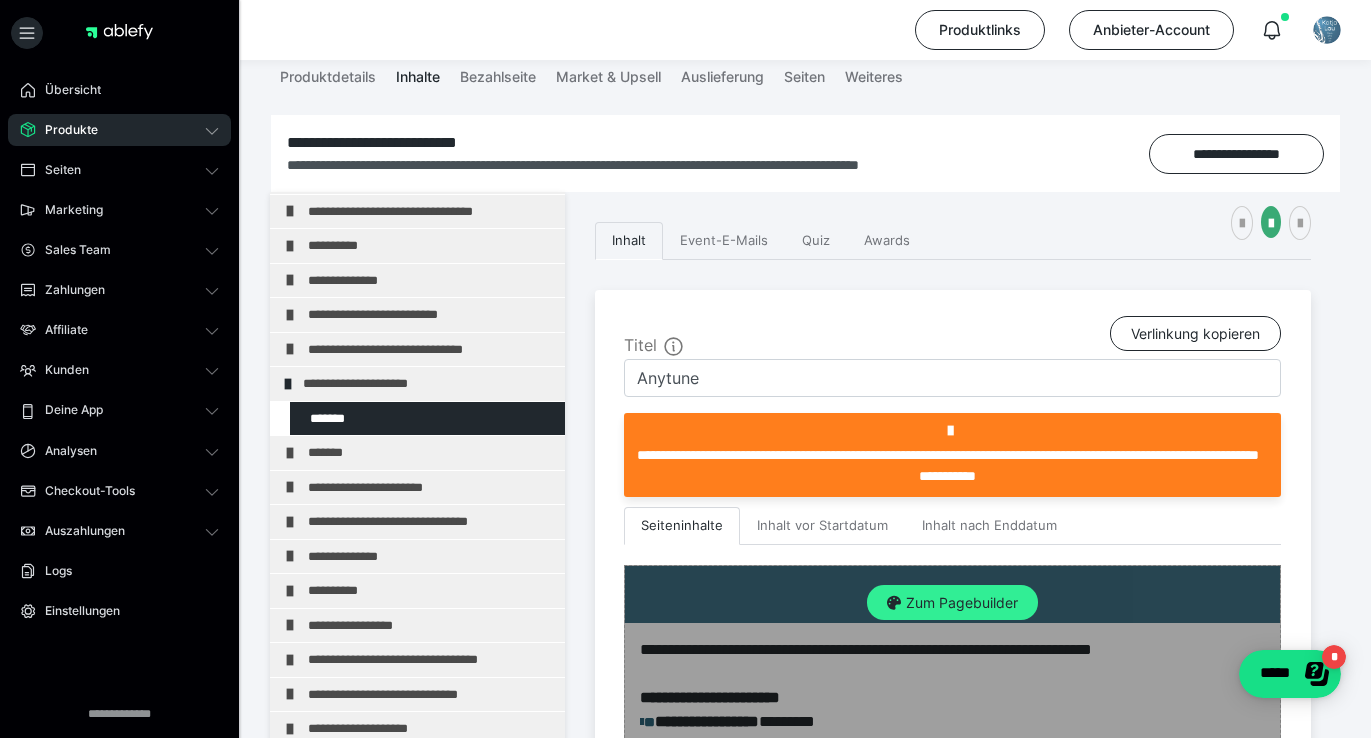 click on "Zum Pagebuilder" at bounding box center [952, 603] 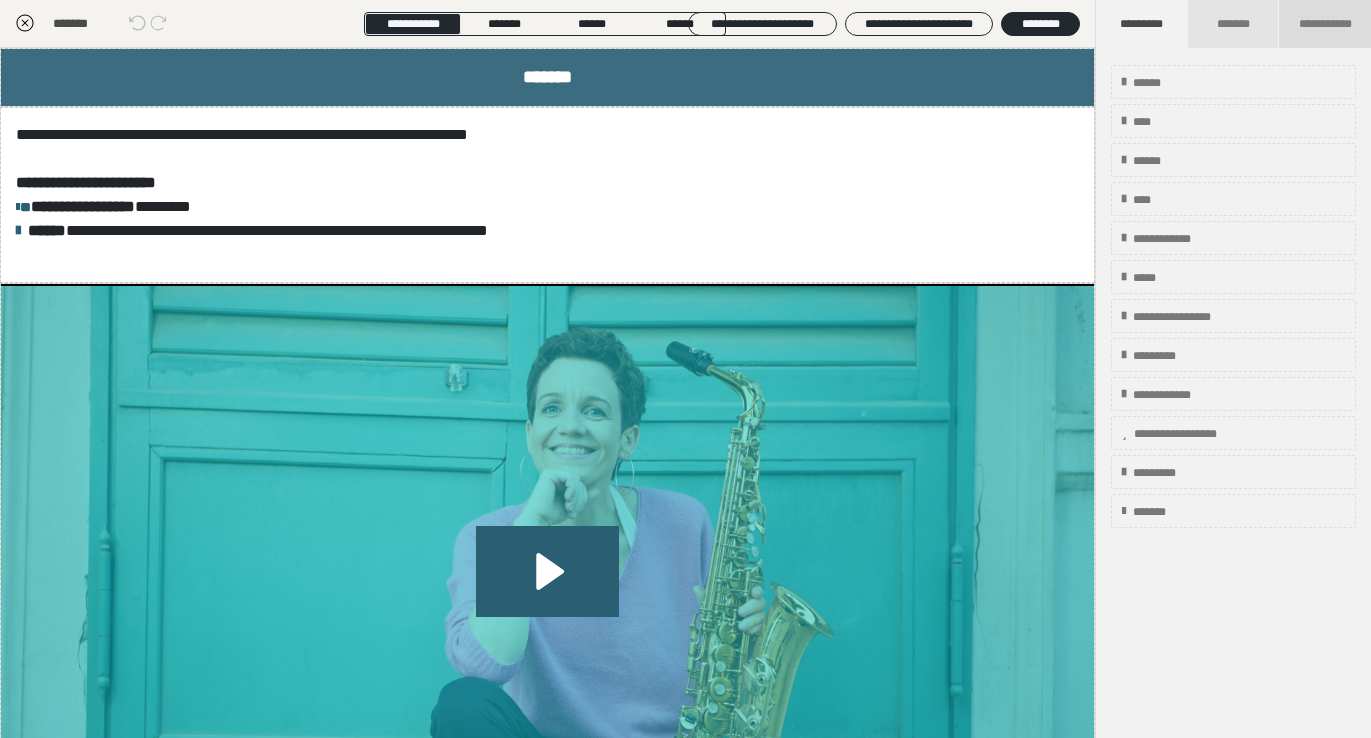 click on "**********" at bounding box center (1325, 24) 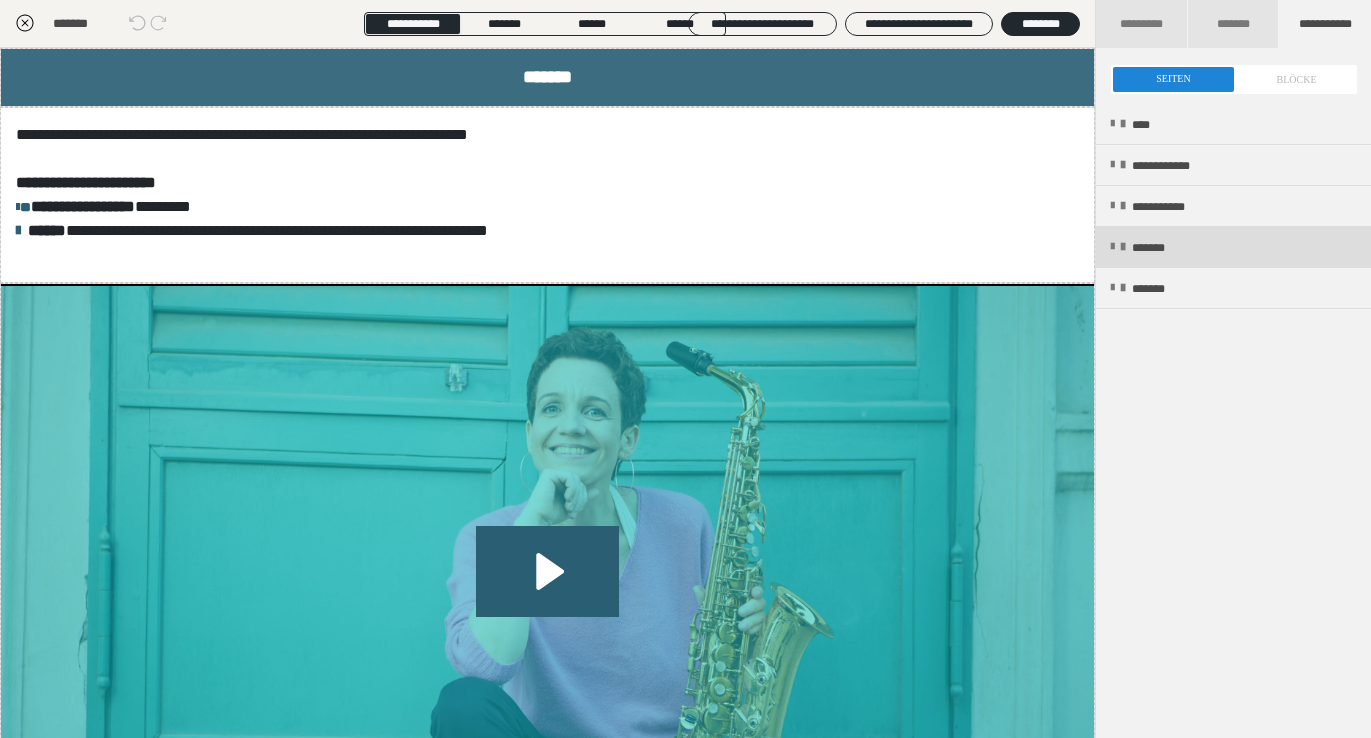 click on "*******" at bounding box center (1233, 247) 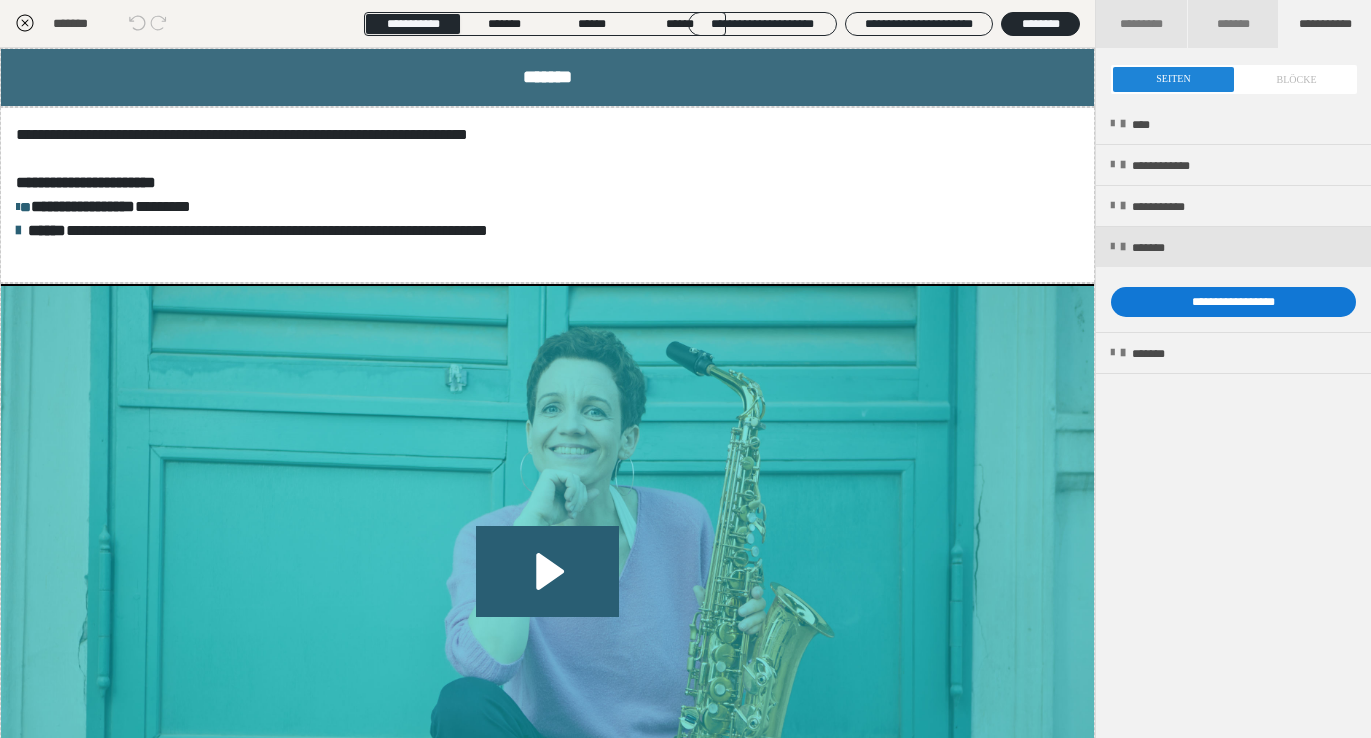 click on "**********" at bounding box center (1233, 302) 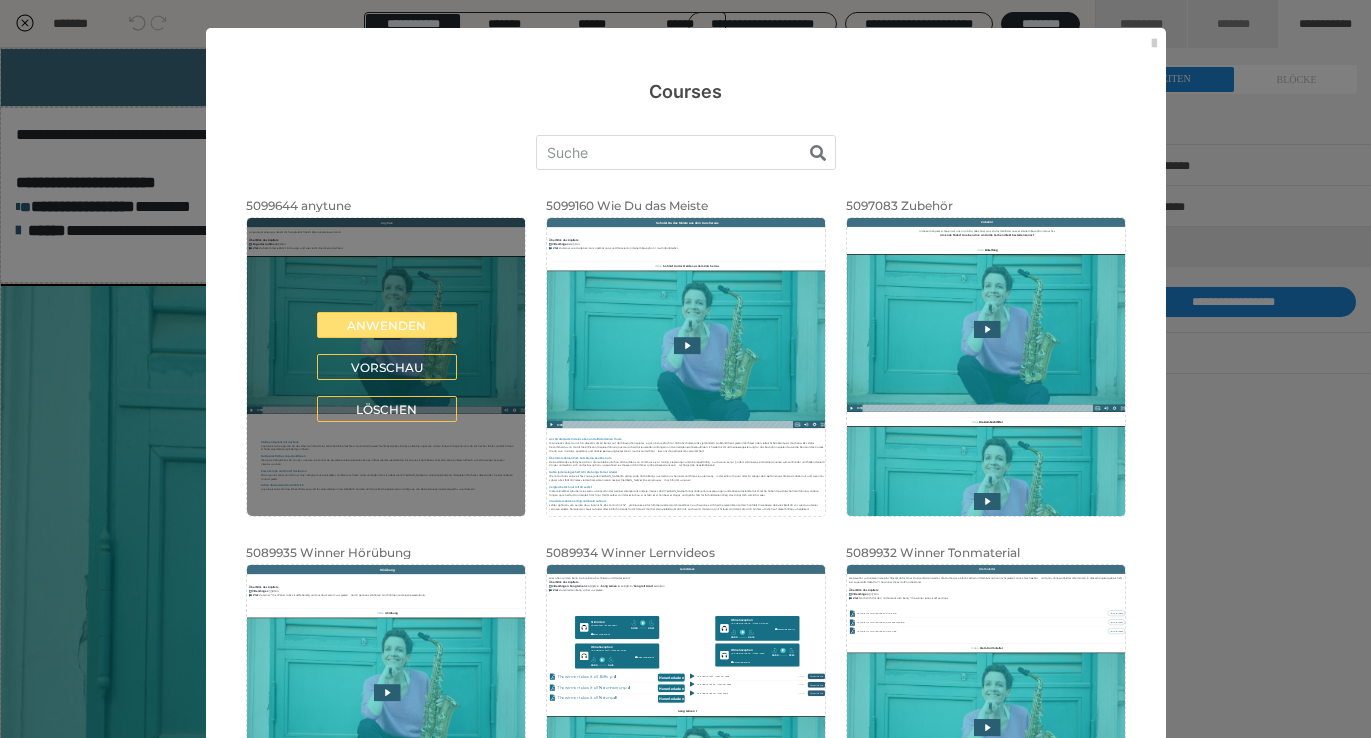 click on "Anwenden" at bounding box center [387, 325] 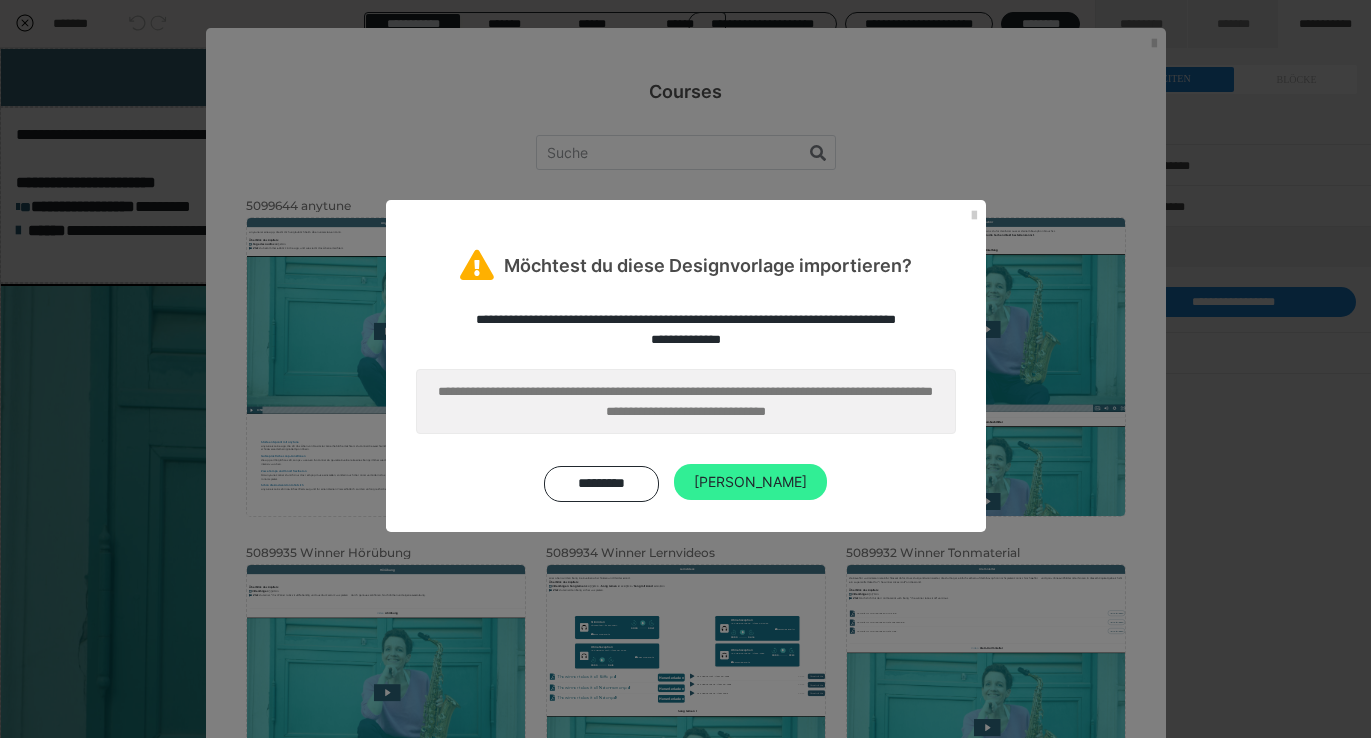 click on "Ja" at bounding box center [750, 482] 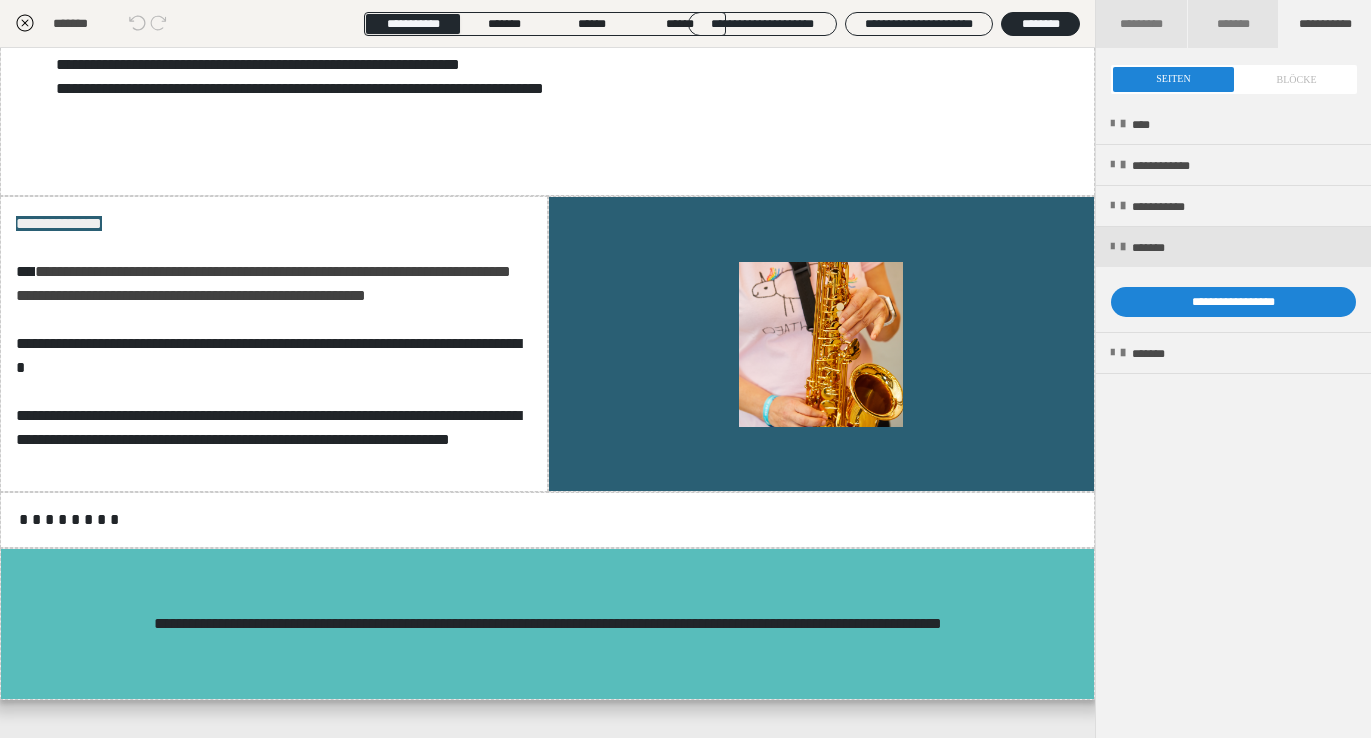 scroll, scrollTop: 2582, scrollLeft: 0, axis: vertical 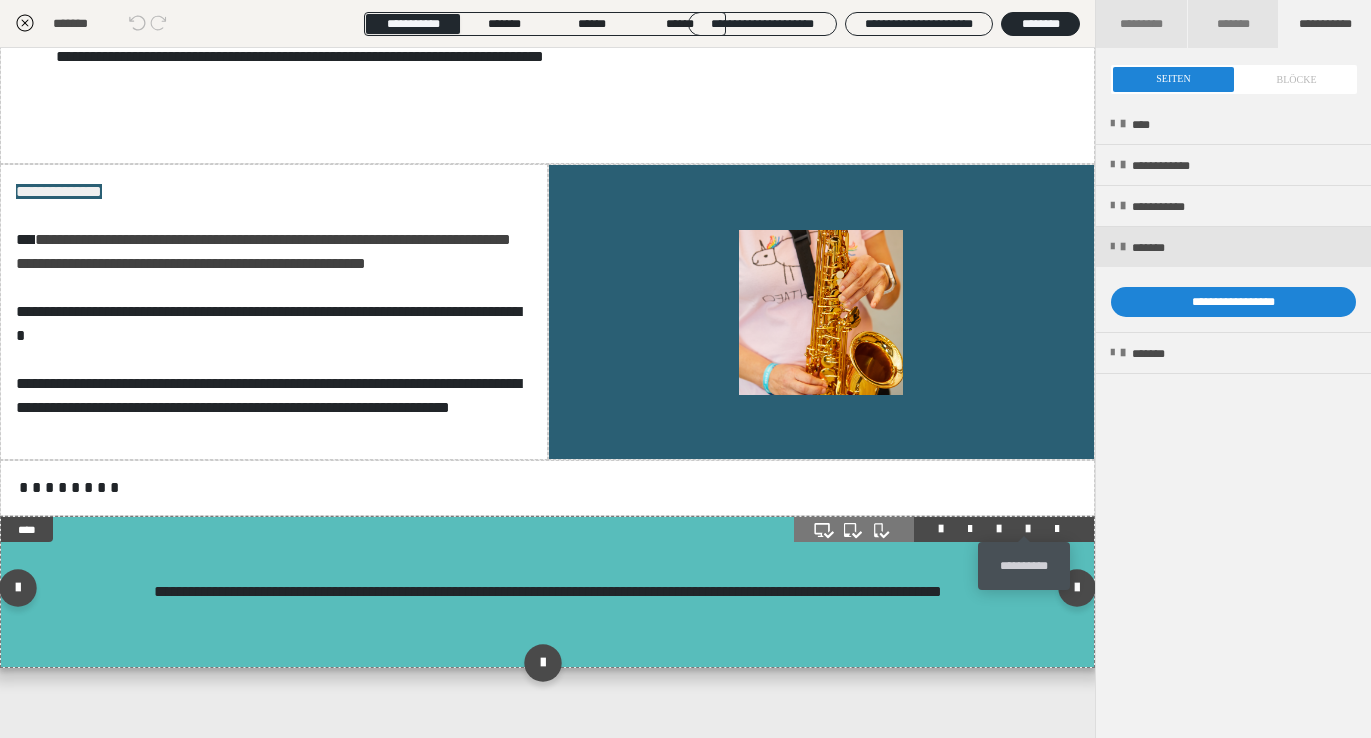click at bounding box center [1028, 529] 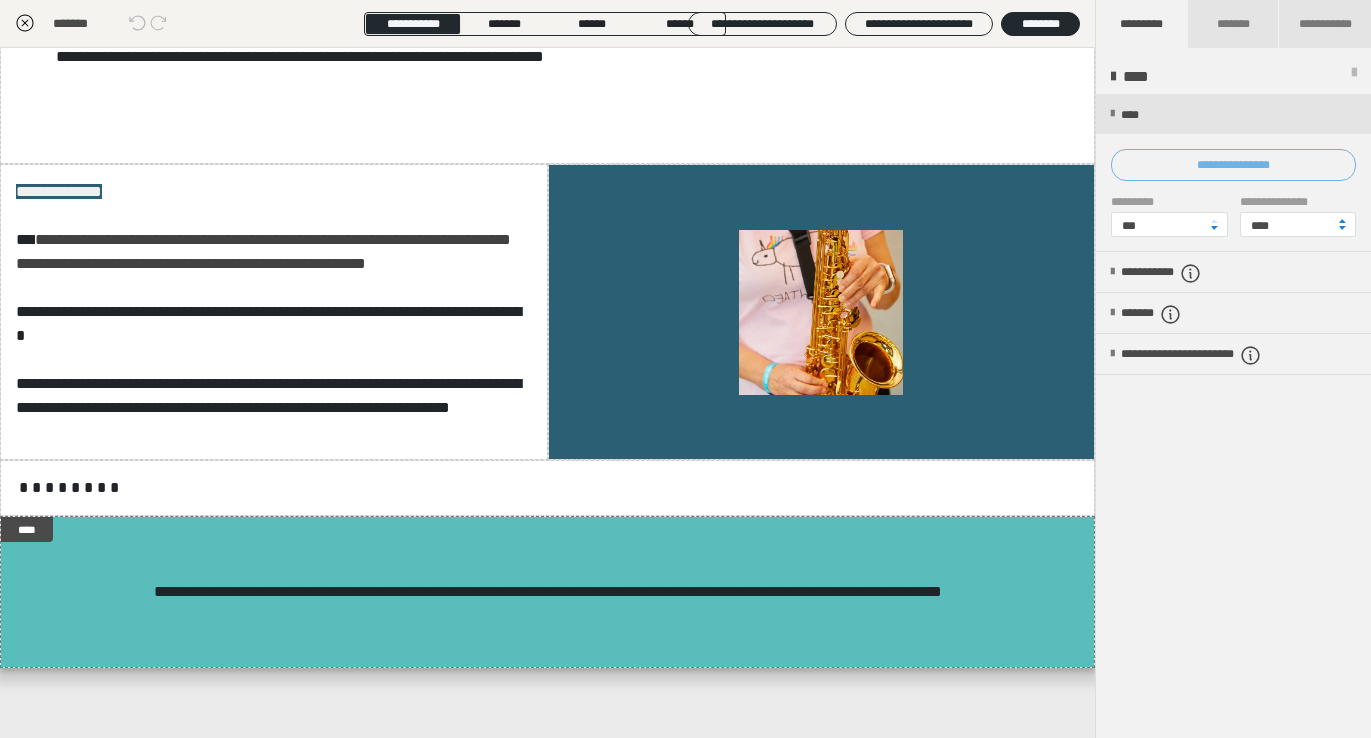 click on "**********" at bounding box center (1233, 165) 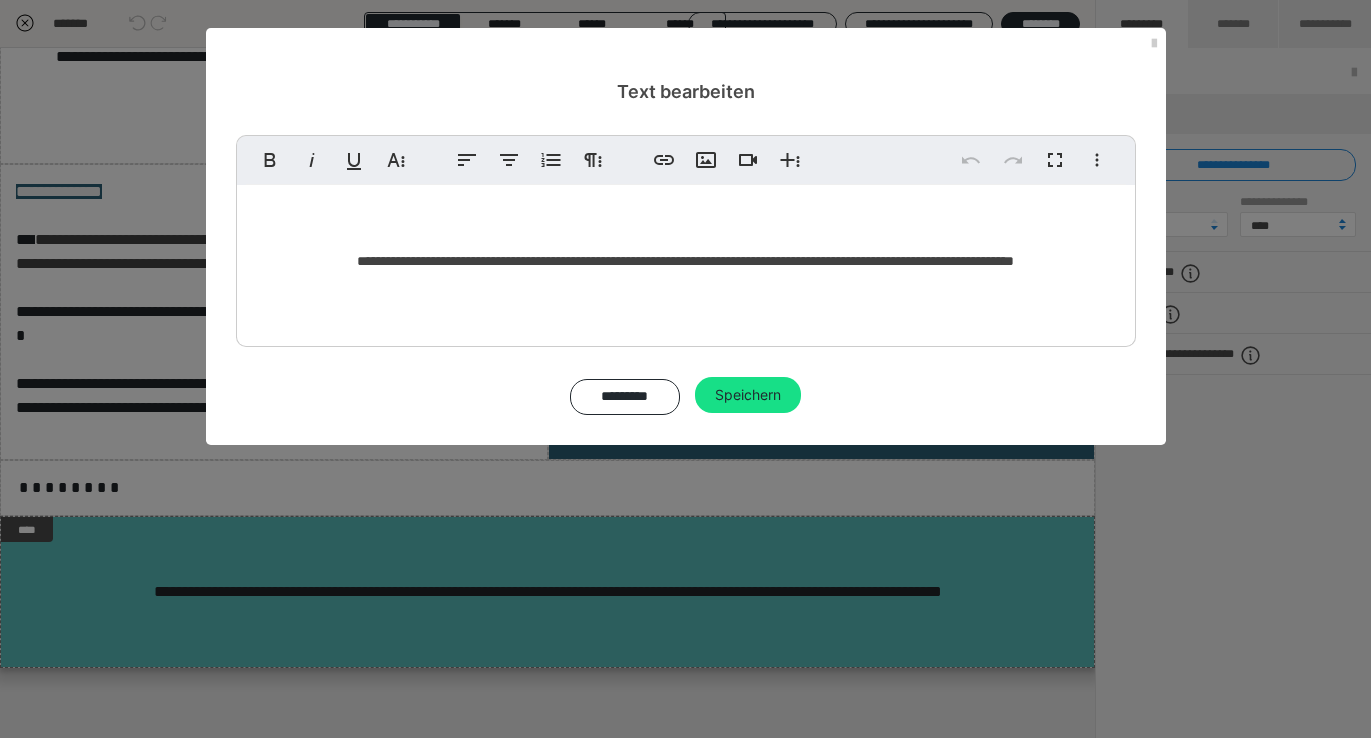 click on "**********" at bounding box center [686, 261] 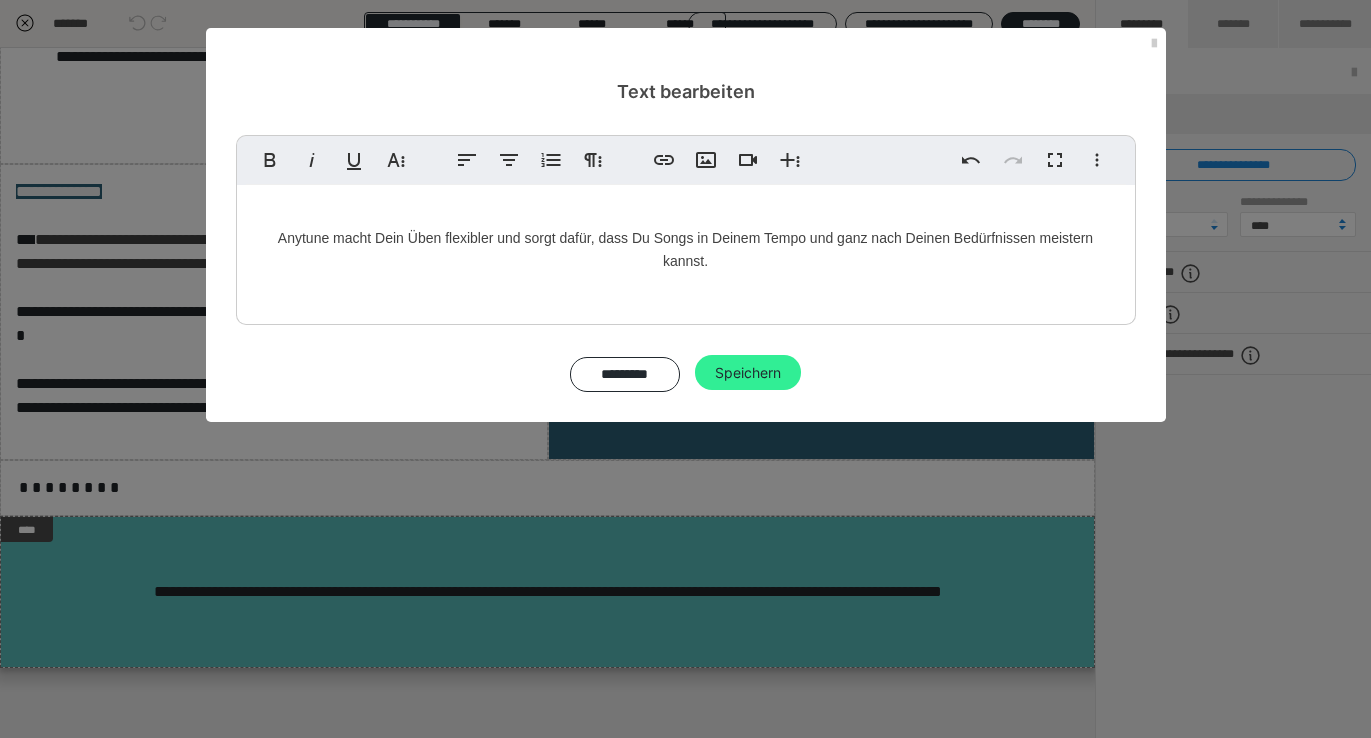 click on "Speichern" at bounding box center [748, 373] 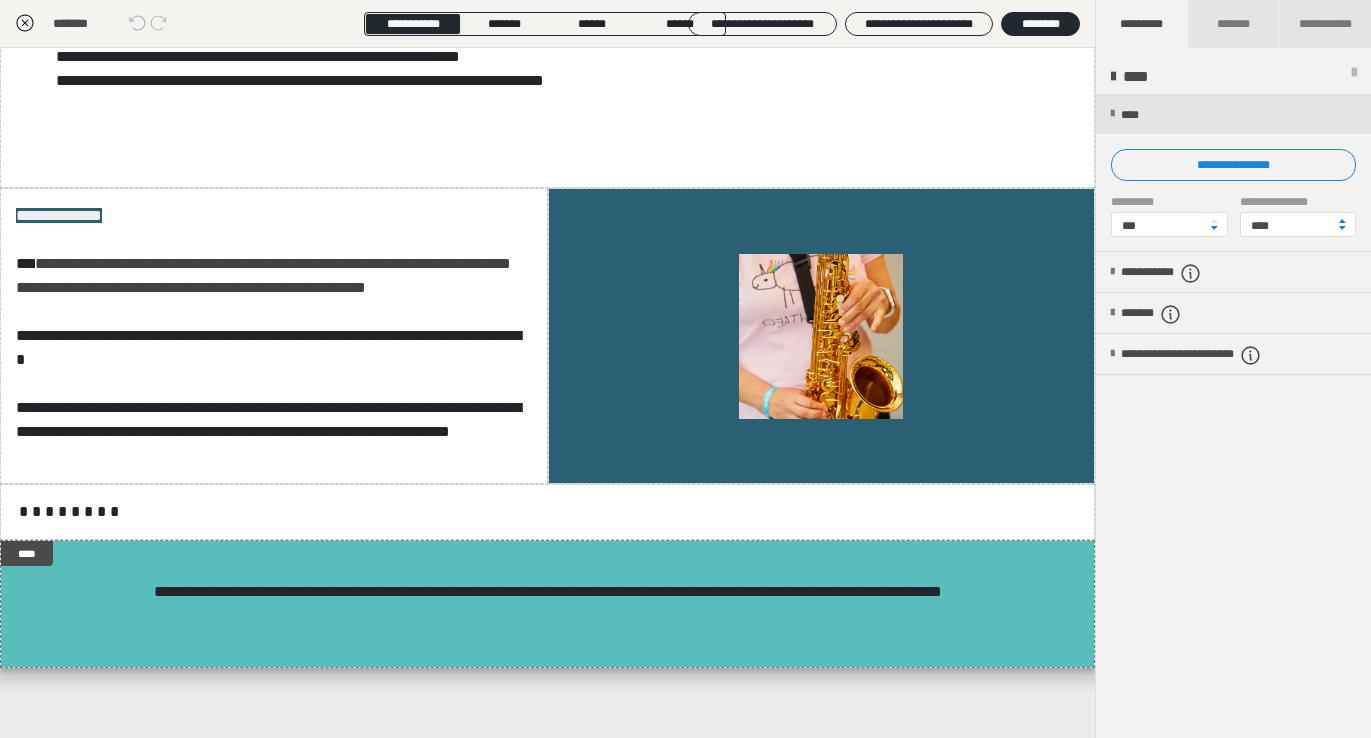 click 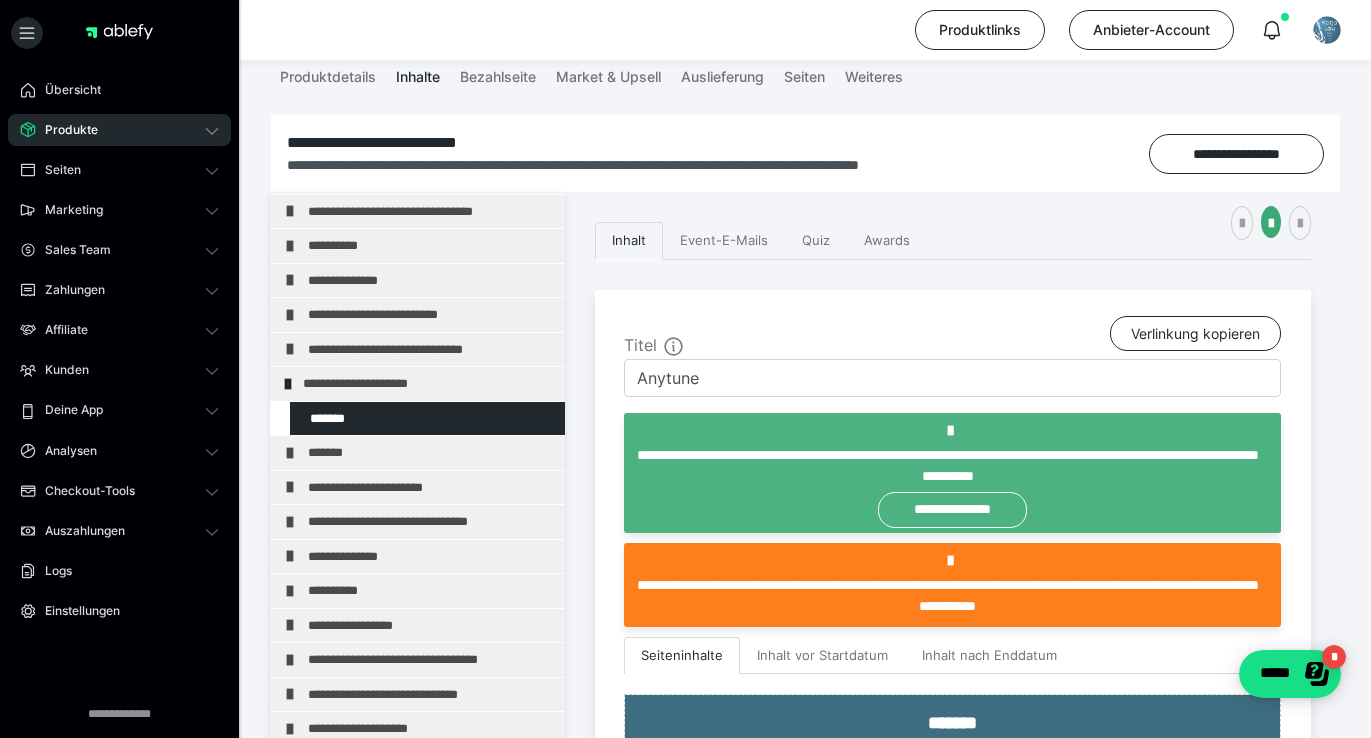 click on "Produkte" at bounding box center (64, 130) 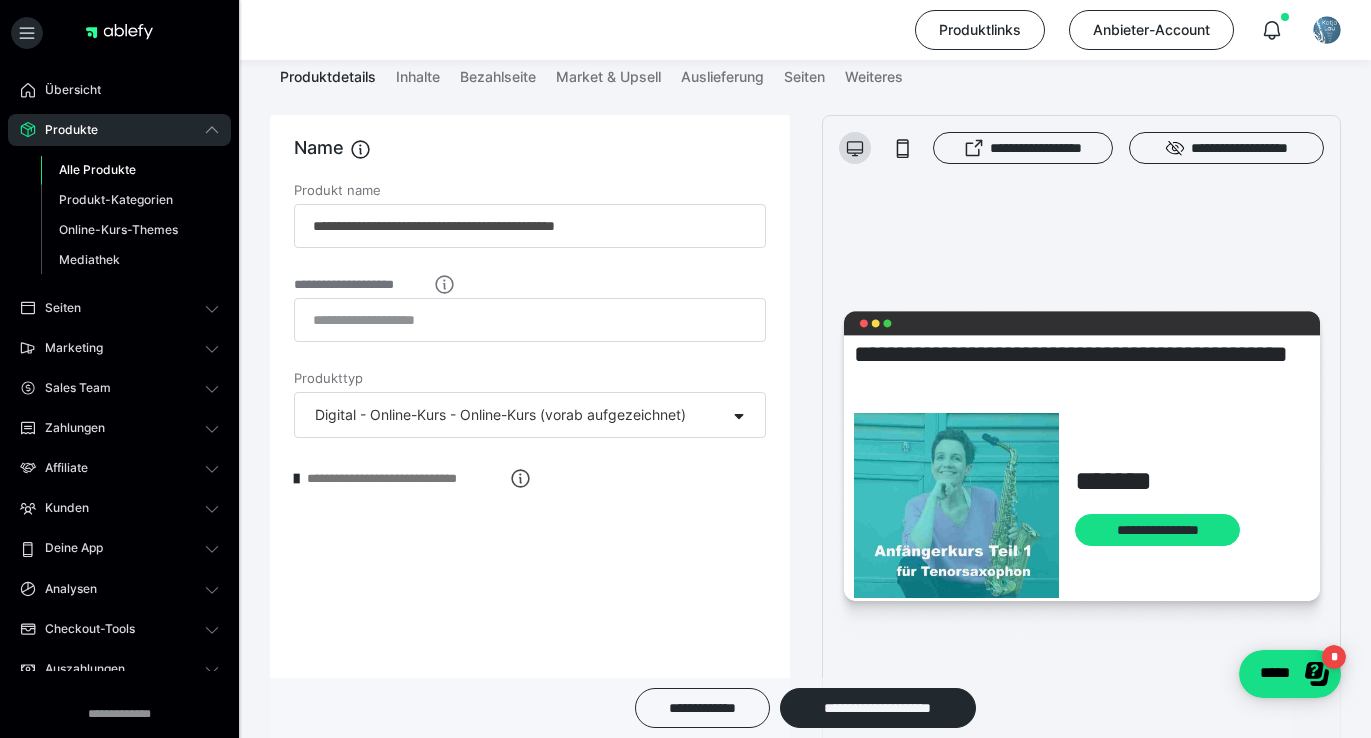 click on "Alle Produkte" at bounding box center (97, 169) 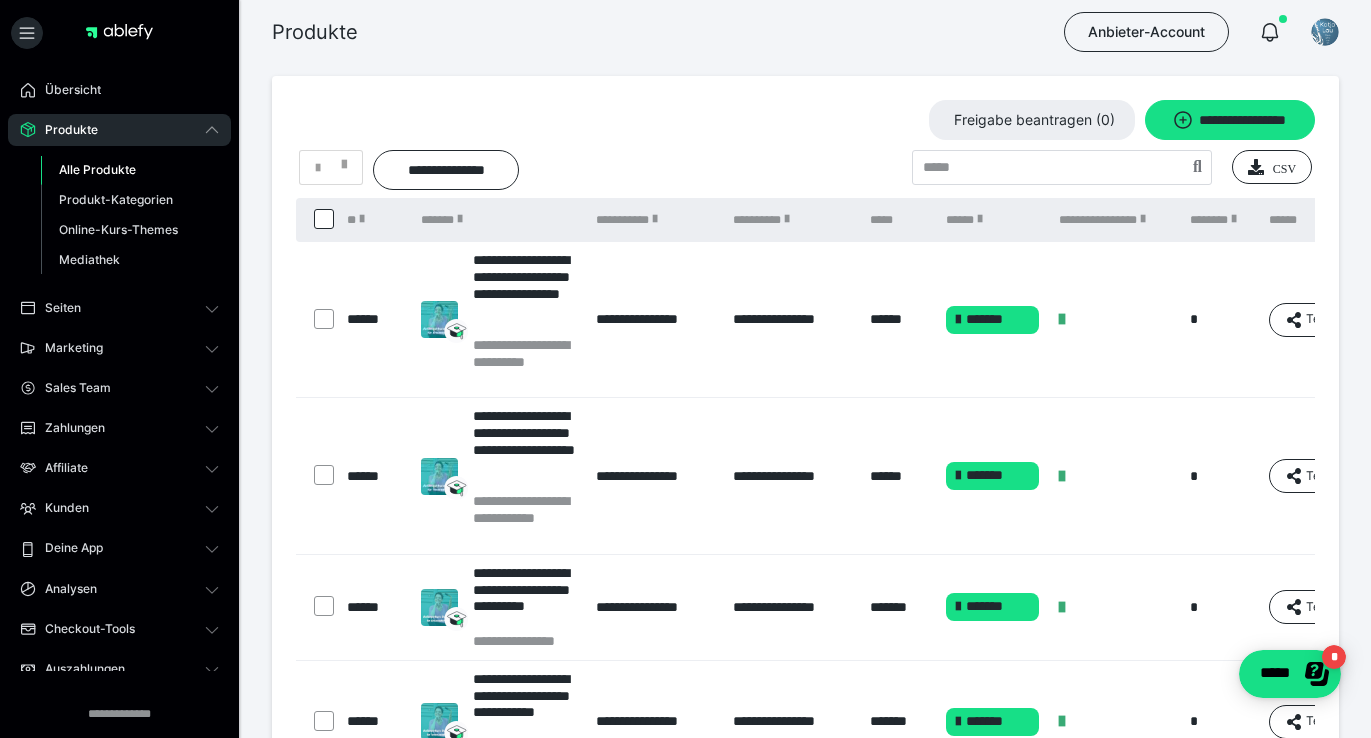 scroll, scrollTop: 859, scrollLeft: 0, axis: vertical 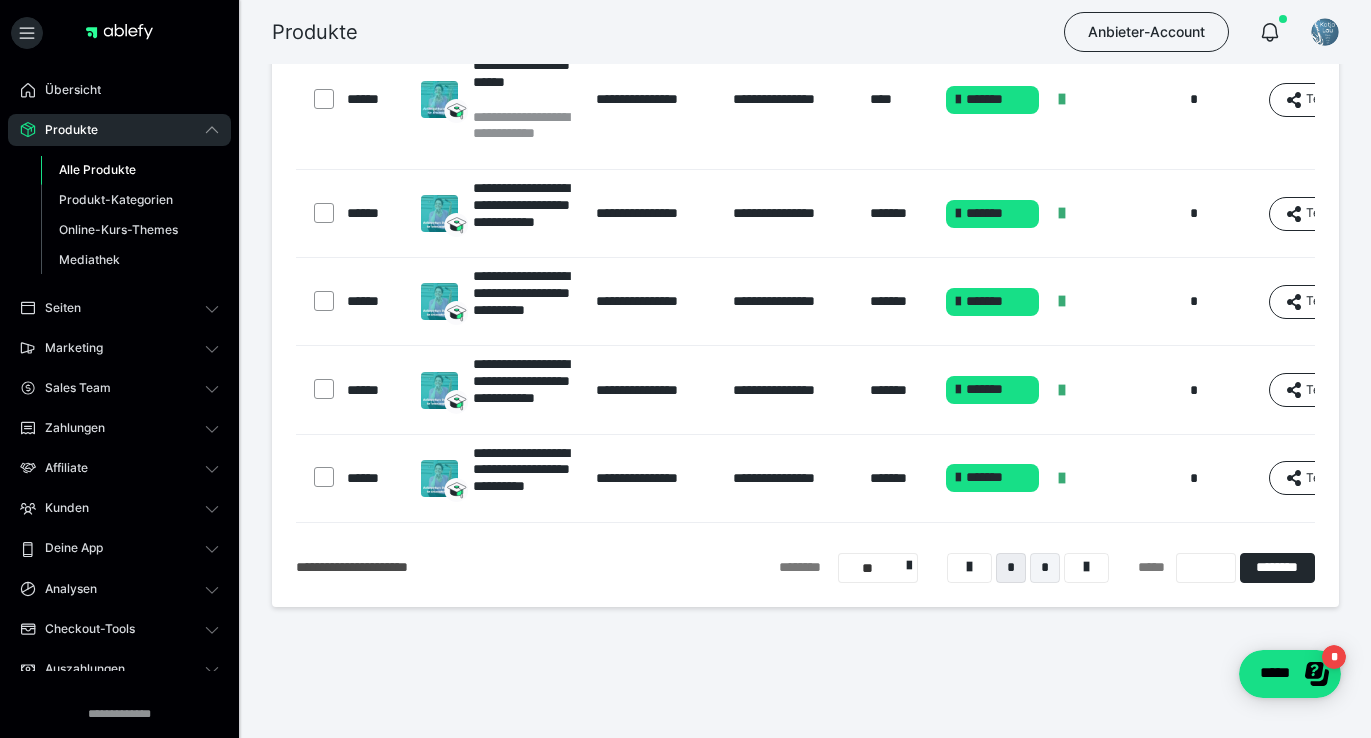 click on "*" at bounding box center [1045, 568] 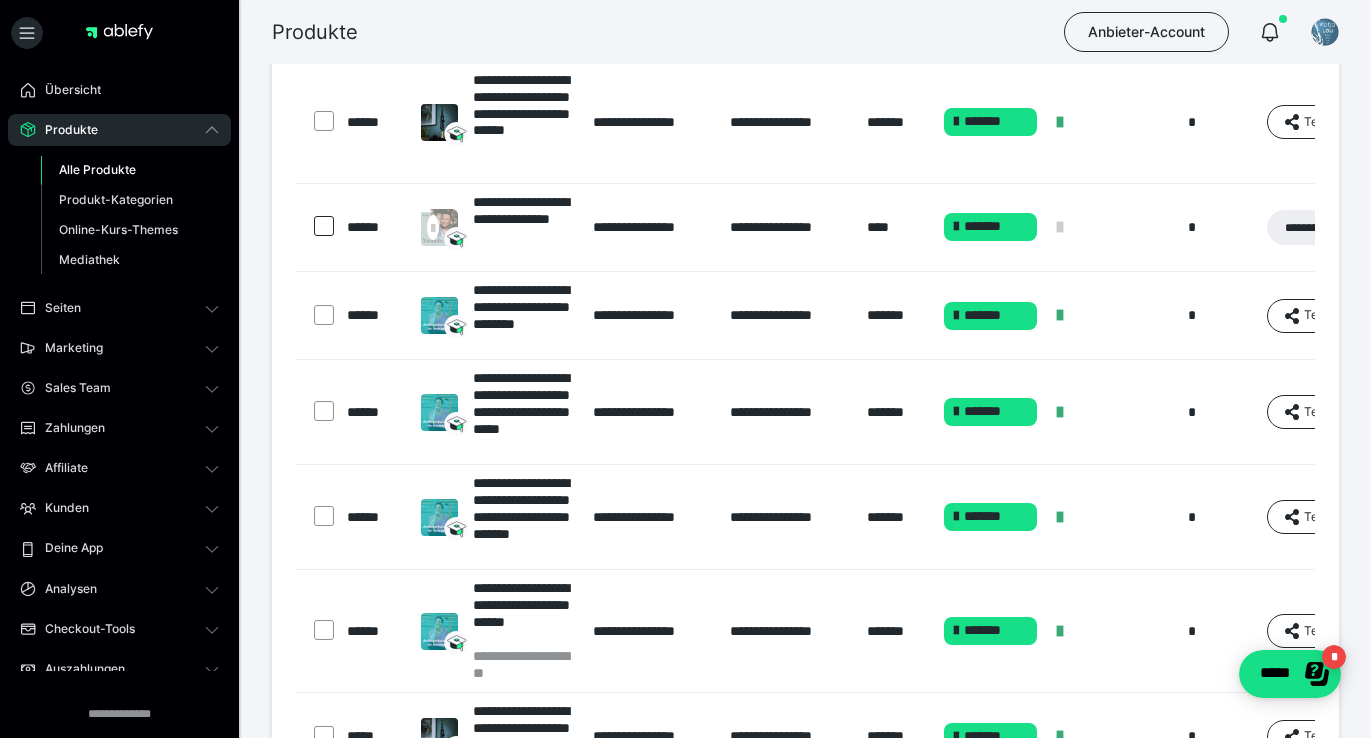 scroll, scrollTop: 181, scrollLeft: 0, axis: vertical 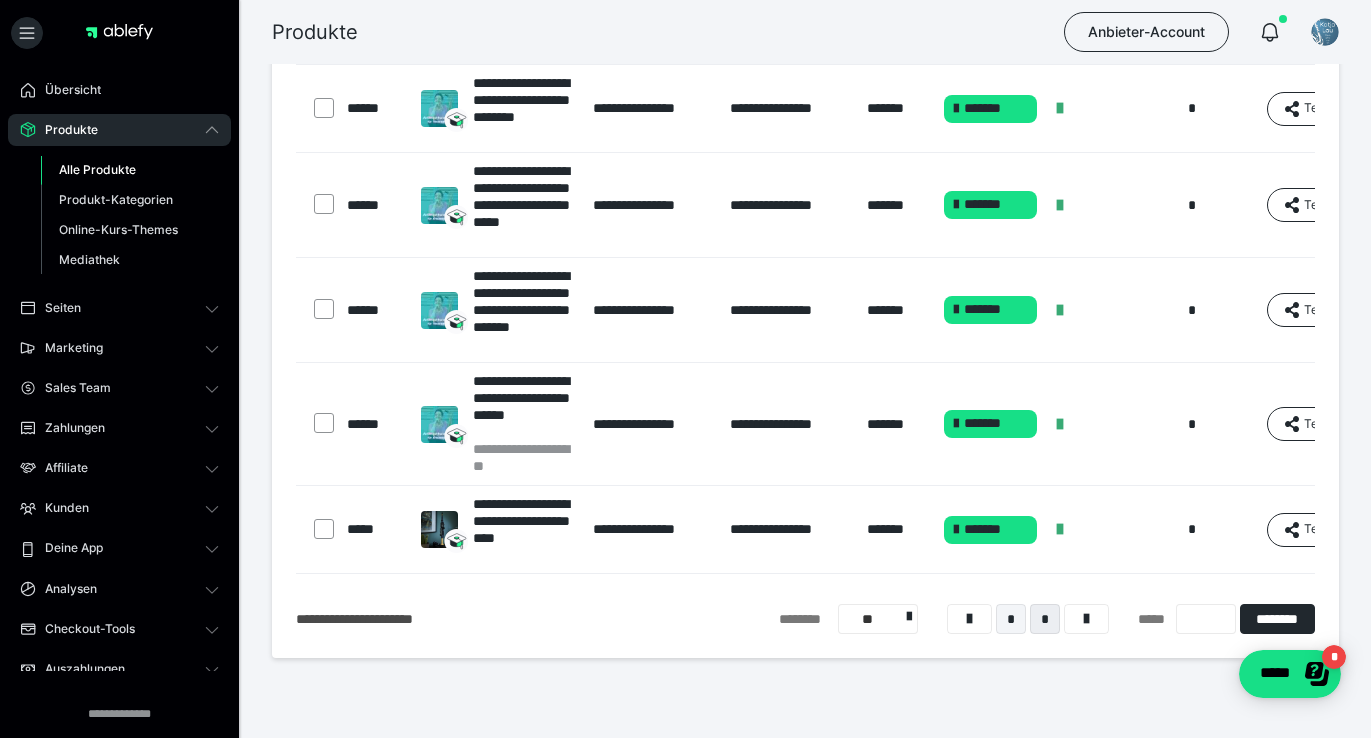 click on "*" at bounding box center [1011, 619] 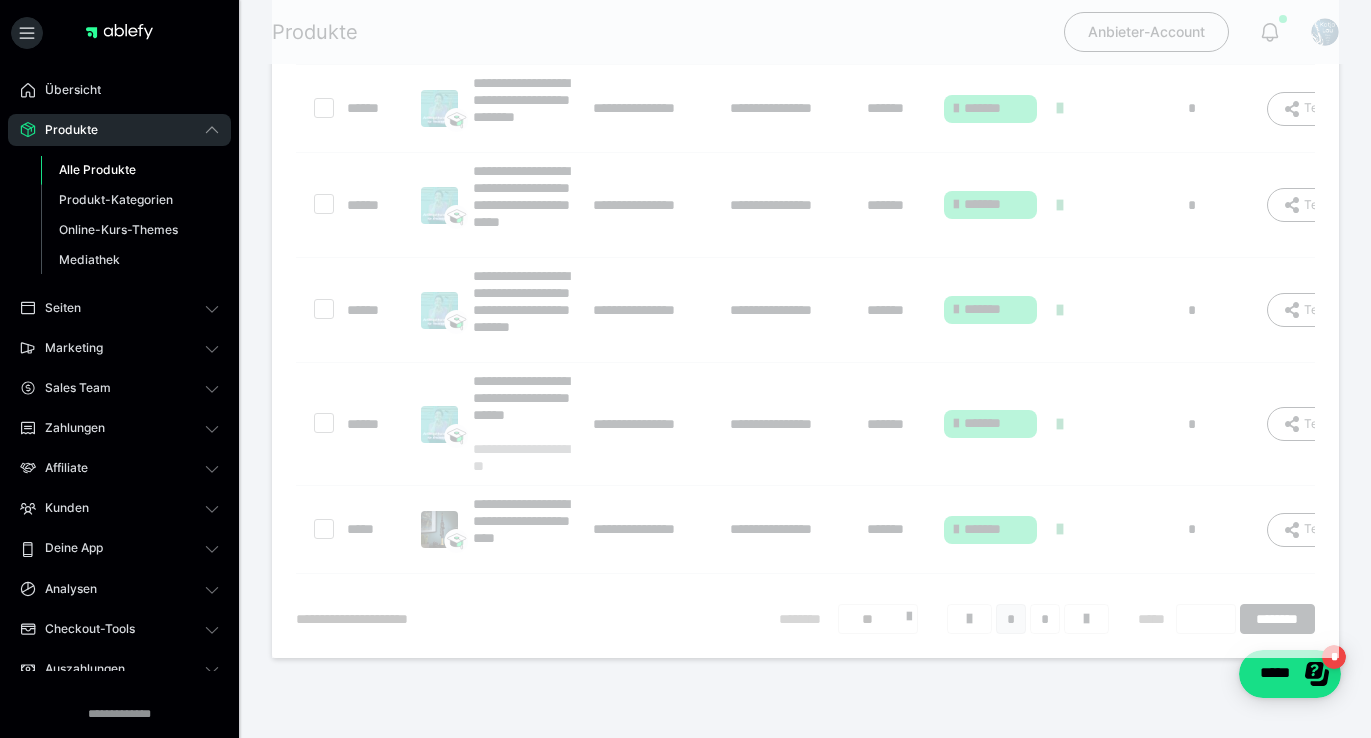 scroll, scrollTop: 16, scrollLeft: 0, axis: vertical 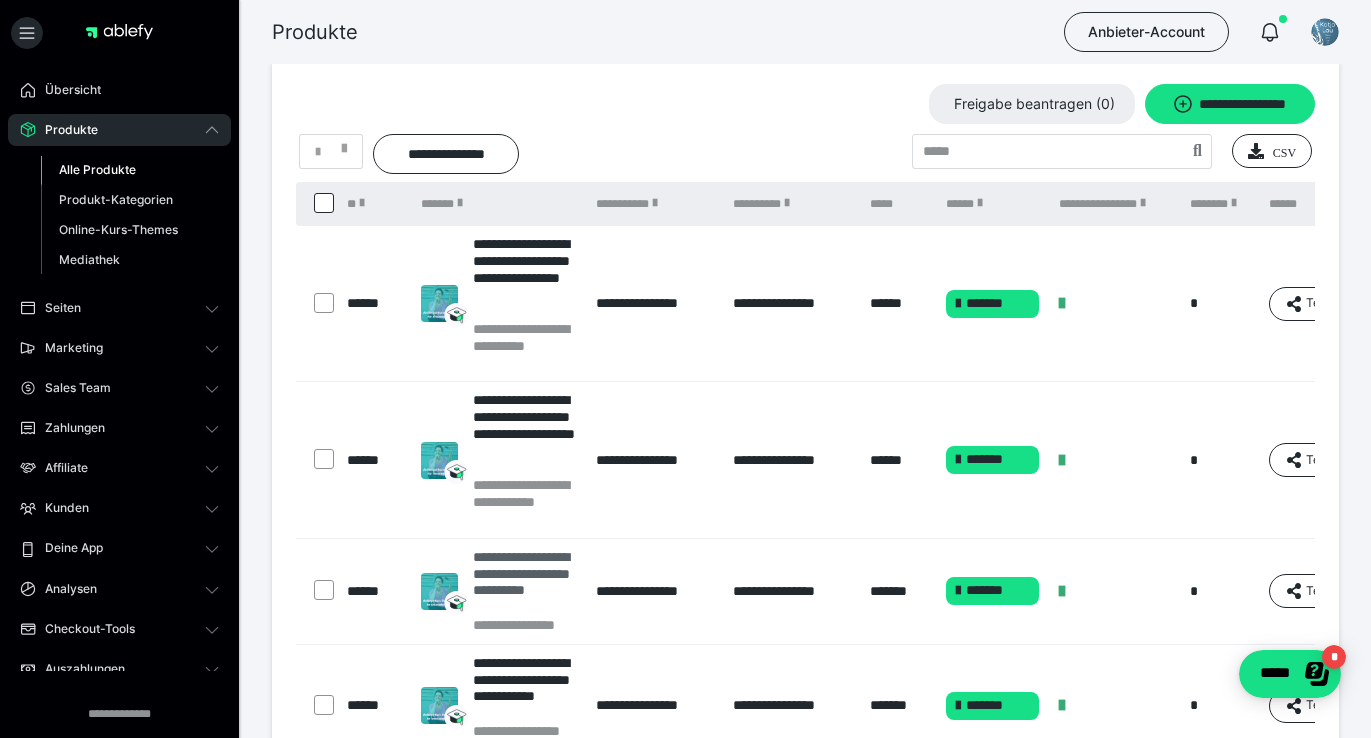 click on "**********" at bounding box center (525, 582) 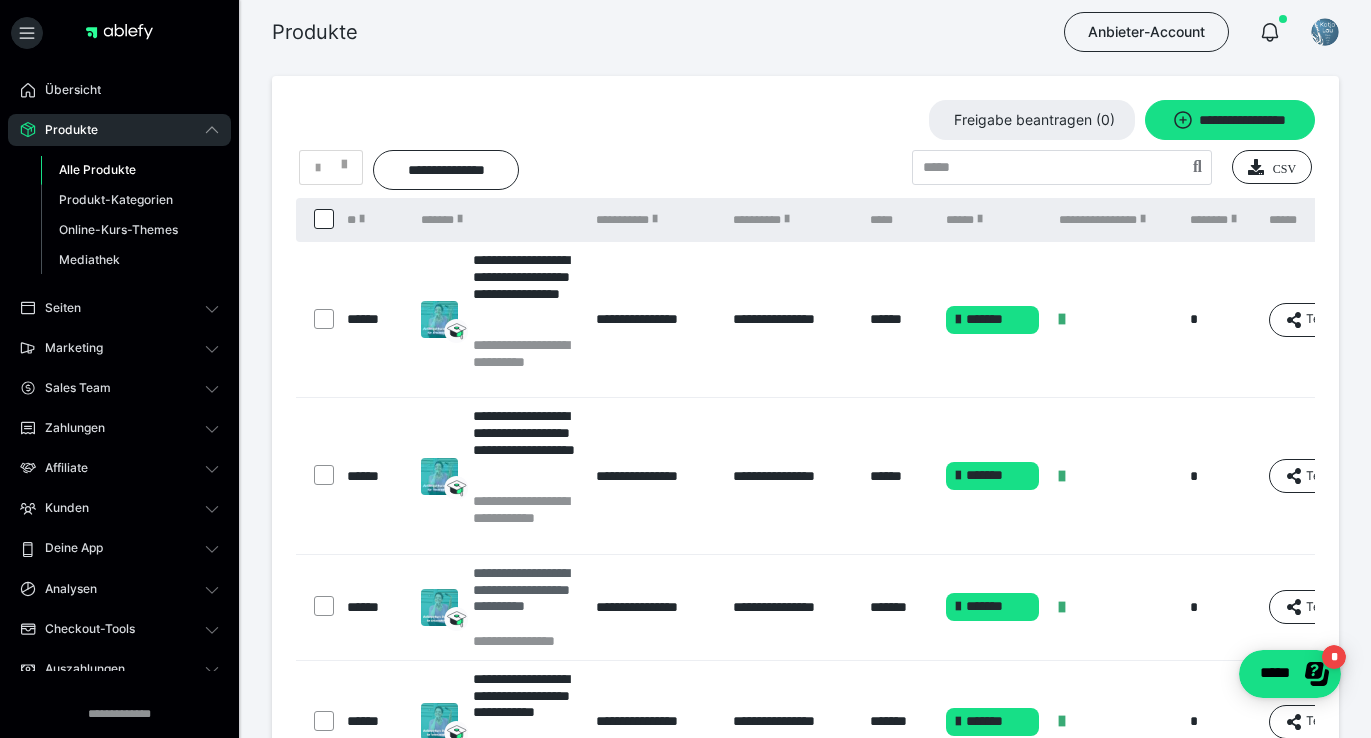 click on "**********" at bounding box center [685, 798] 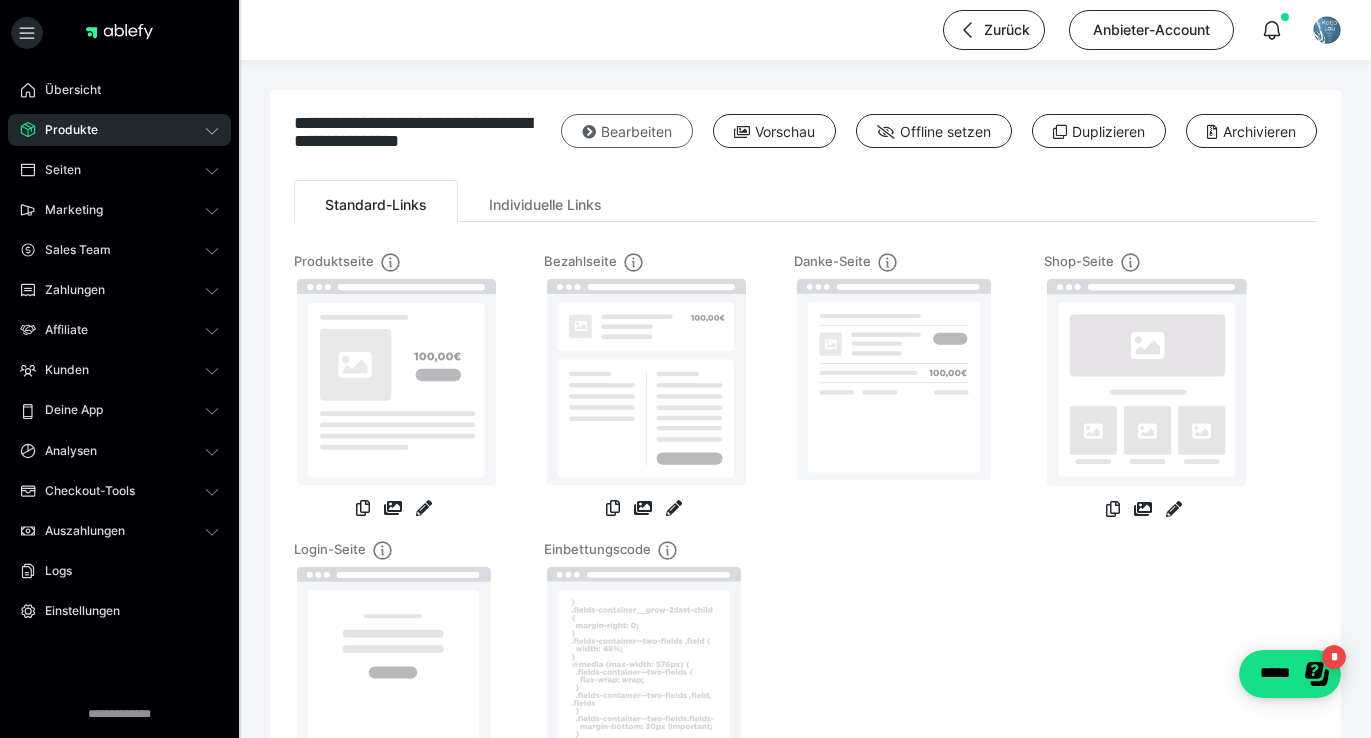 click on "Bearbeiten" at bounding box center (627, 131) 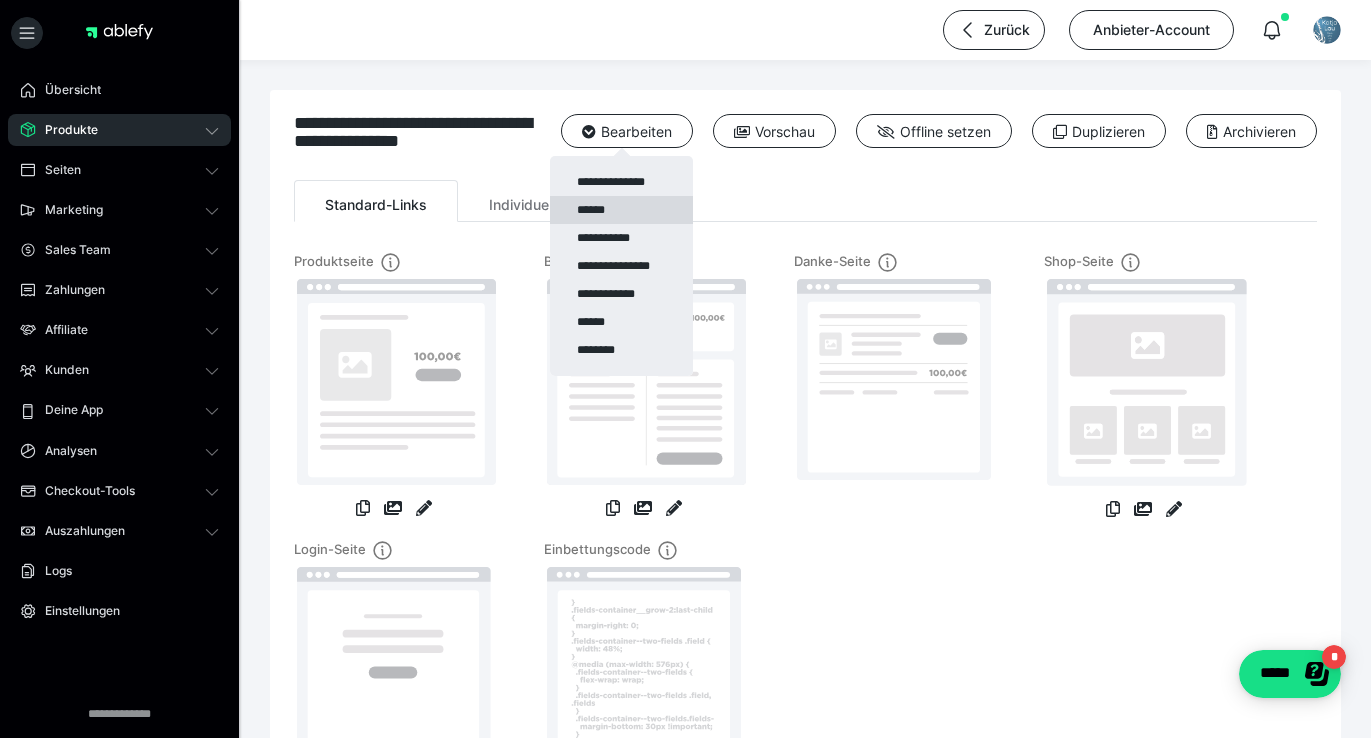 click on "******" at bounding box center (621, 210) 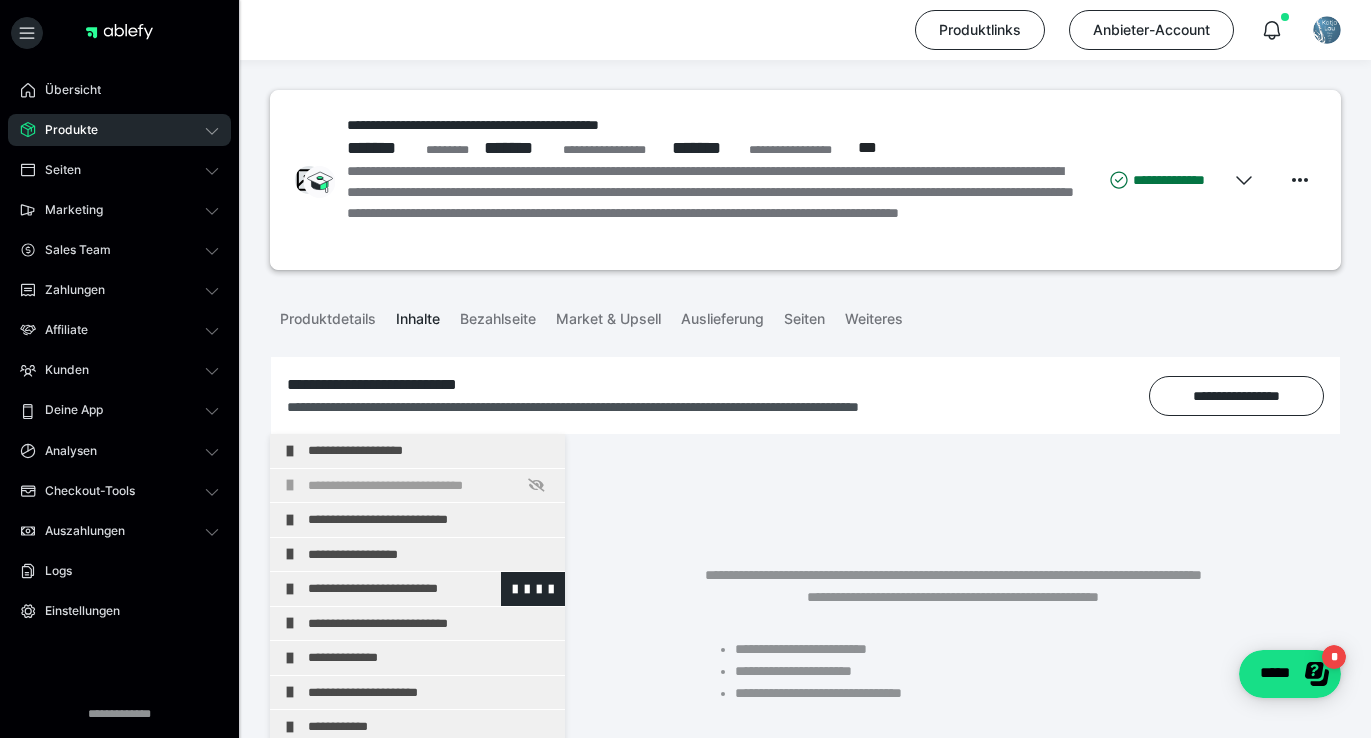 click on "**********" at bounding box center (431, 589) 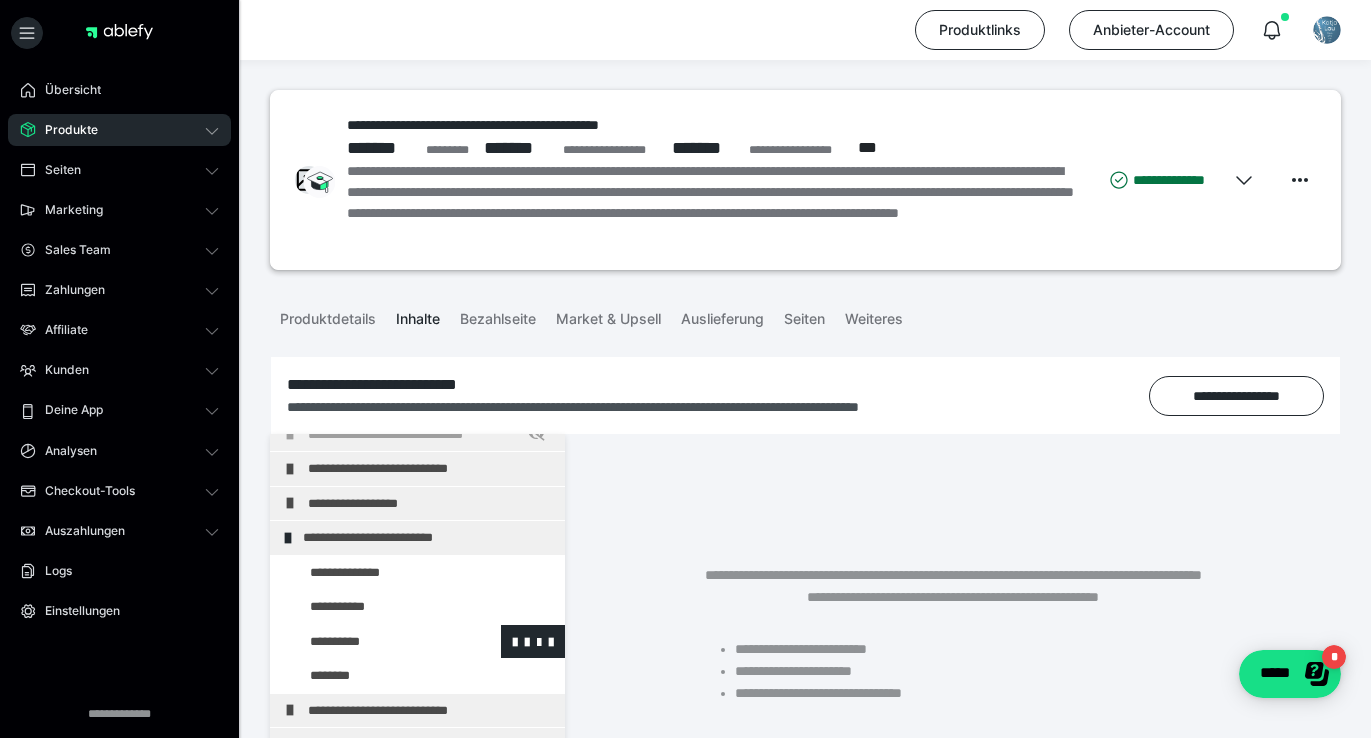 scroll, scrollTop: 54, scrollLeft: 0, axis: vertical 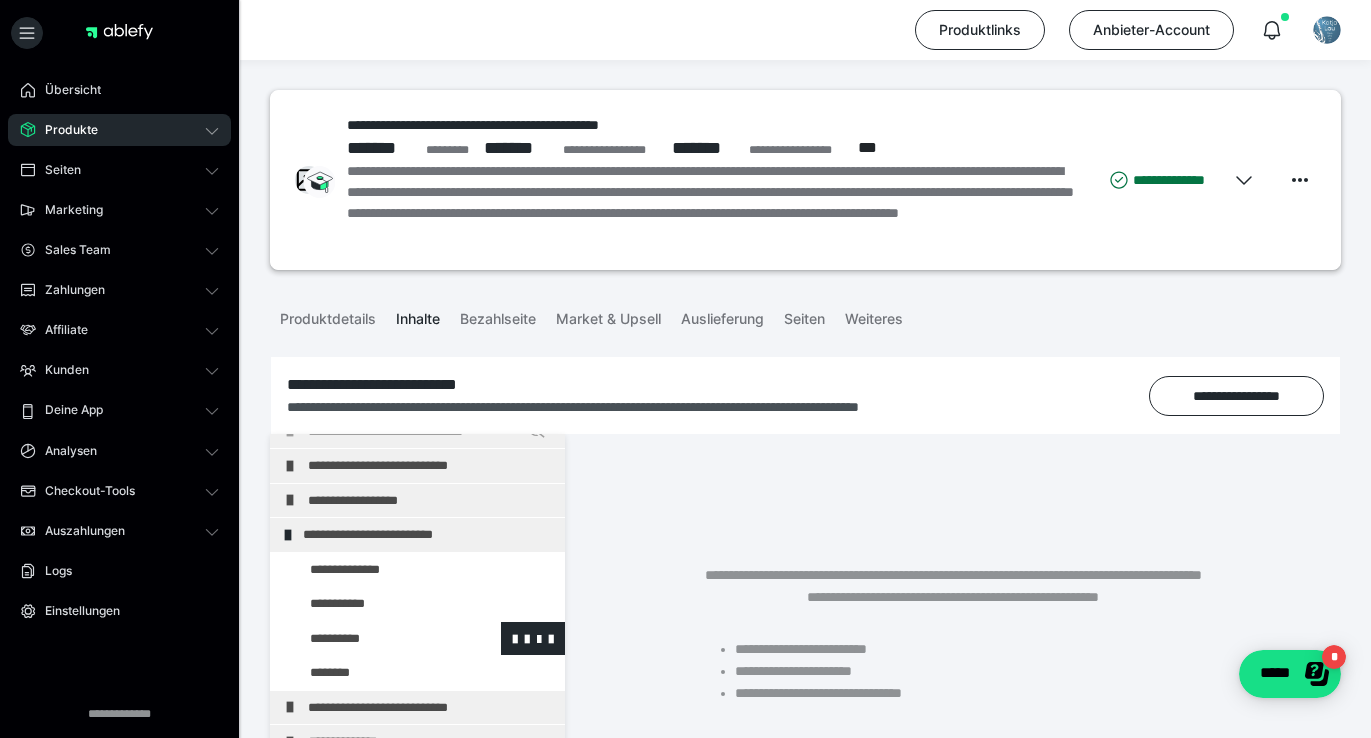 click at bounding box center (375, 639) 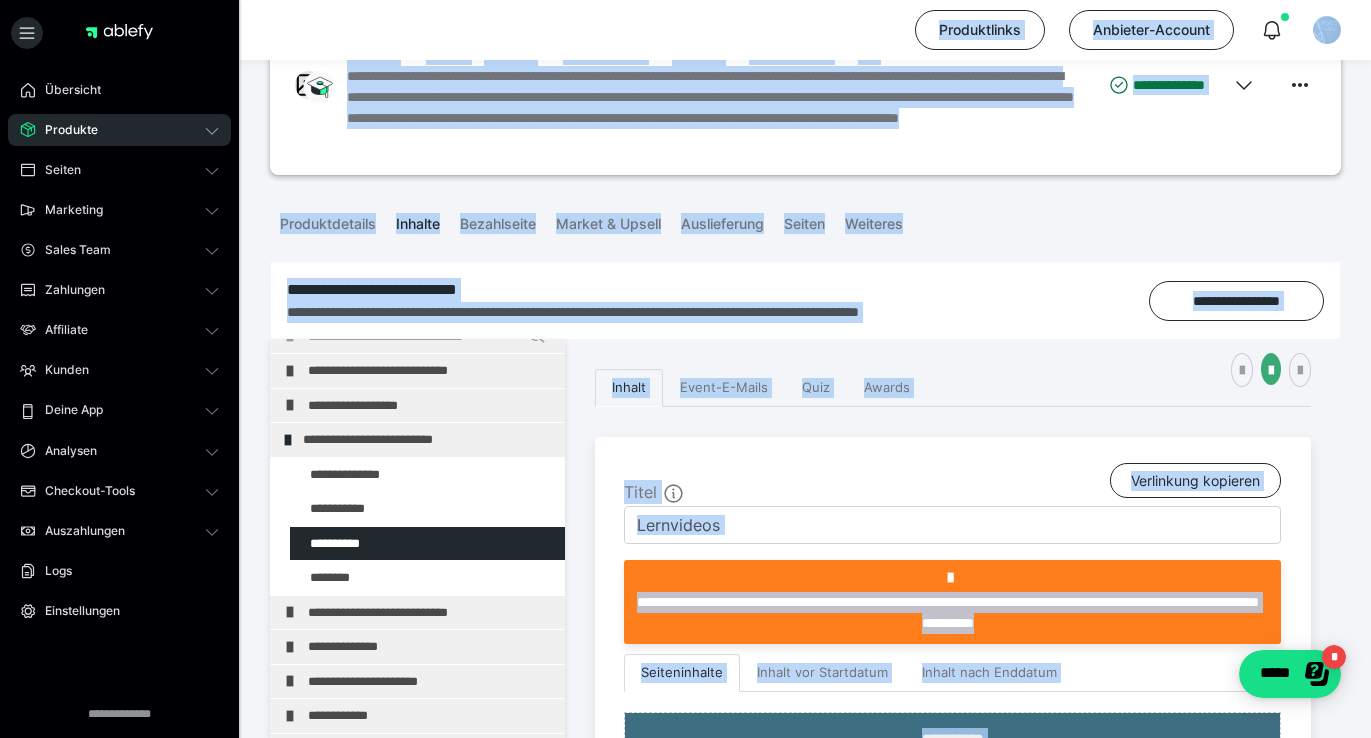 scroll, scrollTop: 174, scrollLeft: 0, axis: vertical 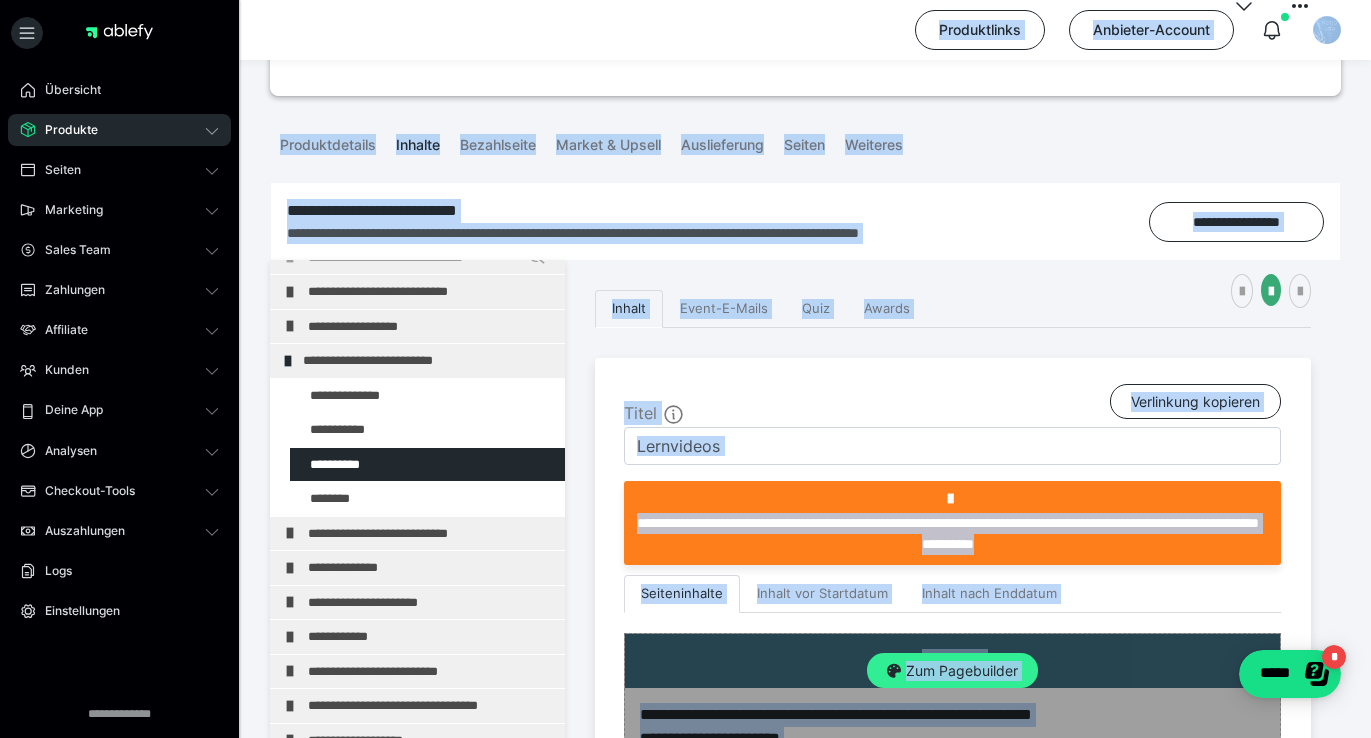 click on "Zum Pagebuilder" at bounding box center (952, 671) 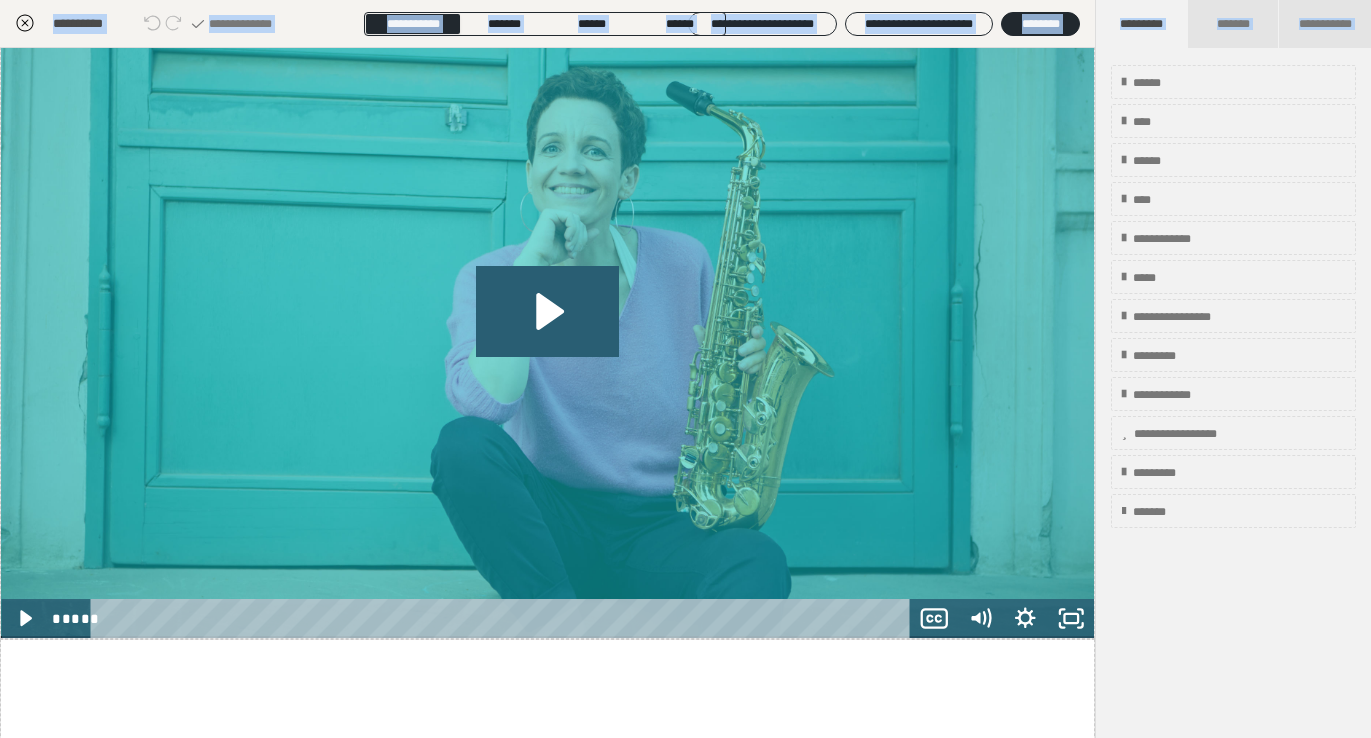 scroll, scrollTop: 1881, scrollLeft: 0, axis: vertical 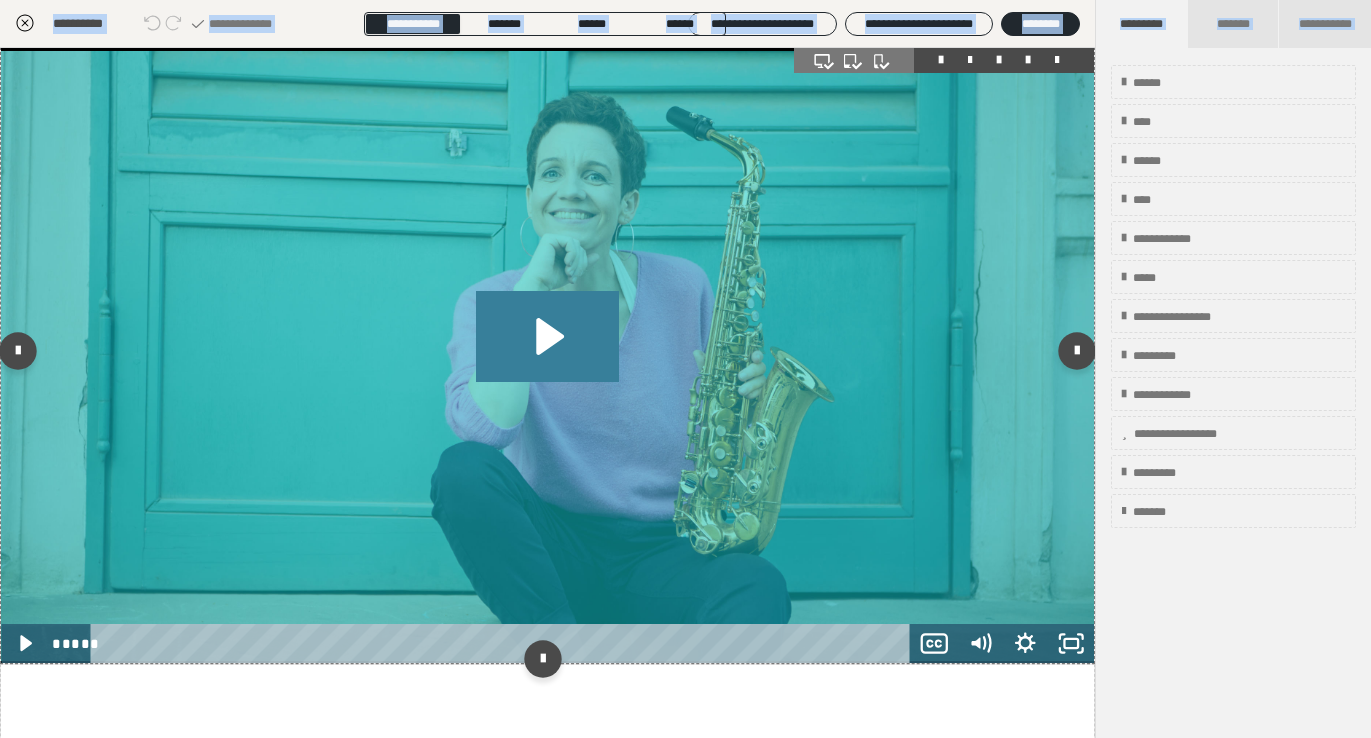 click 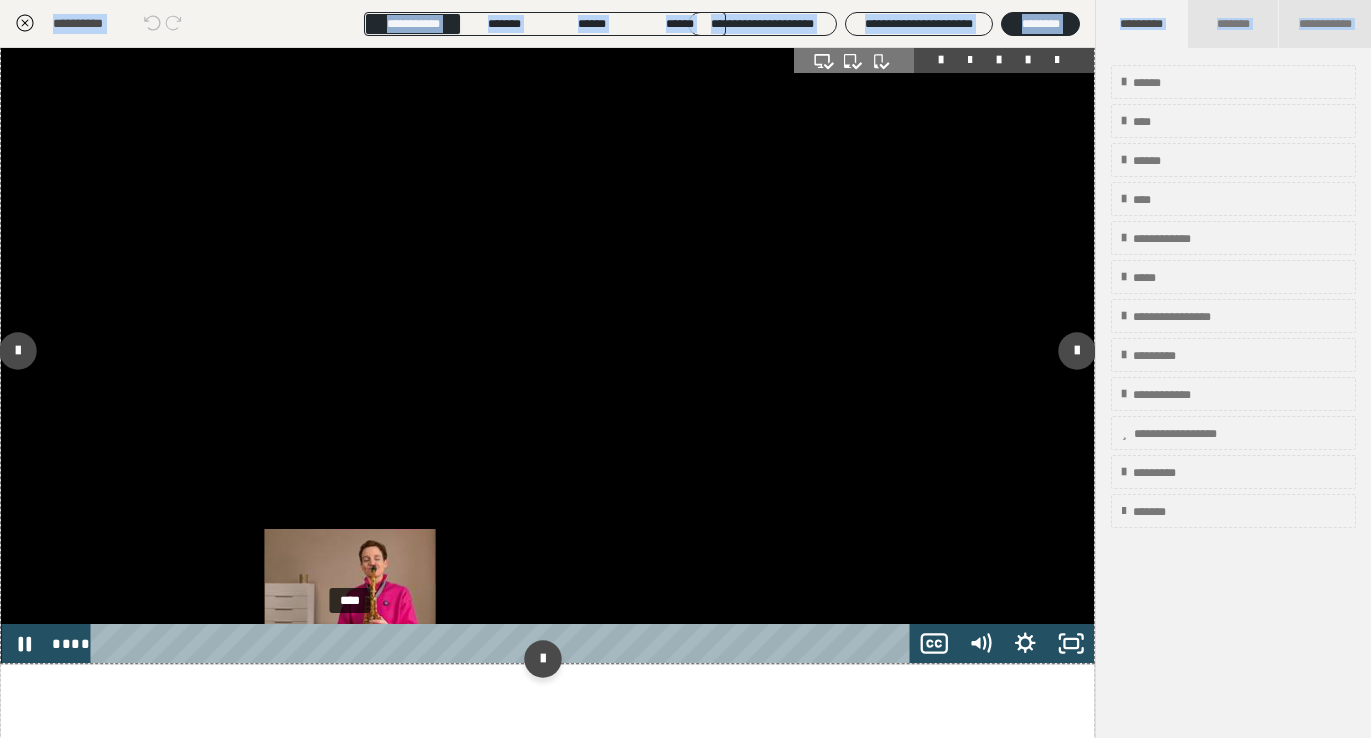 click on "****" at bounding box center (503, 643) 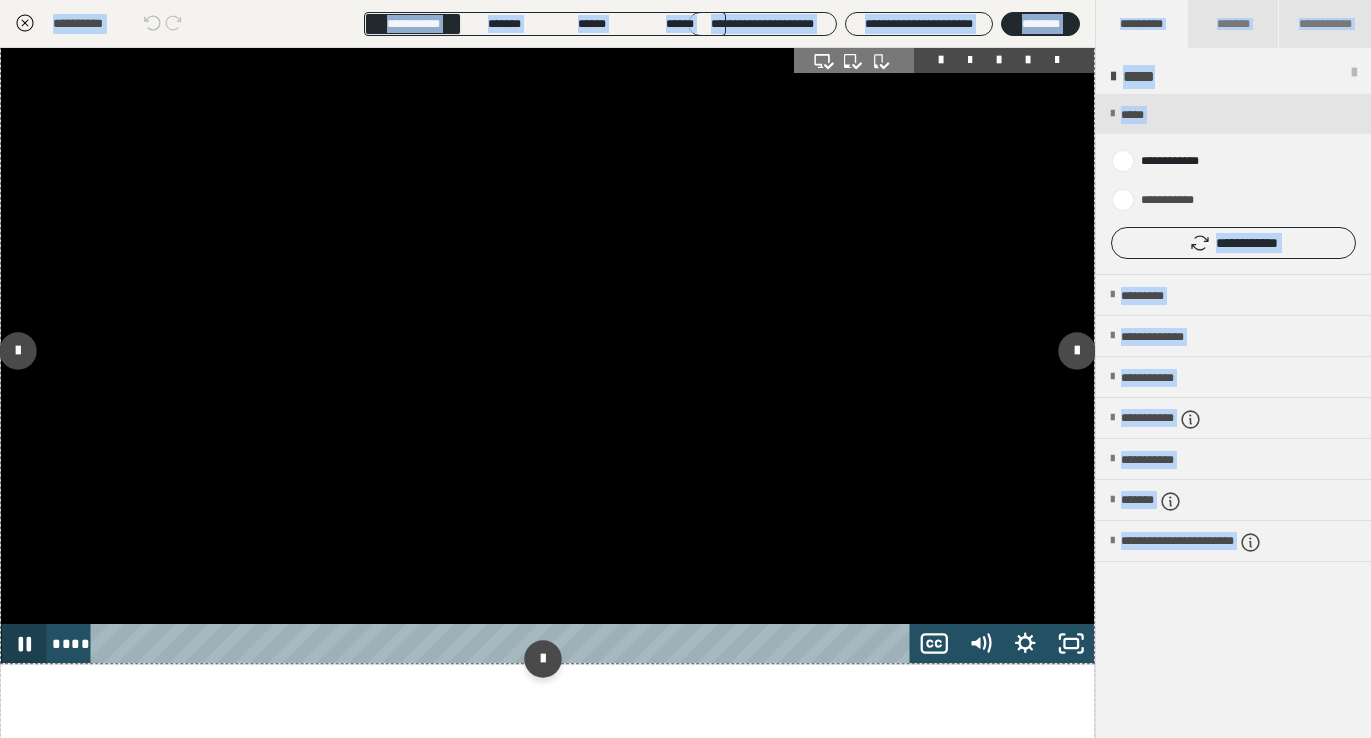 click 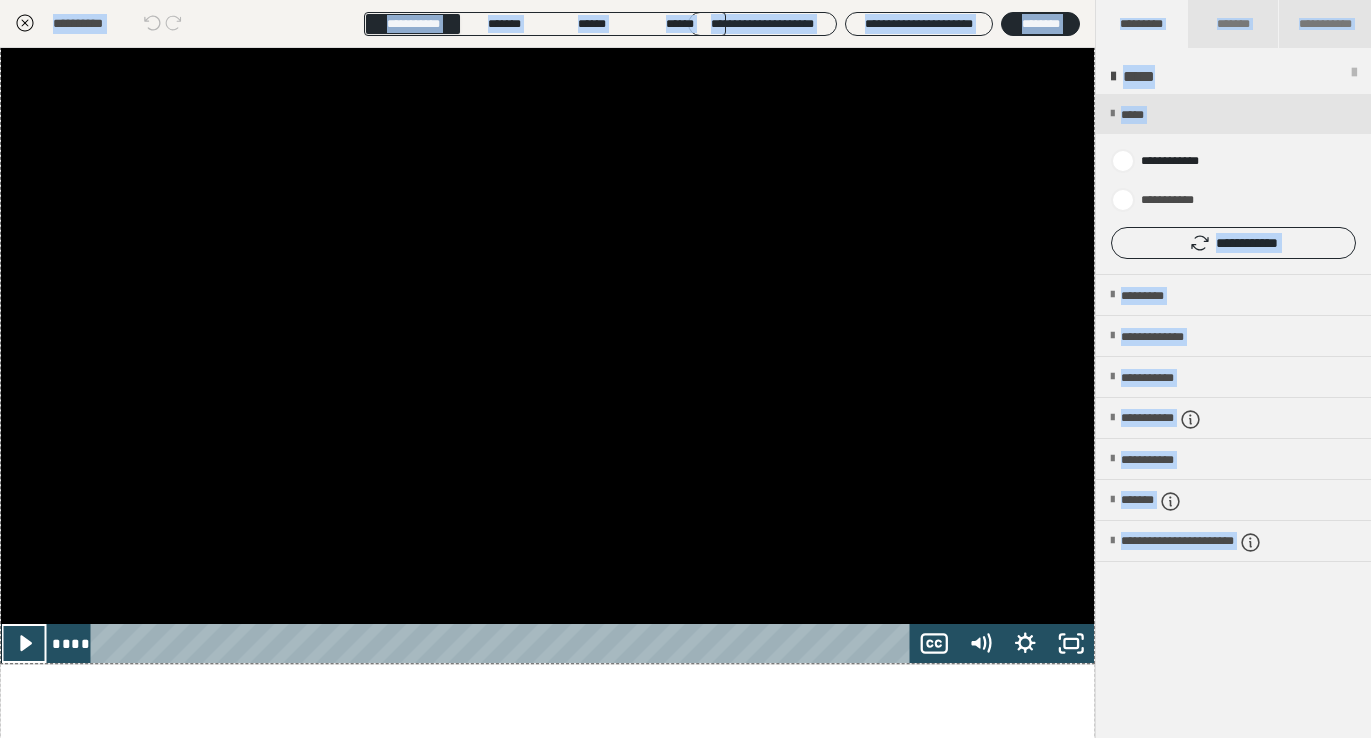click 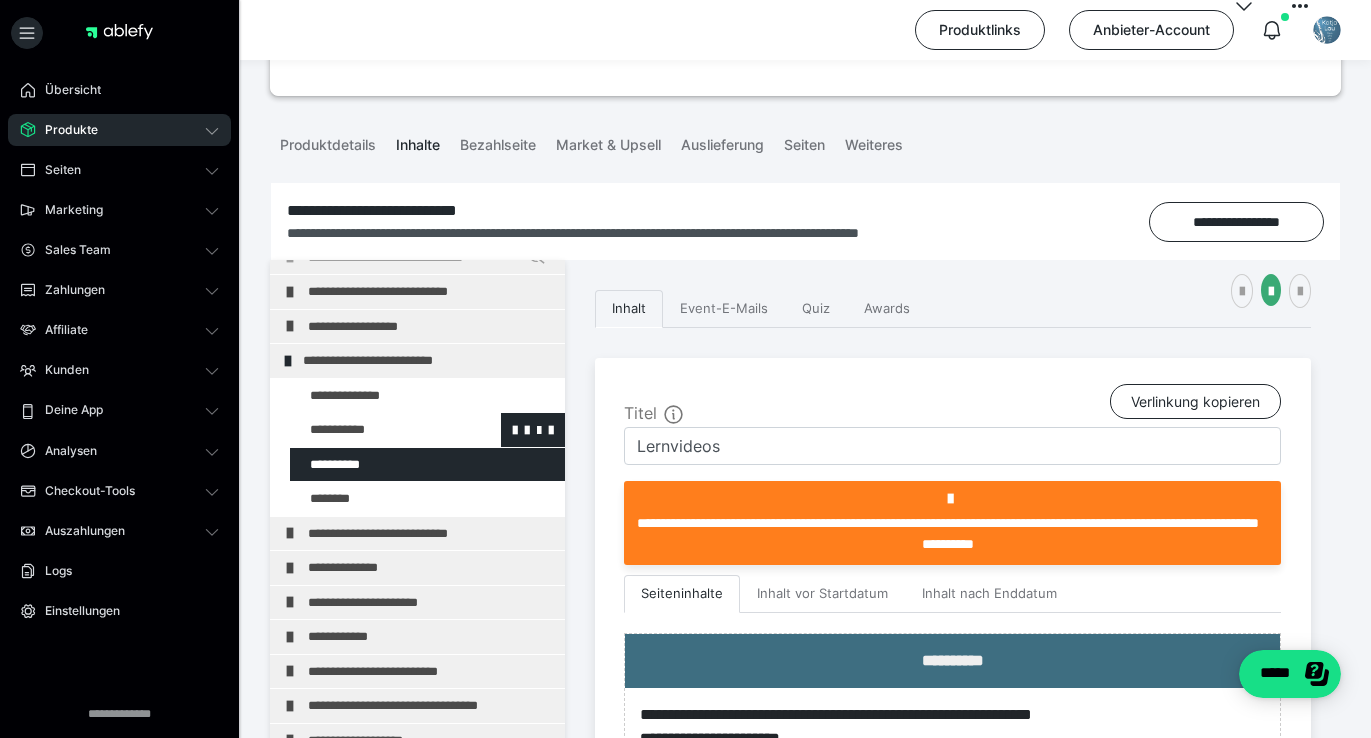 scroll, scrollTop: 0, scrollLeft: 0, axis: both 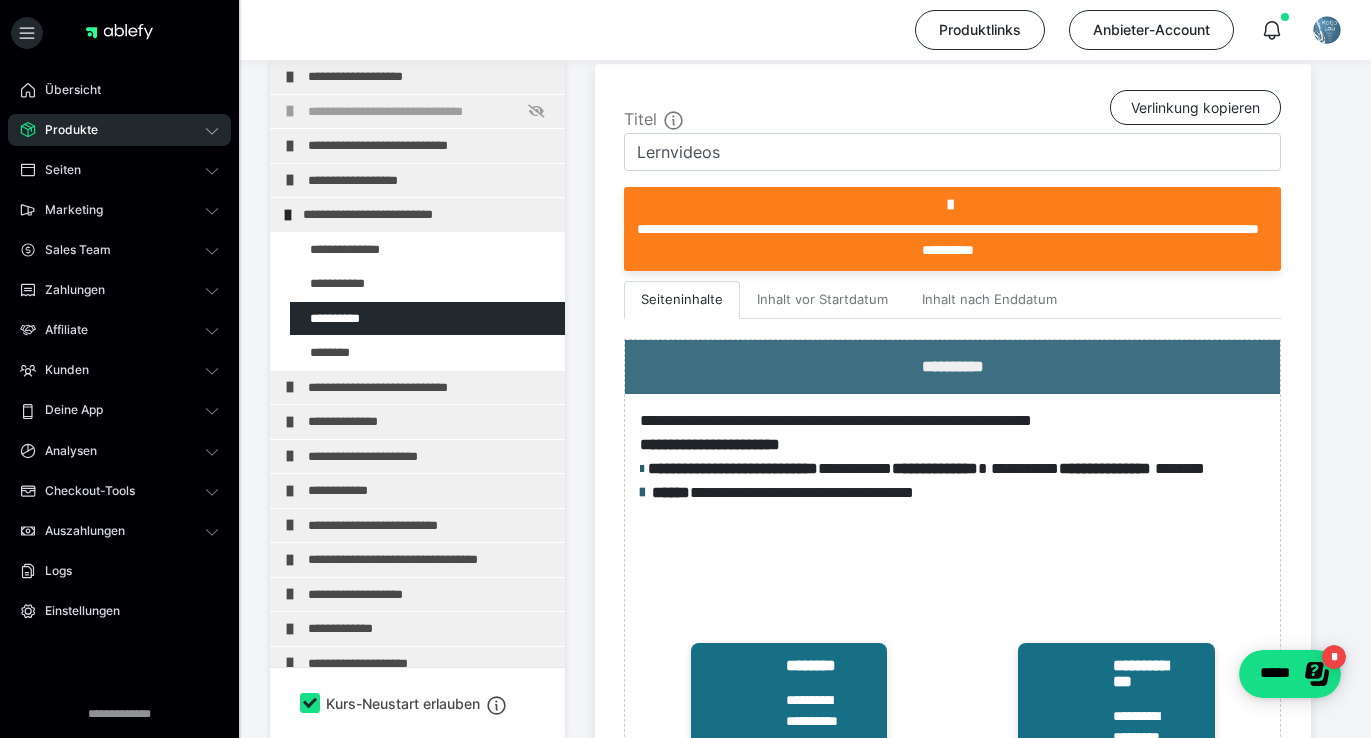 click on "Produkte" at bounding box center [64, 130] 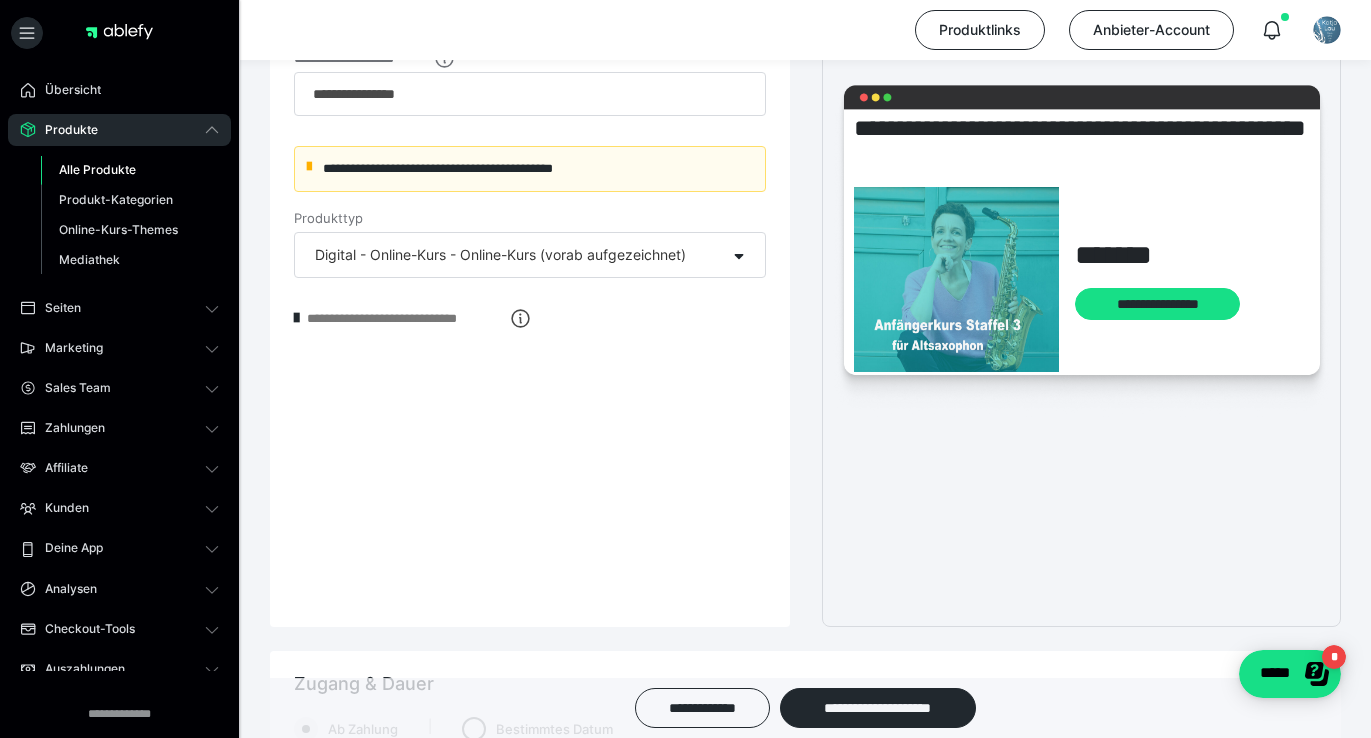 click on "Digital - Online-Kurs - Online-Kurs (vorab aufgezeichnet)" at bounding box center [510, 255] 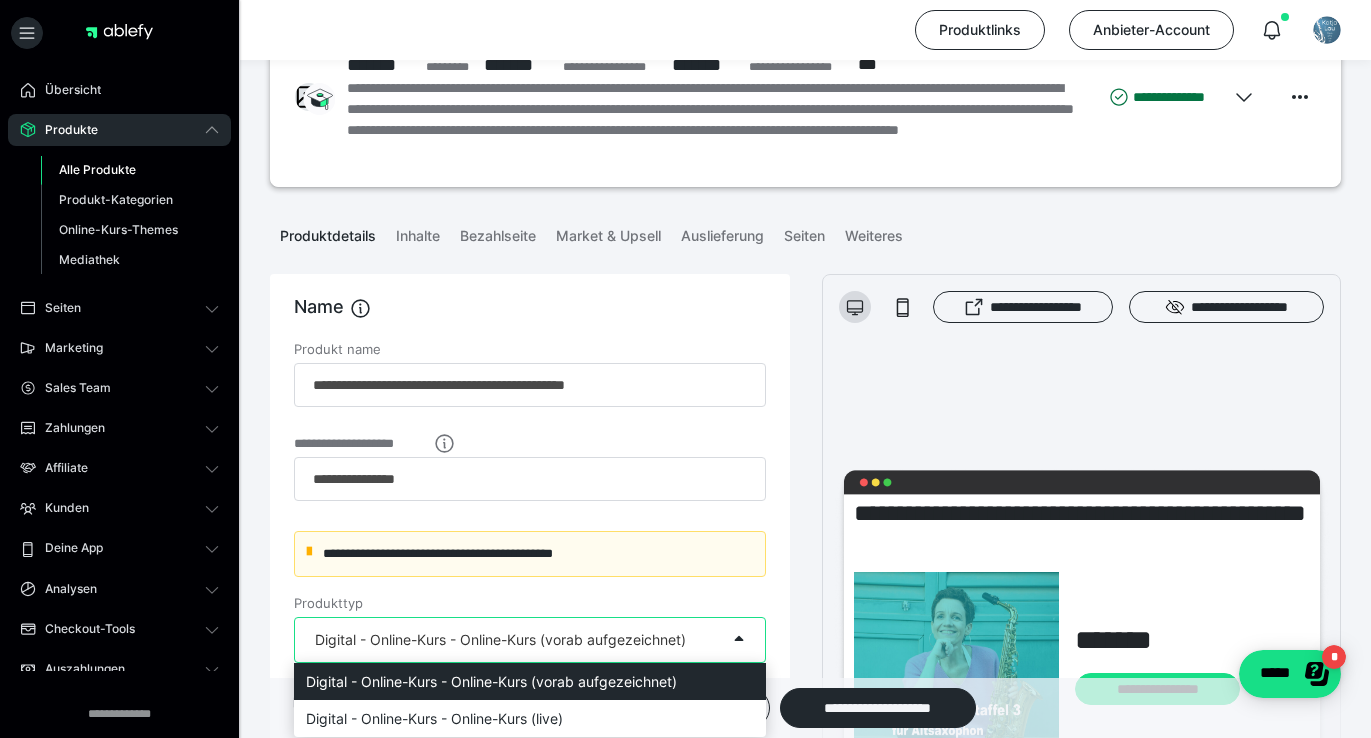 scroll, scrollTop: 0, scrollLeft: 0, axis: both 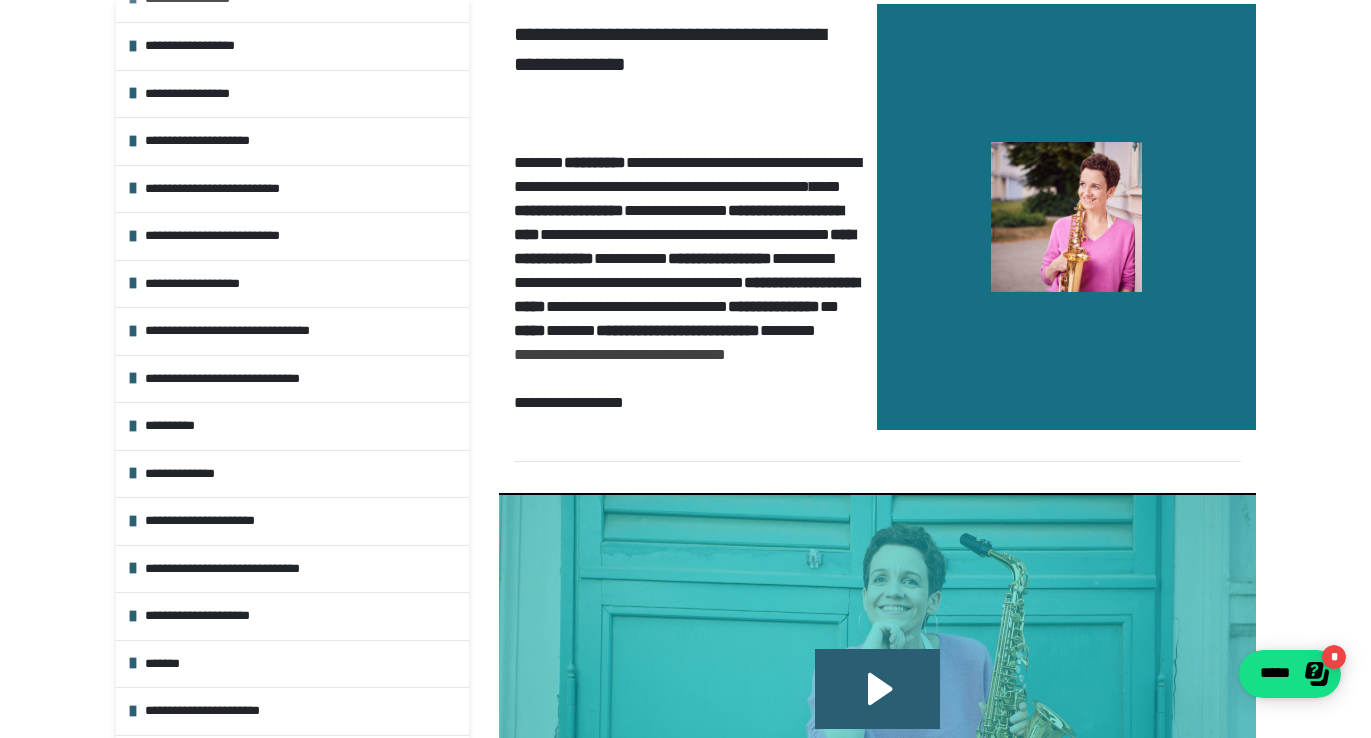click on "**********" at bounding box center [302, 616] 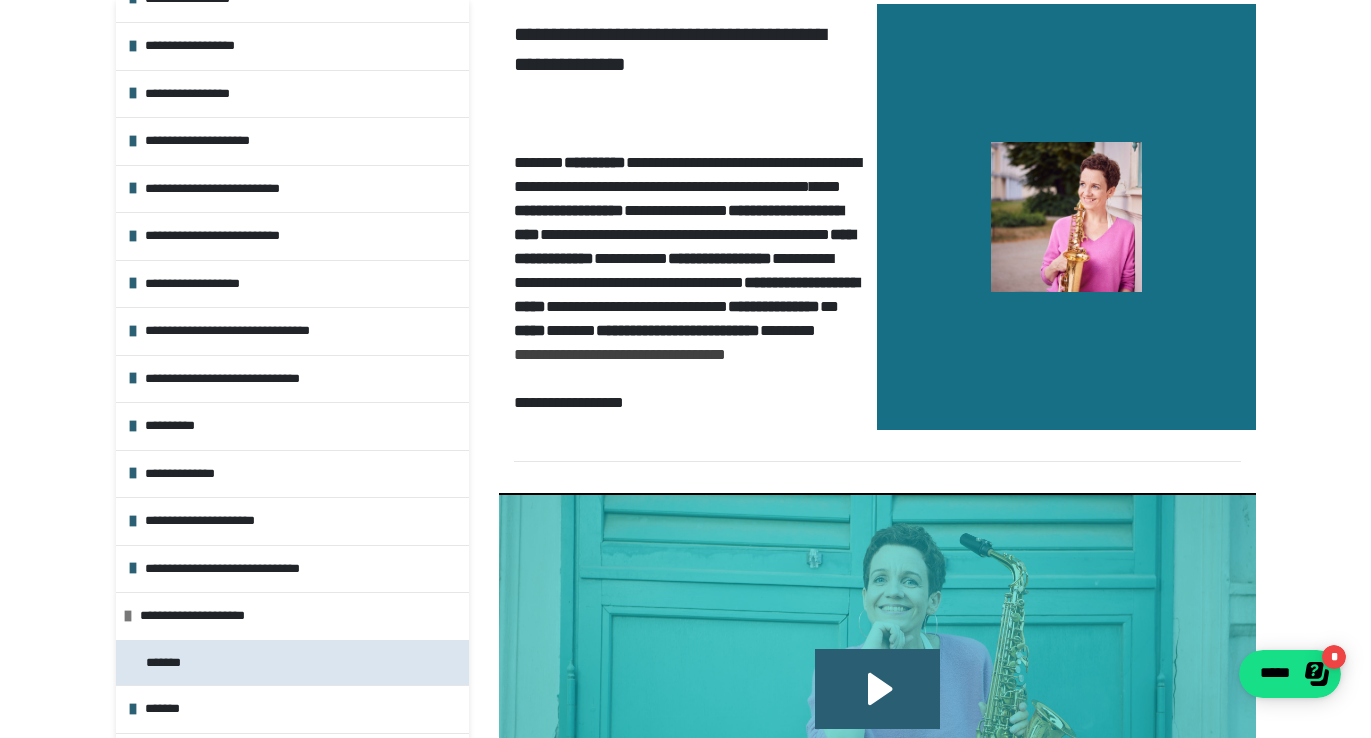 click on "*******" at bounding box center [292, 663] 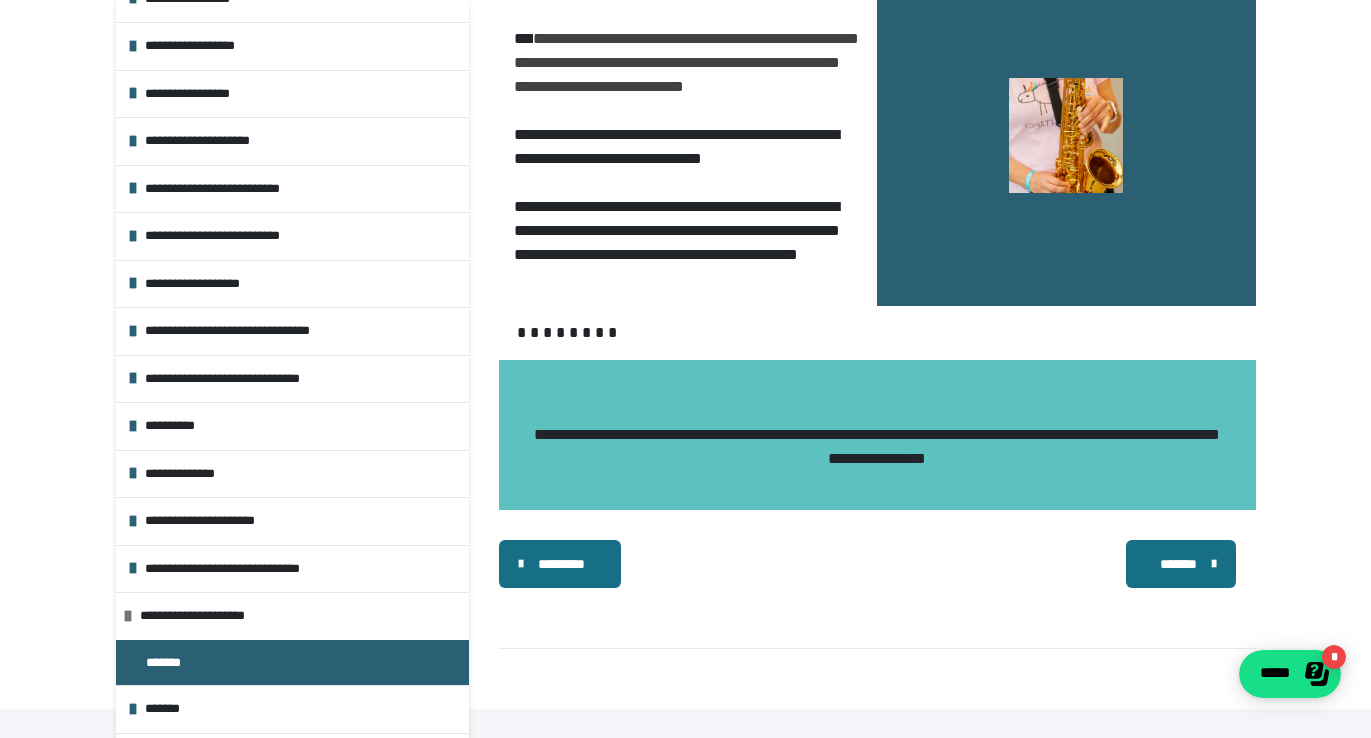 scroll, scrollTop: 2821, scrollLeft: 0, axis: vertical 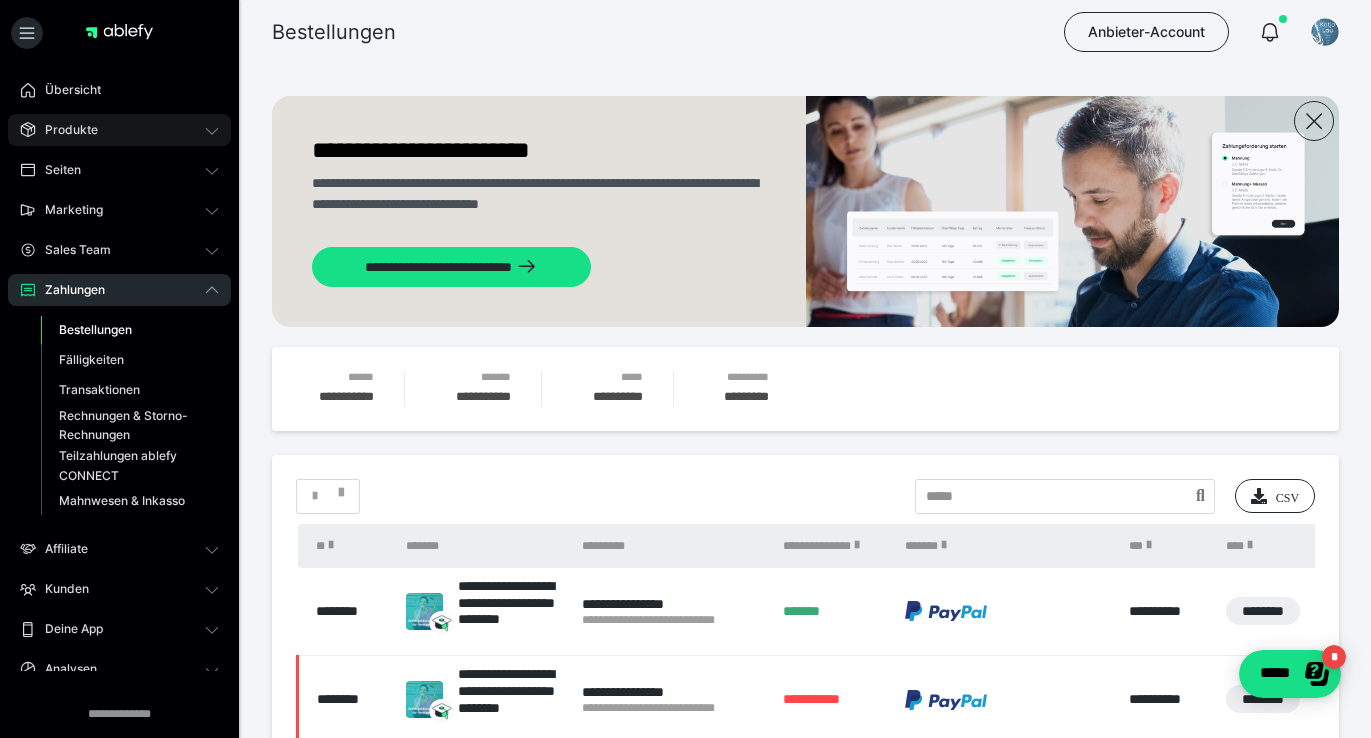 click on "Produkte" at bounding box center (64, 130) 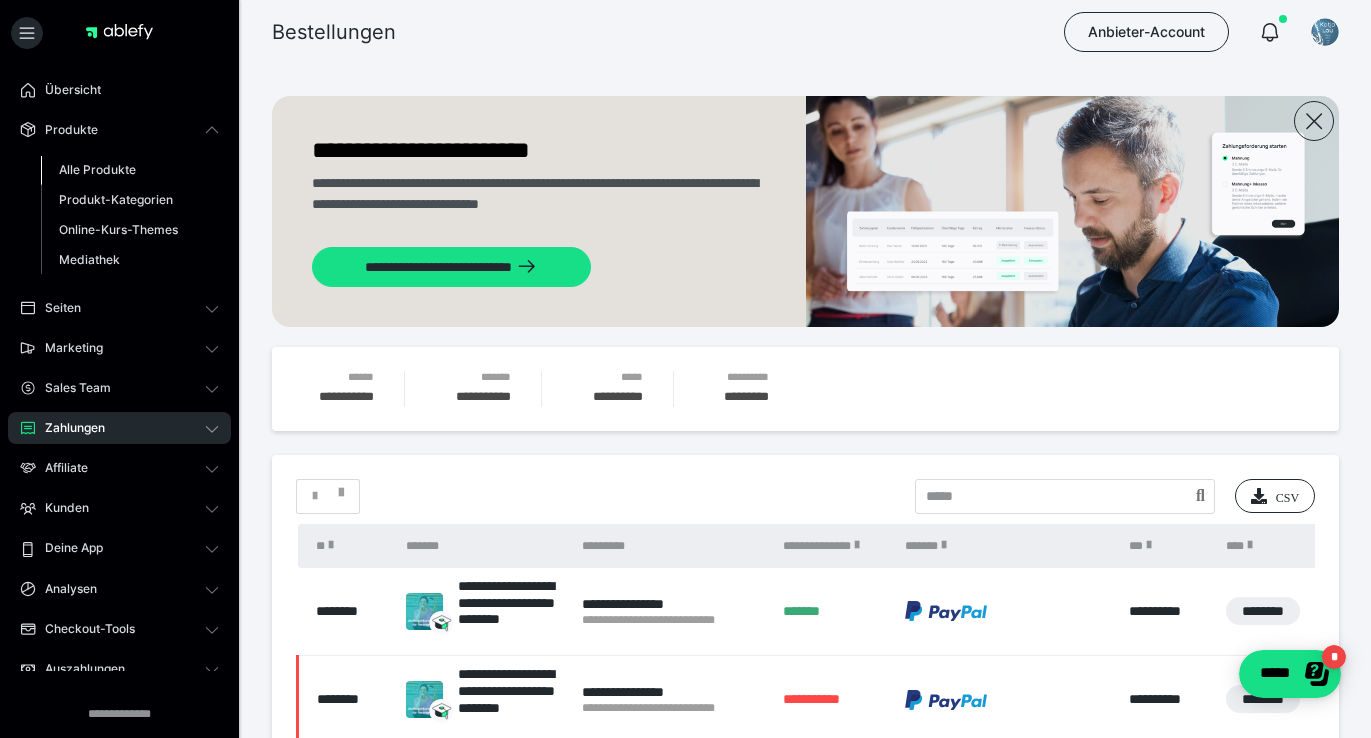 click on "Alle Produkte" at bounding box center [97, 169] 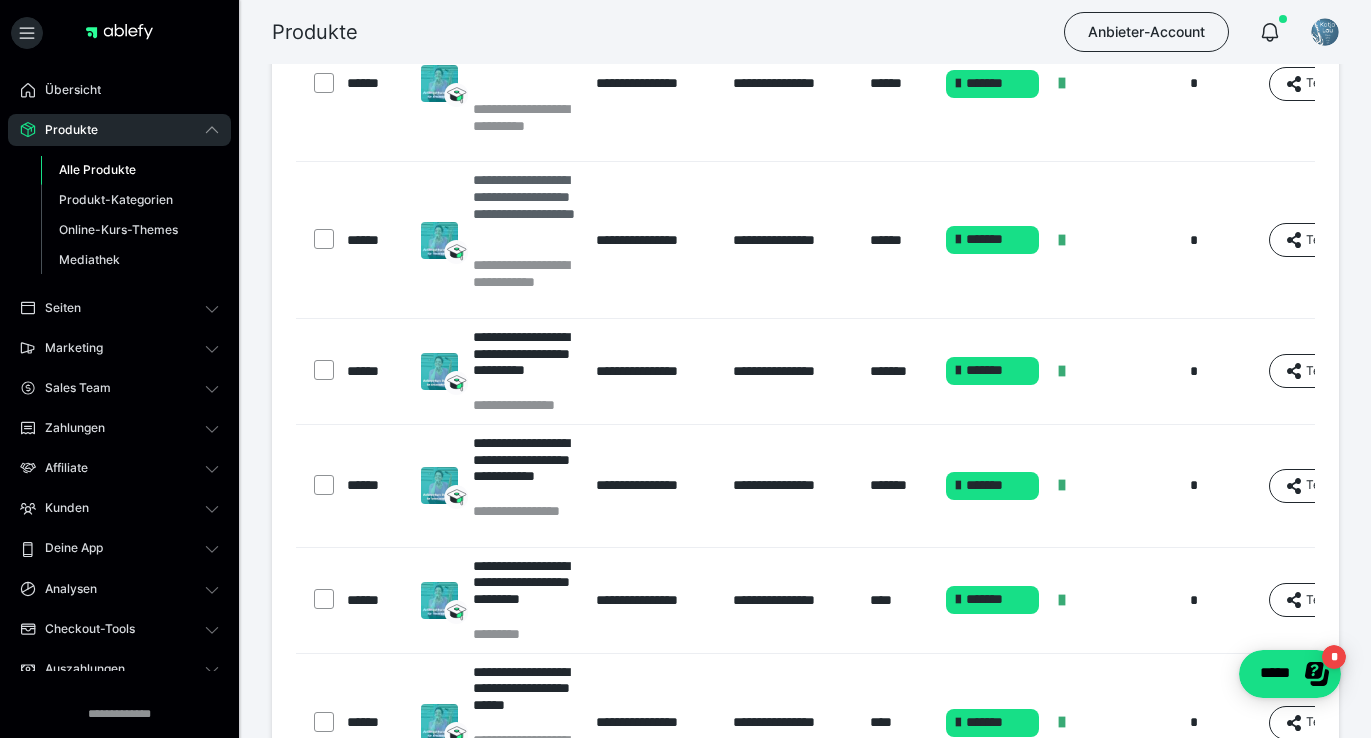 scroll, scrollTop: 234, scrollLeft: 0, axis: vertical 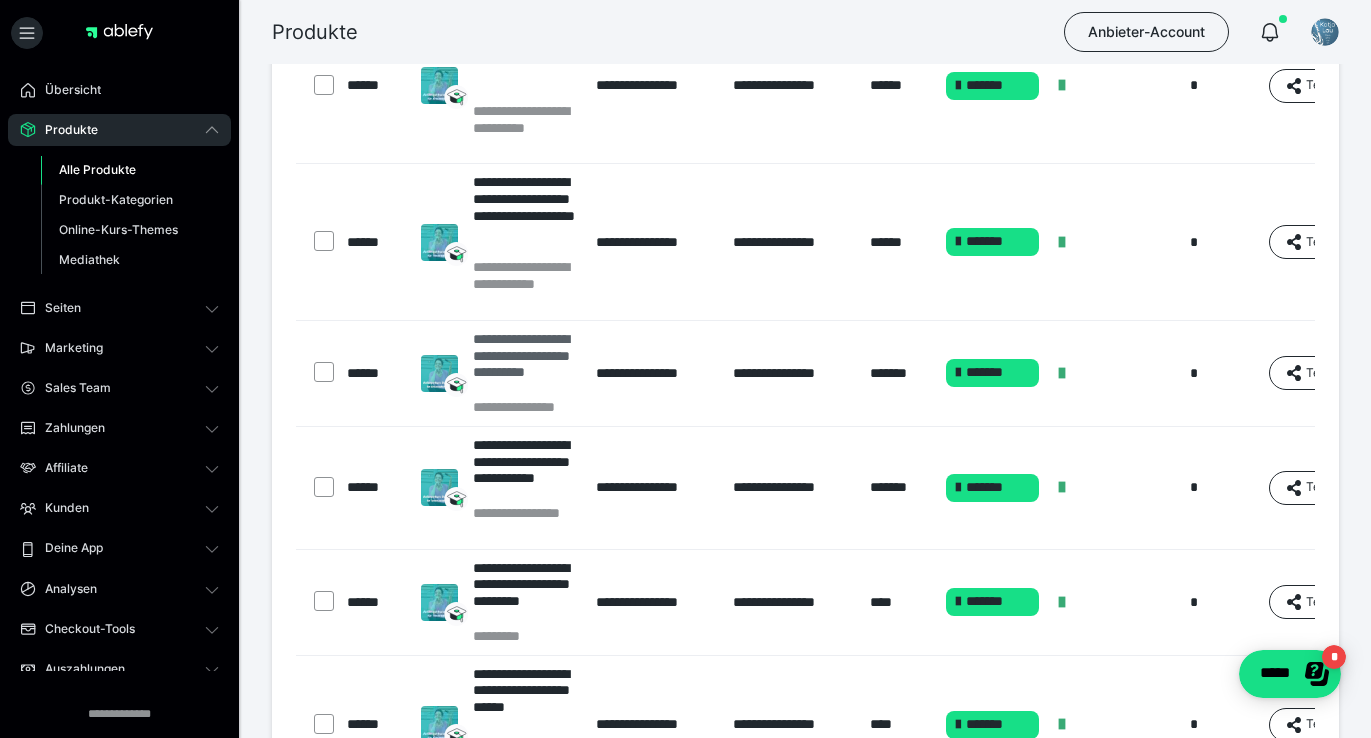 click on "**********" at bounding box center [525, 364] 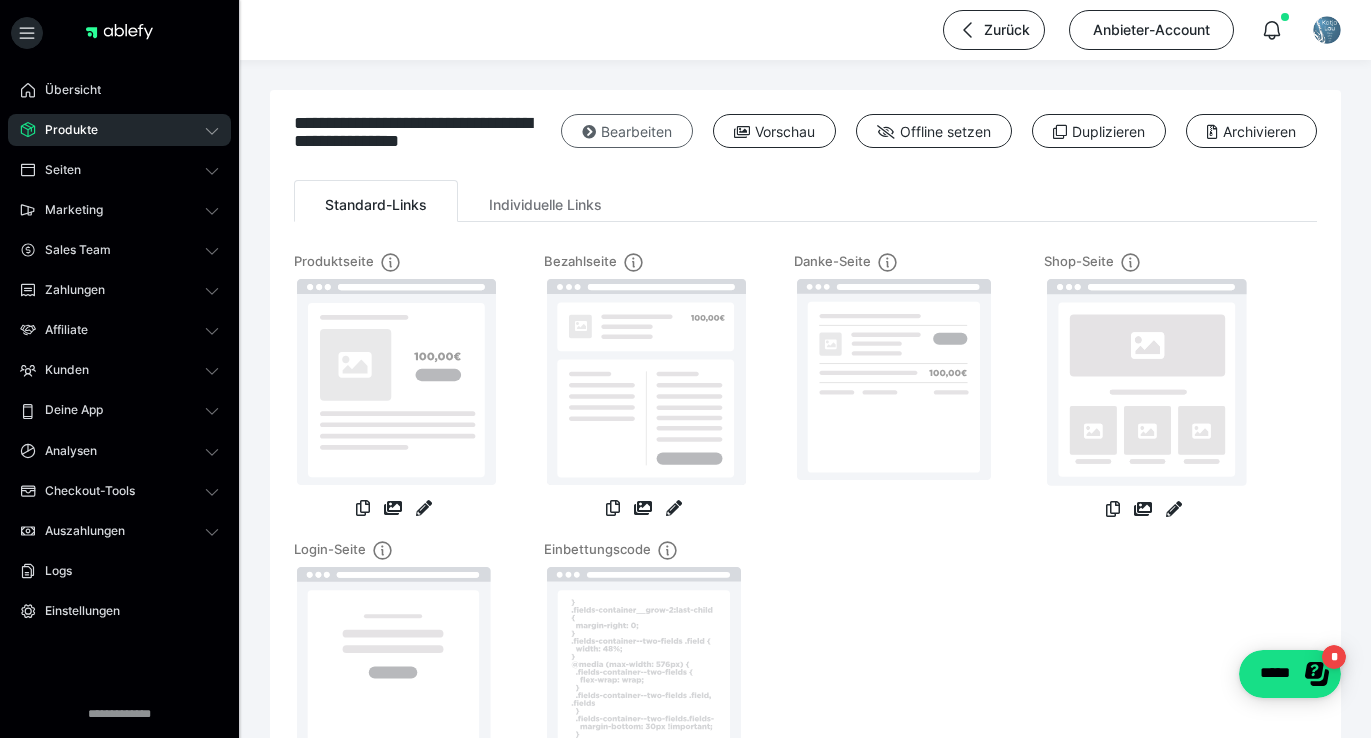 click on "Bearbeiten" at bounding box center [627, 131] 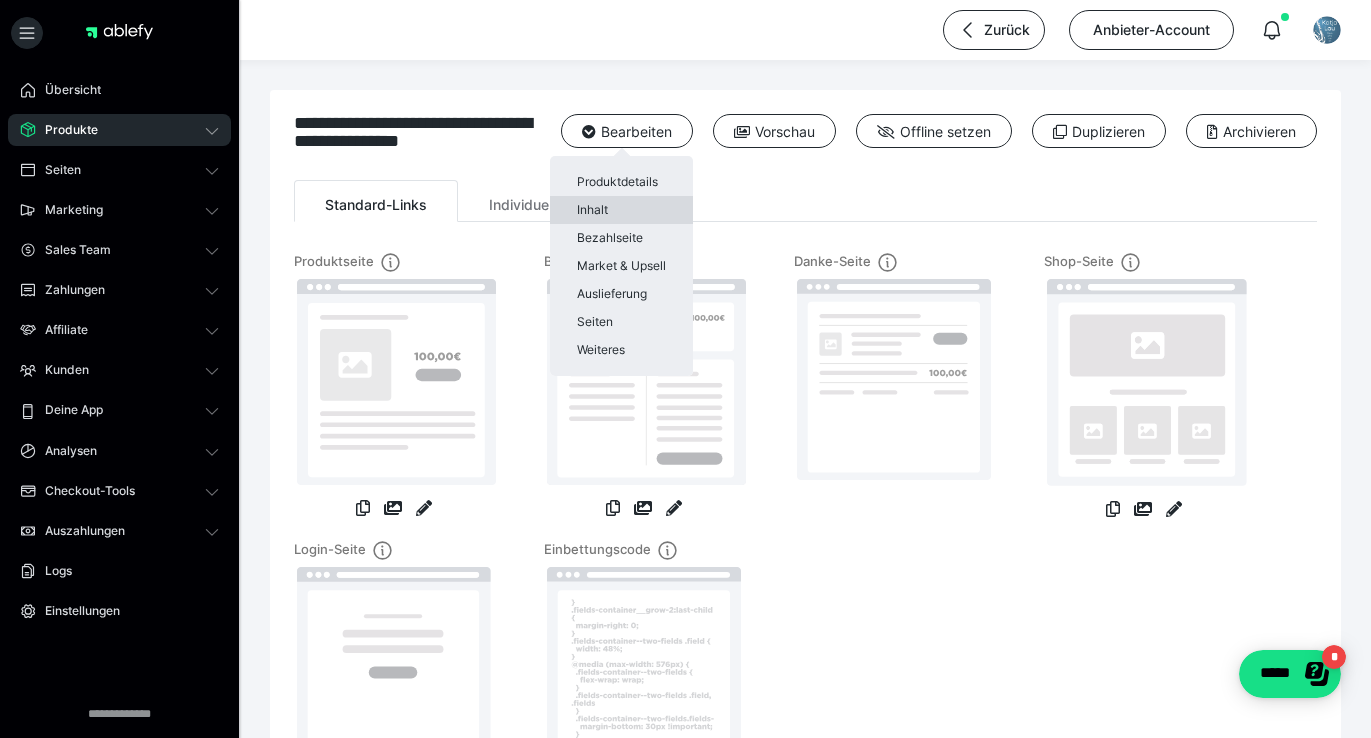 click on "Inhalt" at bounding box center [621, 210] 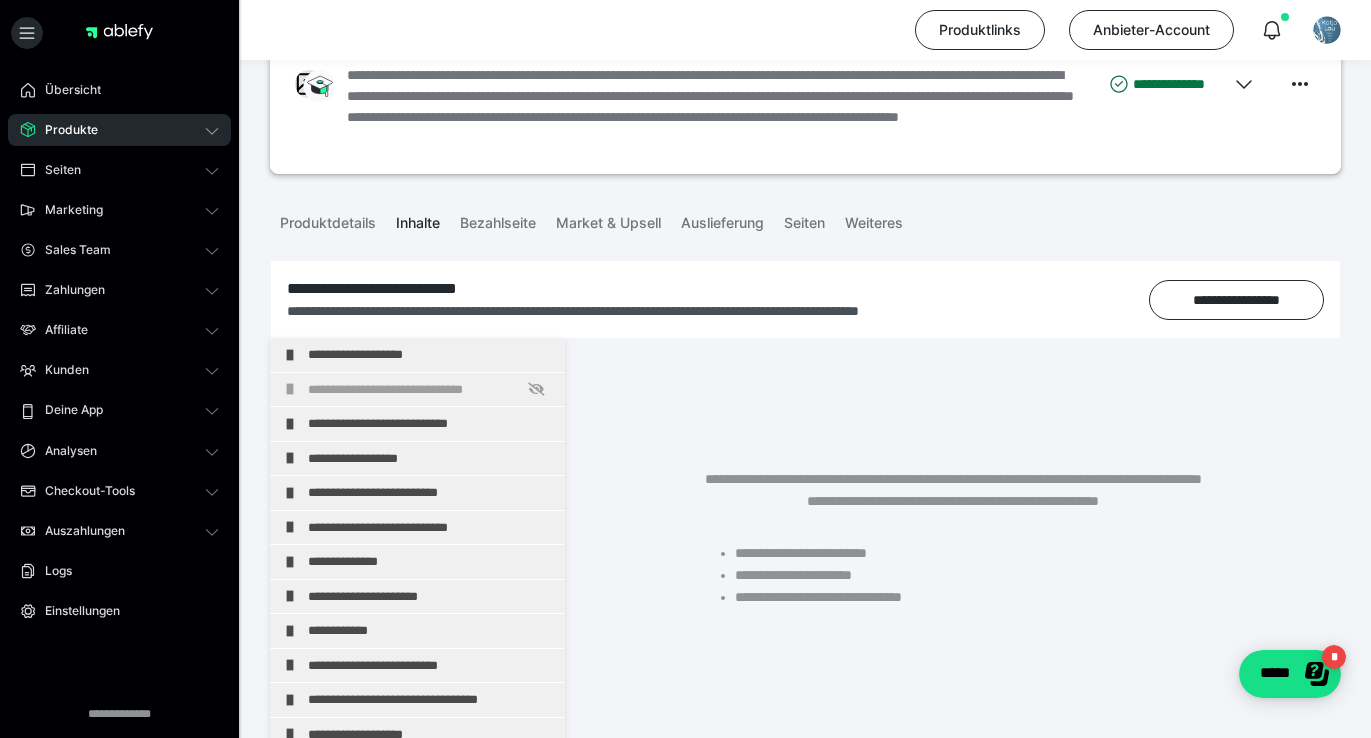 scroll, scrollTop: 172, scrollLeft: 0, axis: vertical 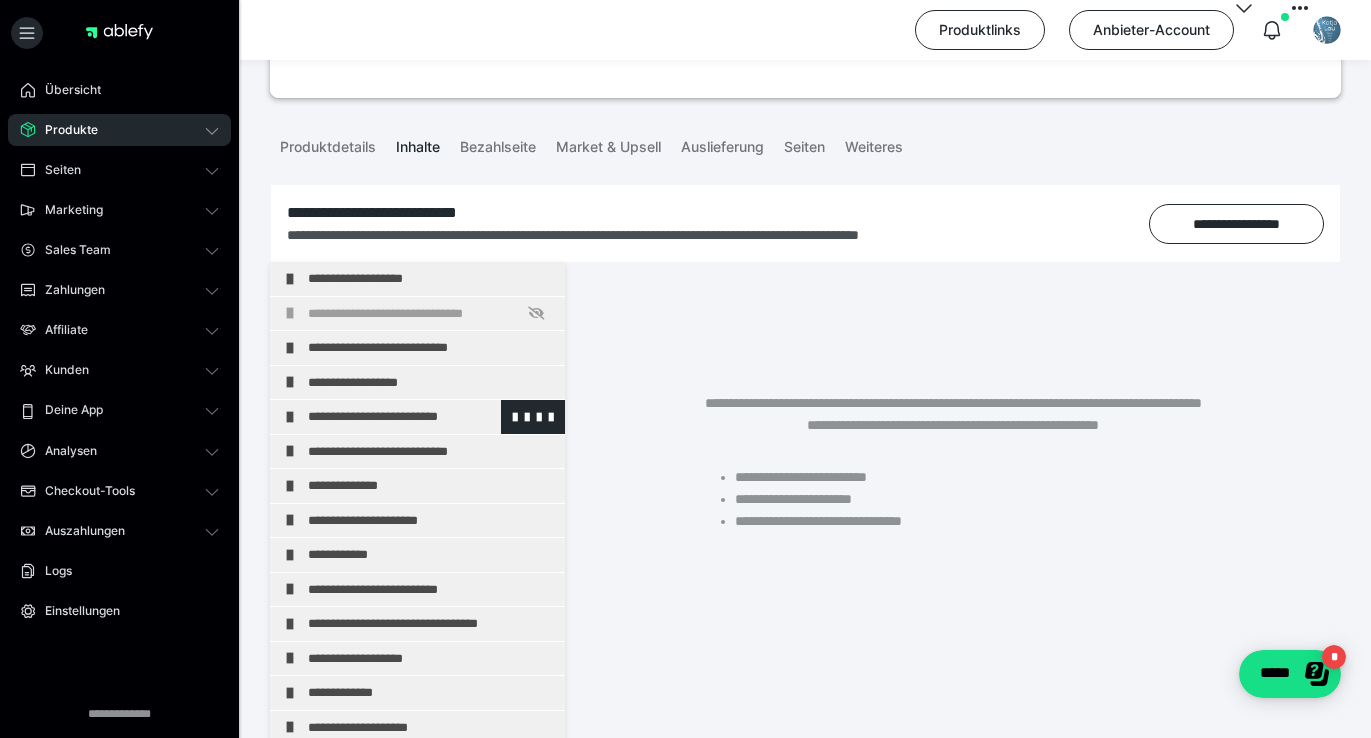 click on "**********" at bounding box center (431, 417) 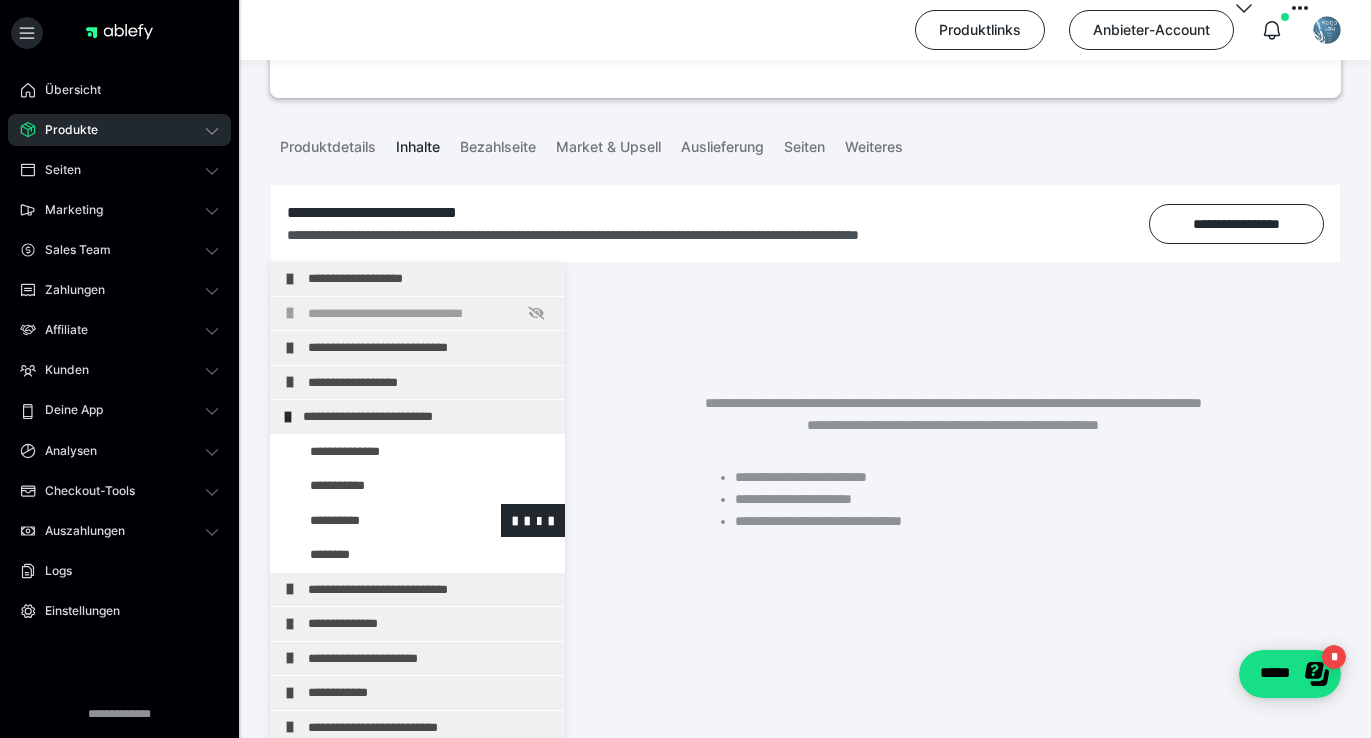 click at bounding box center (375, 521) 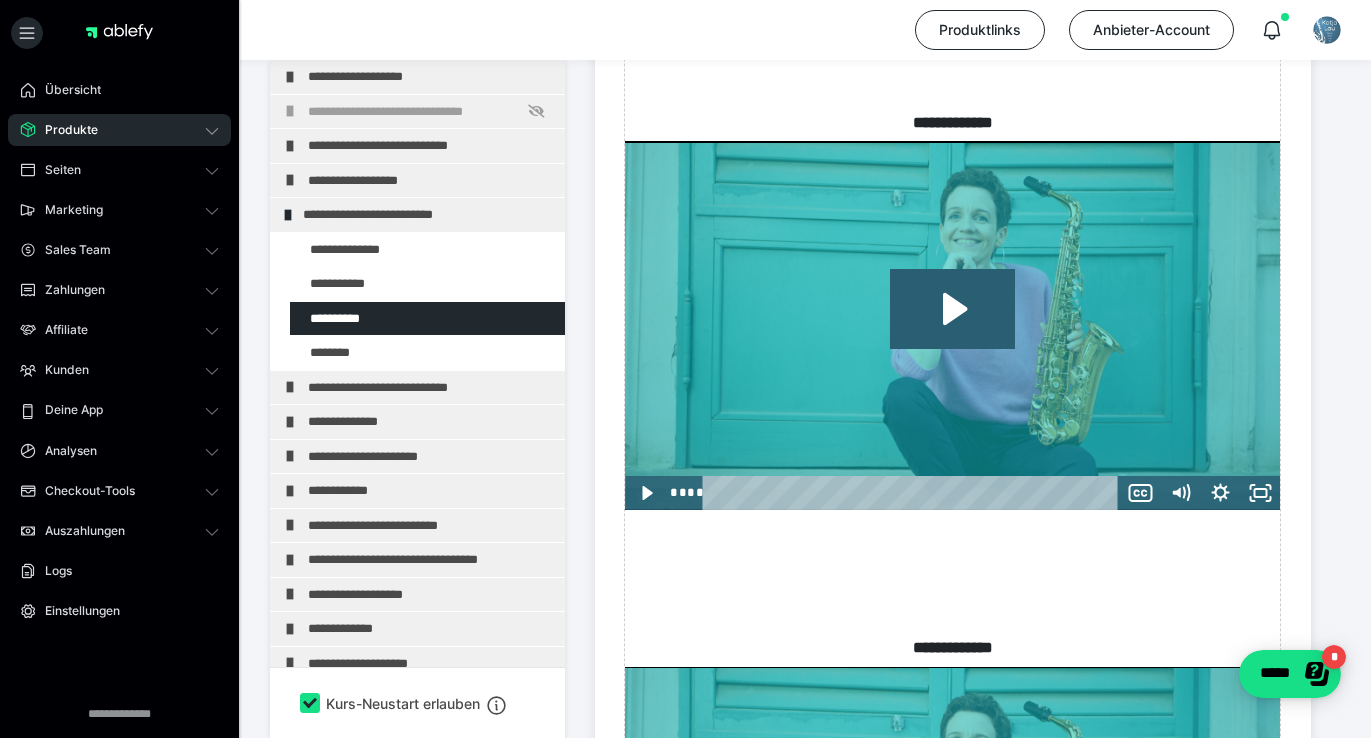 scroll, scrollTop: 2878, scrollLeft: 0, axis: vertical 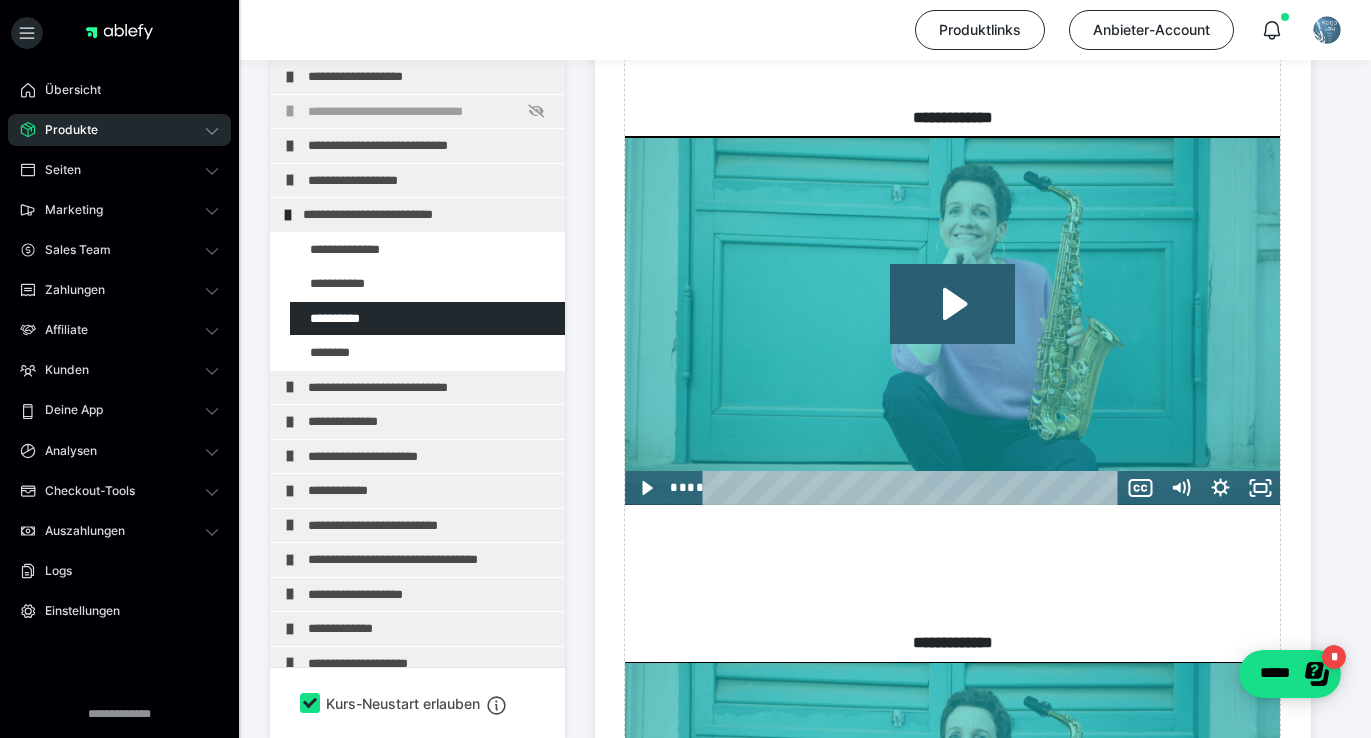 click on "Produkte" at bounding box center [119, 130] 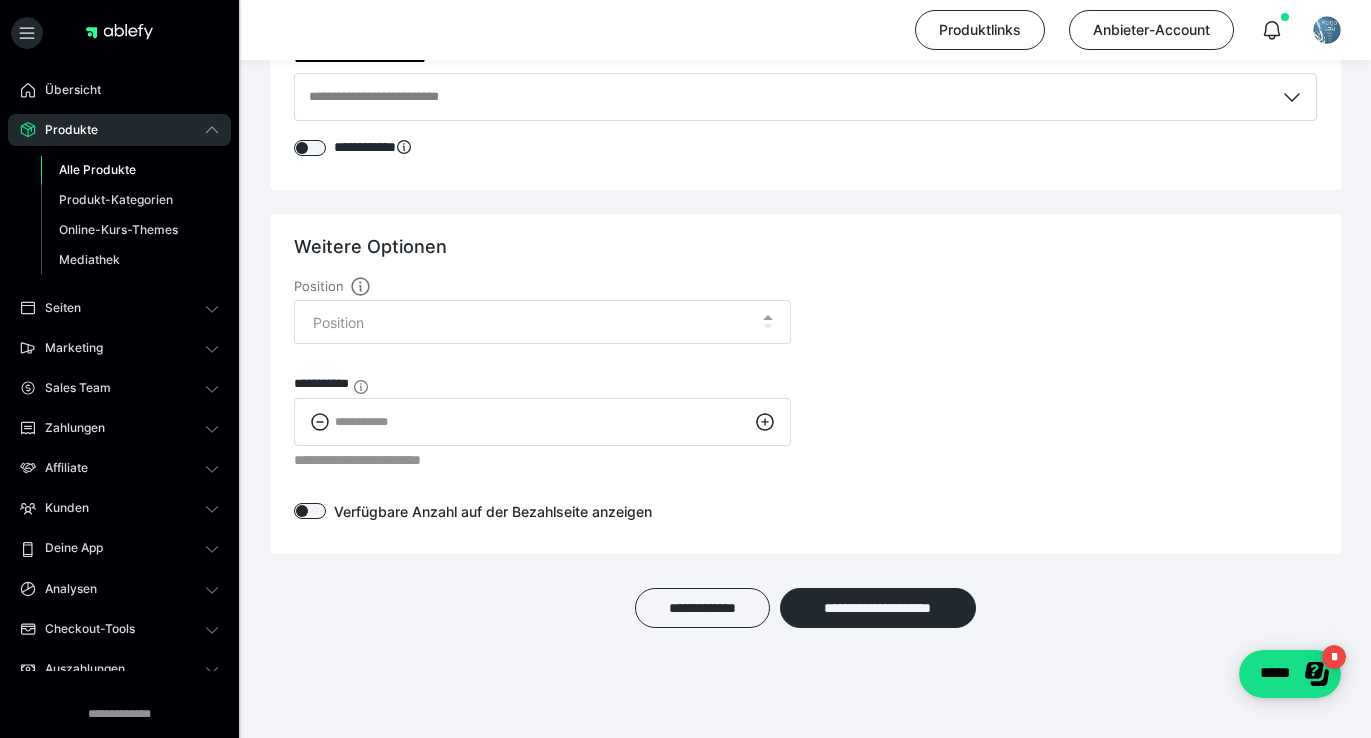 scroll, scrollTop: 2850, scrollLeft: 0, axis: vertical 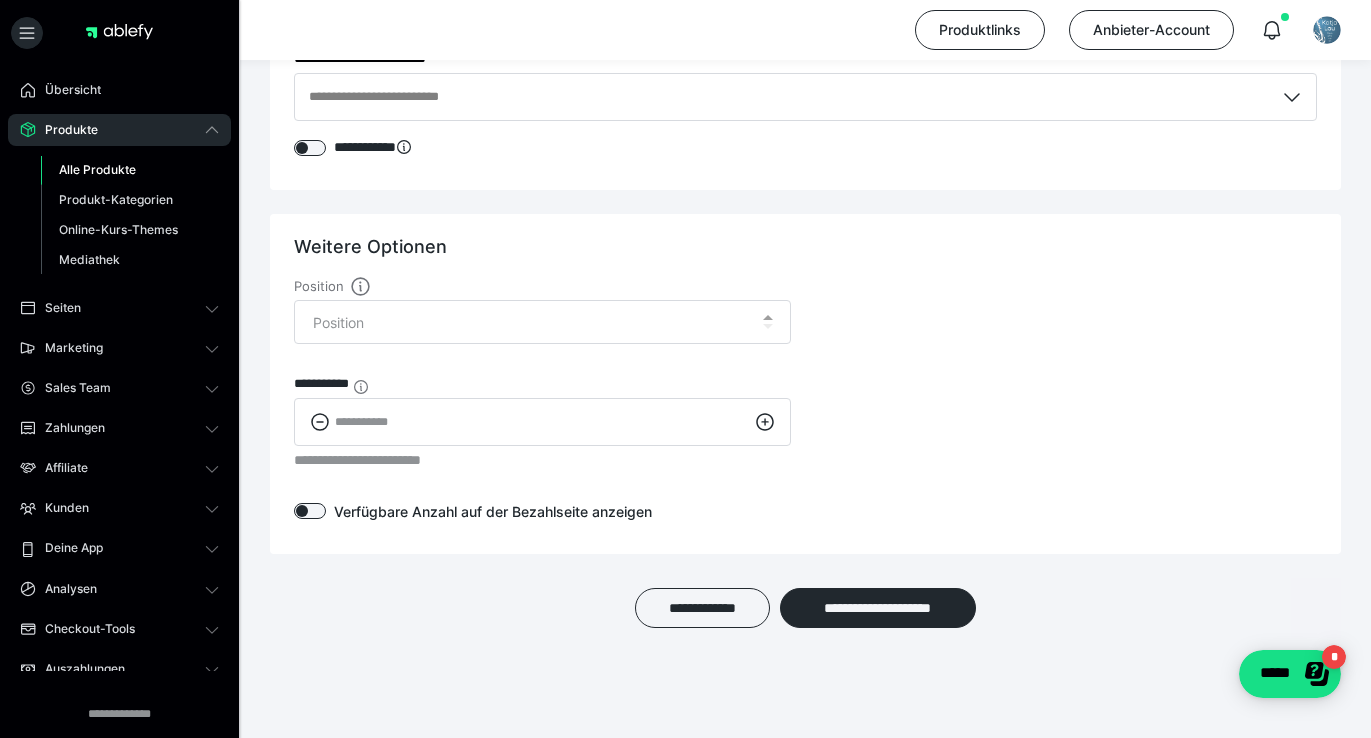 click on "Alle Produkte" at bounding box center (97, 169) 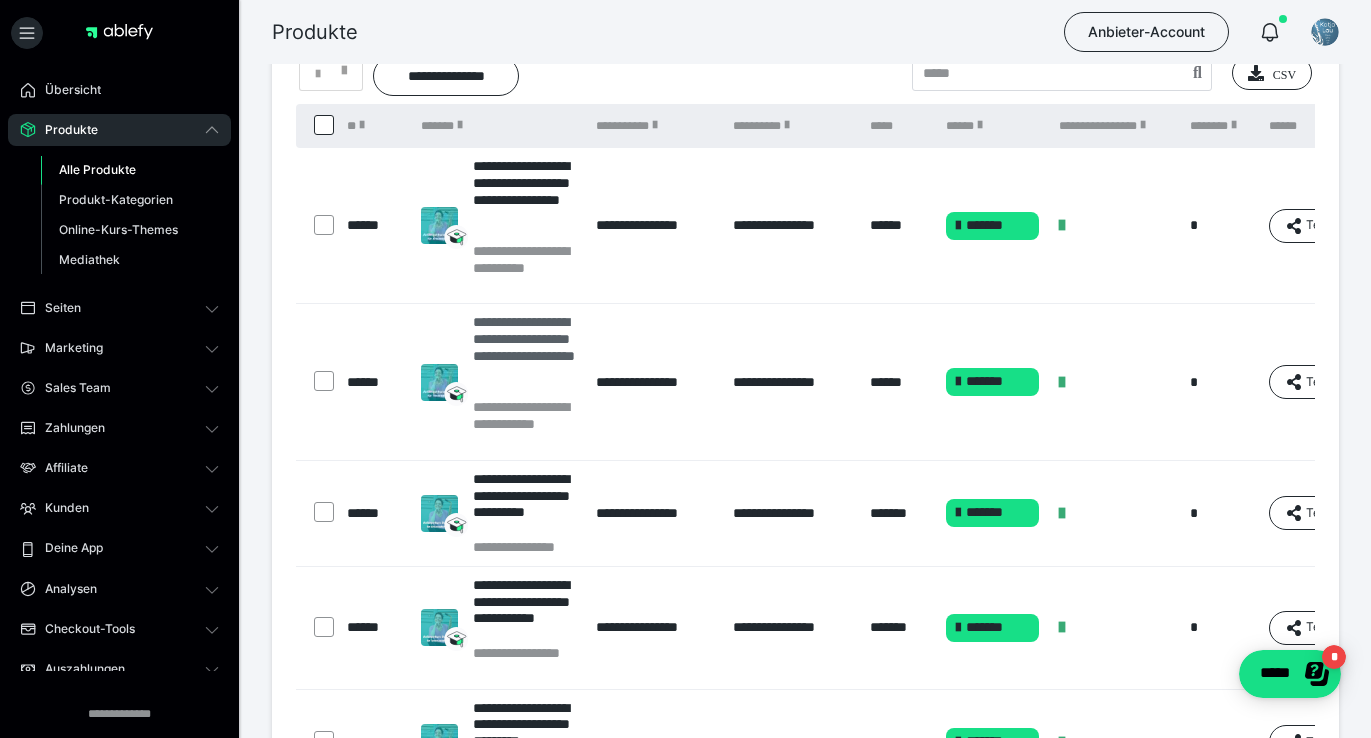 scroll, scrollTop: 99, scrollLeft: 0, axis: vertical 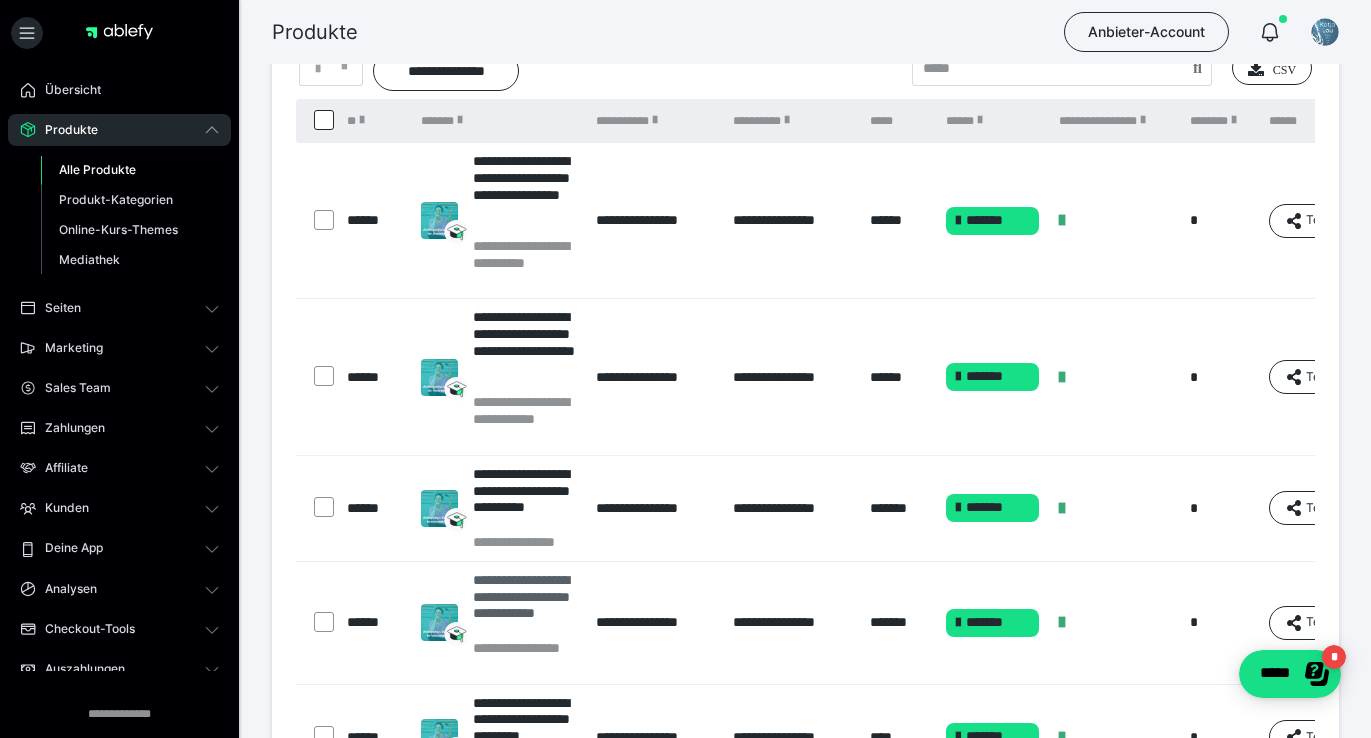 click on "**********" at bounding box center [525, 605] 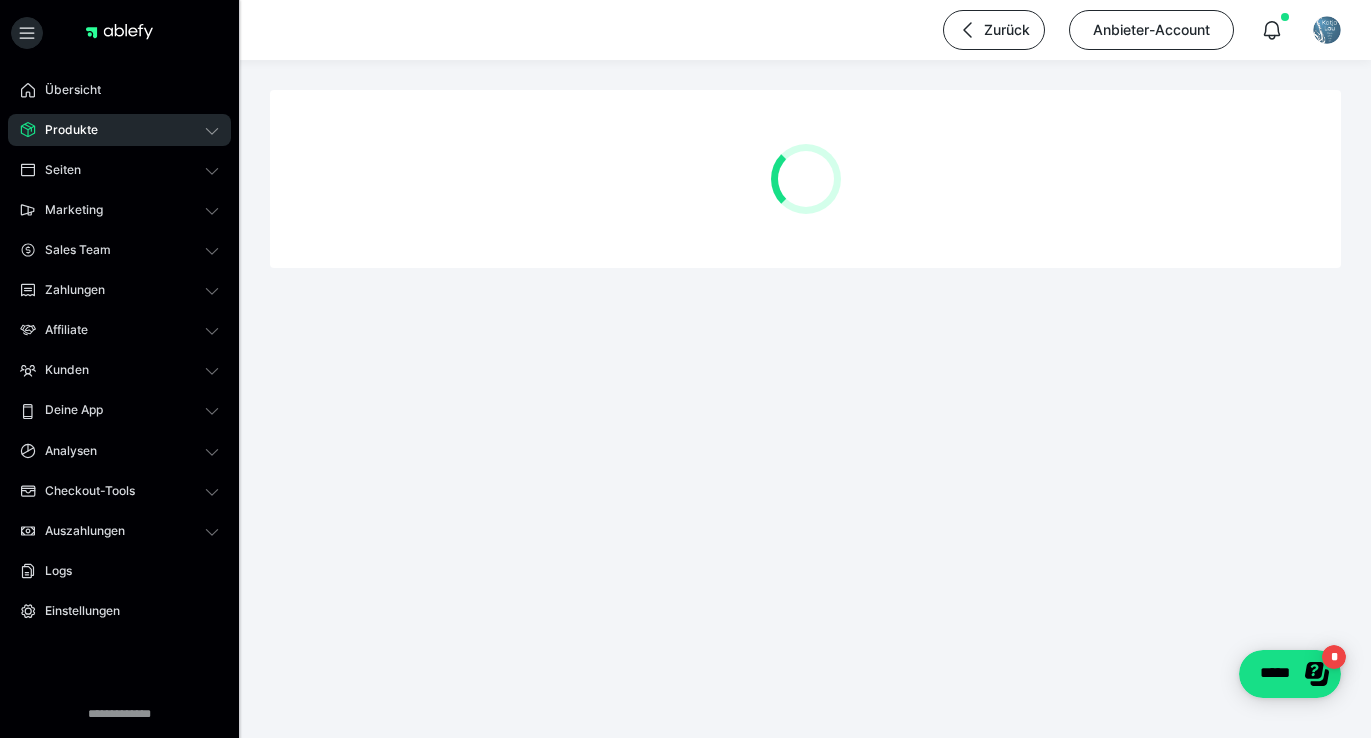 scroll, scrollTop: 0, scrollLeft: 0, axis: both 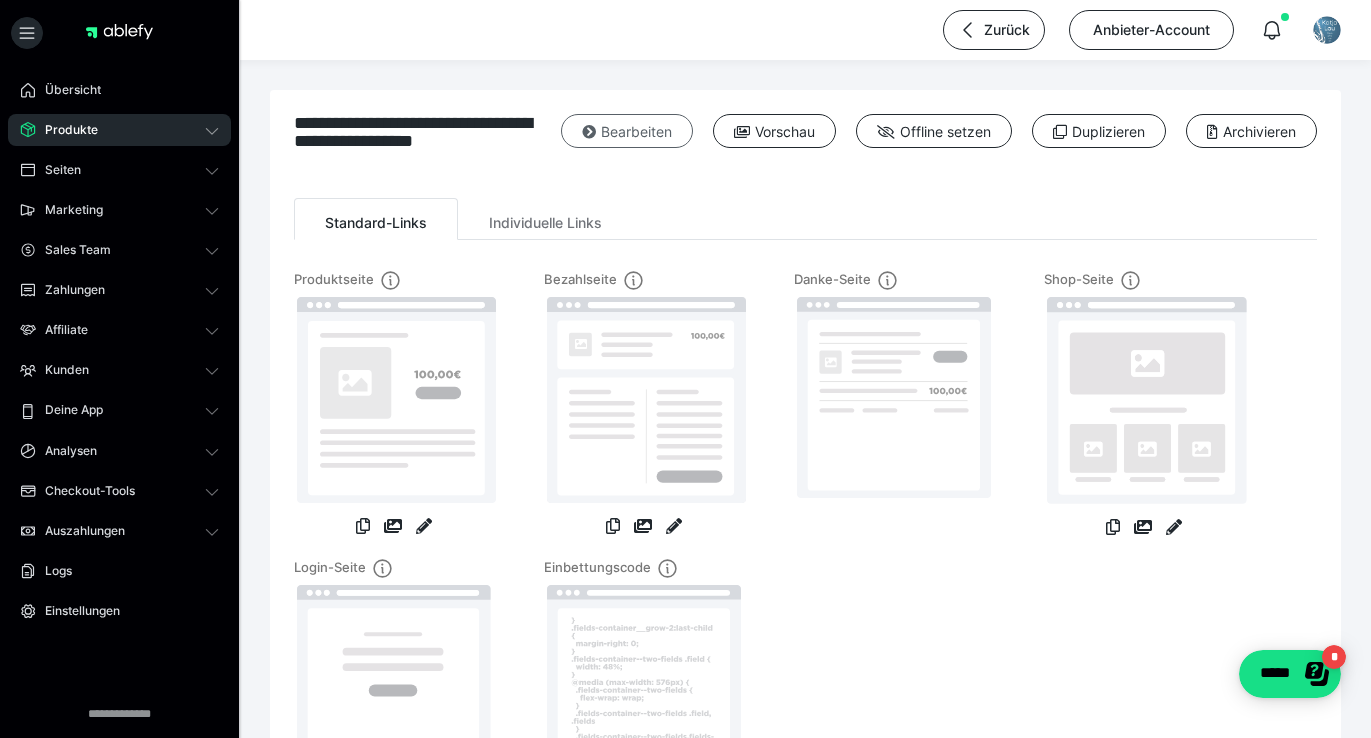 click at bounding box center [589, 132] 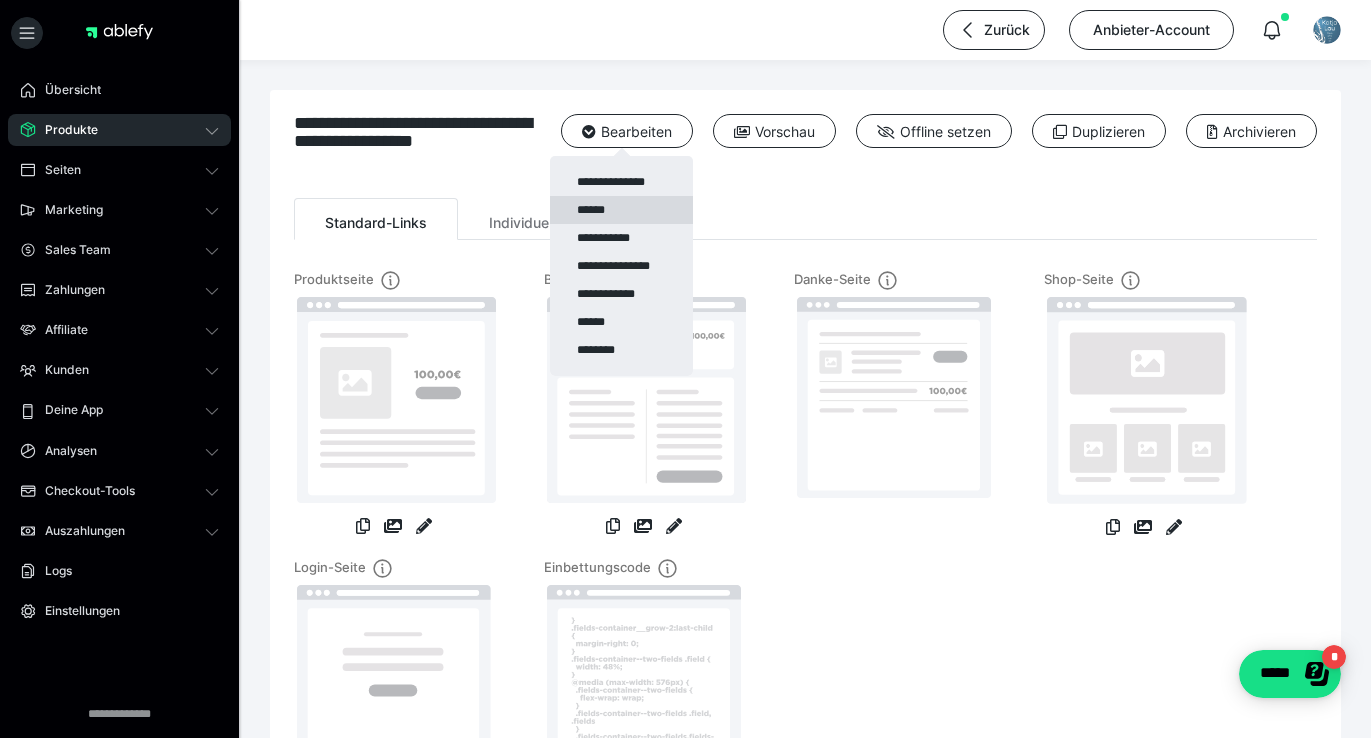 click on "******" at bounding box center (621, 210) 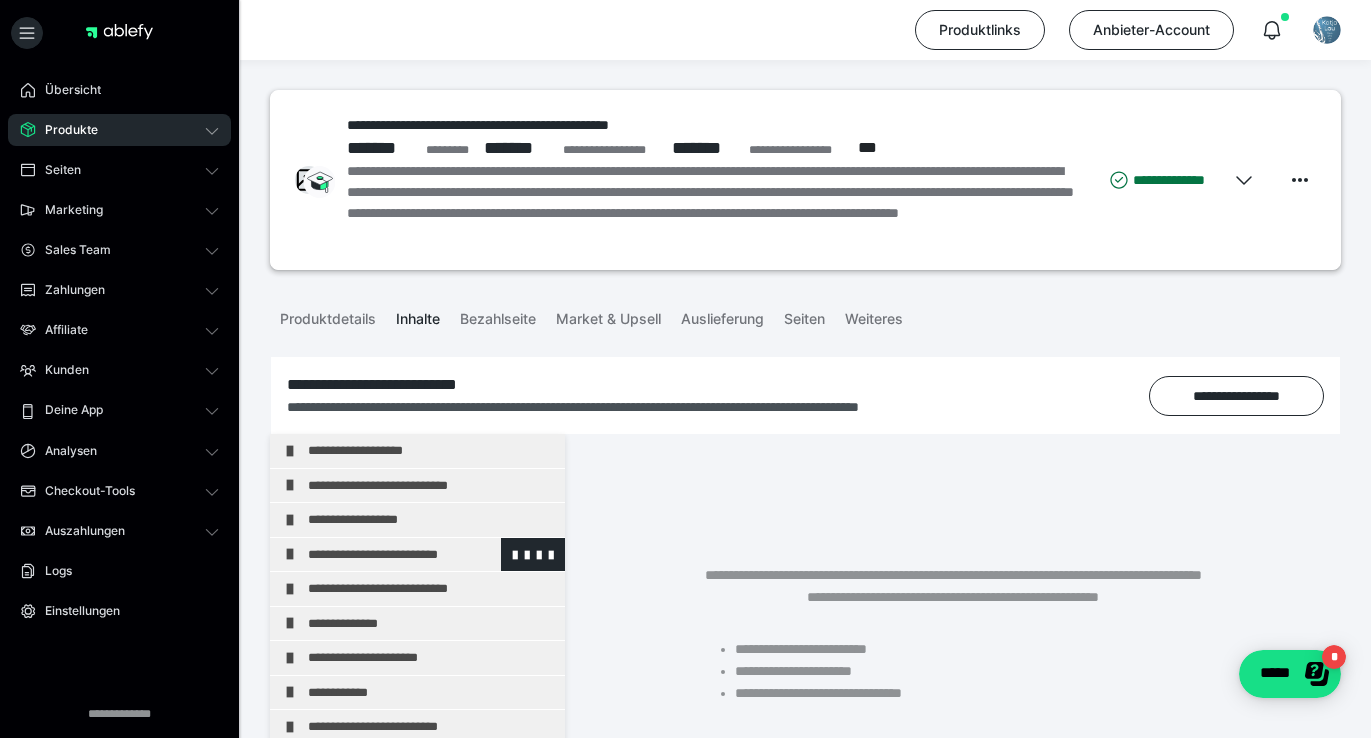 click on "**********" at bounding box center [431, 555] 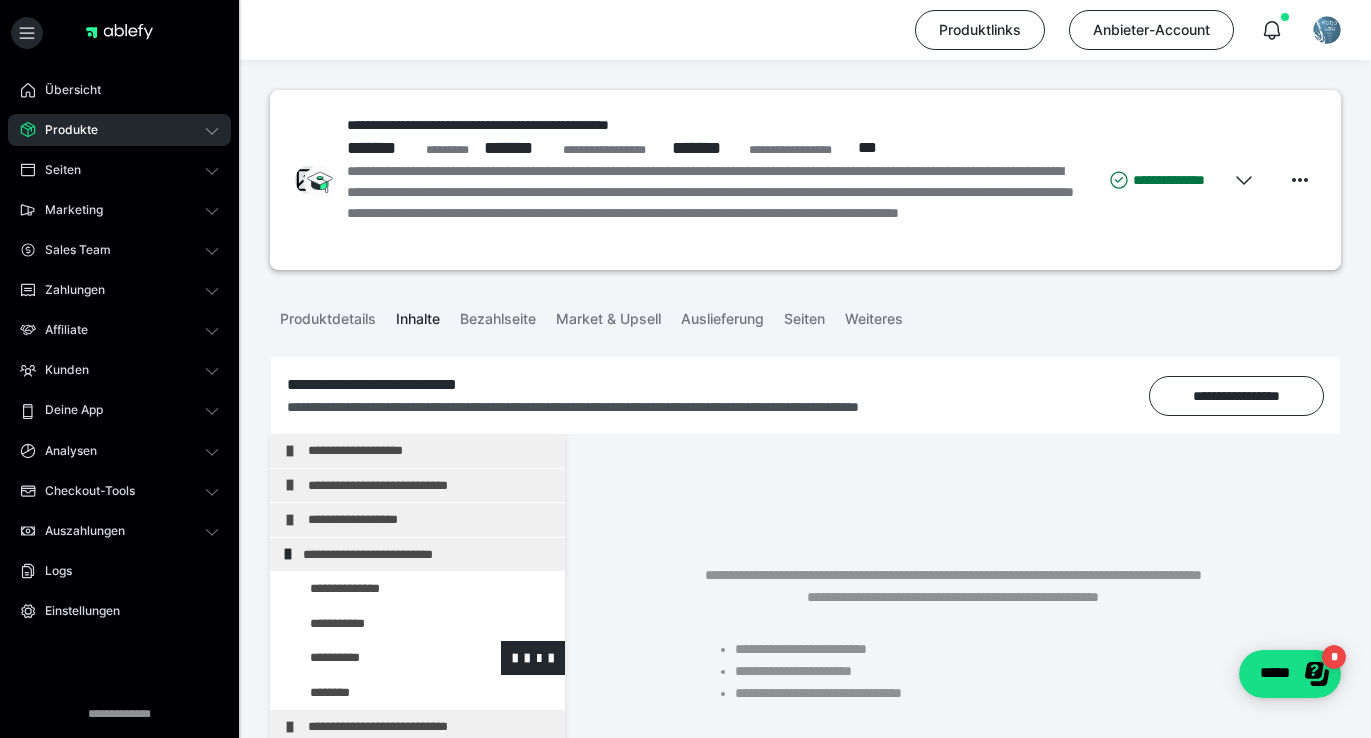 click at bounding box center (375, 658) 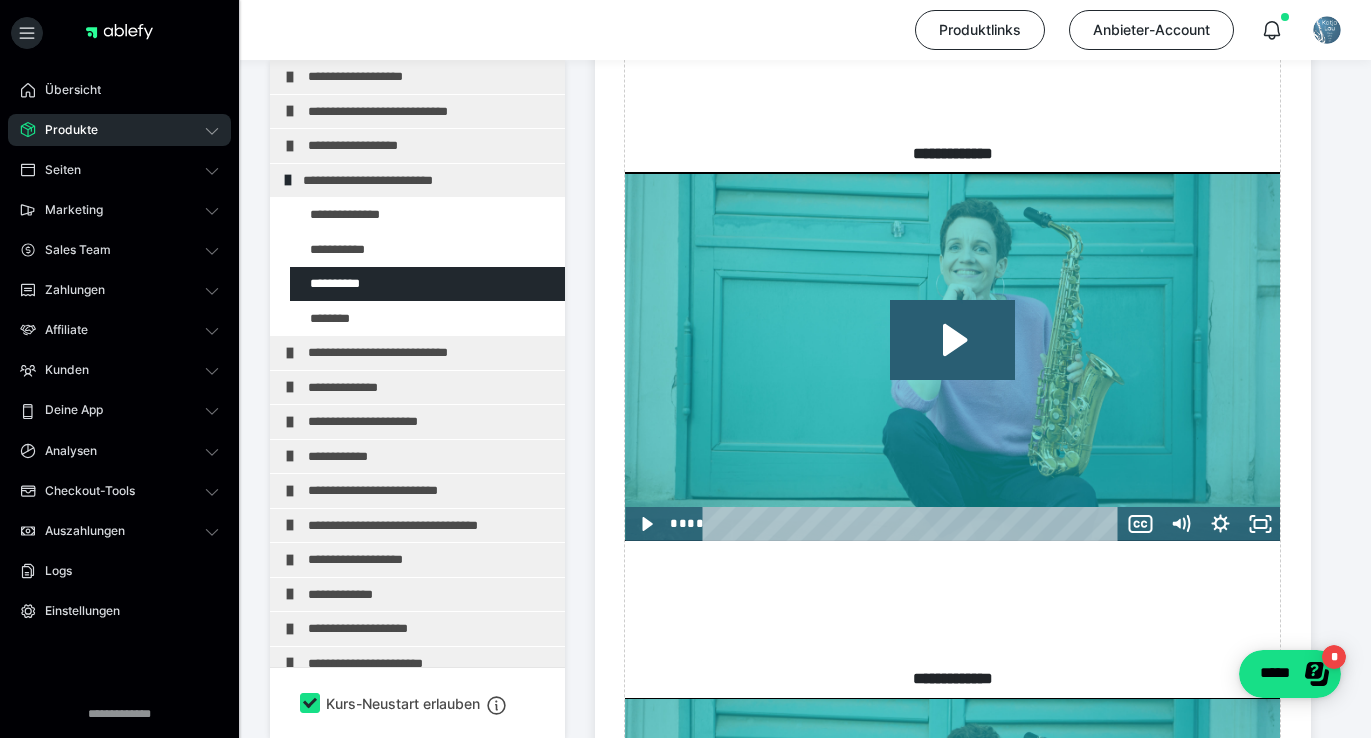 scroll, scrollTop: 3019, scrollLeft: 0, axis: vertical 